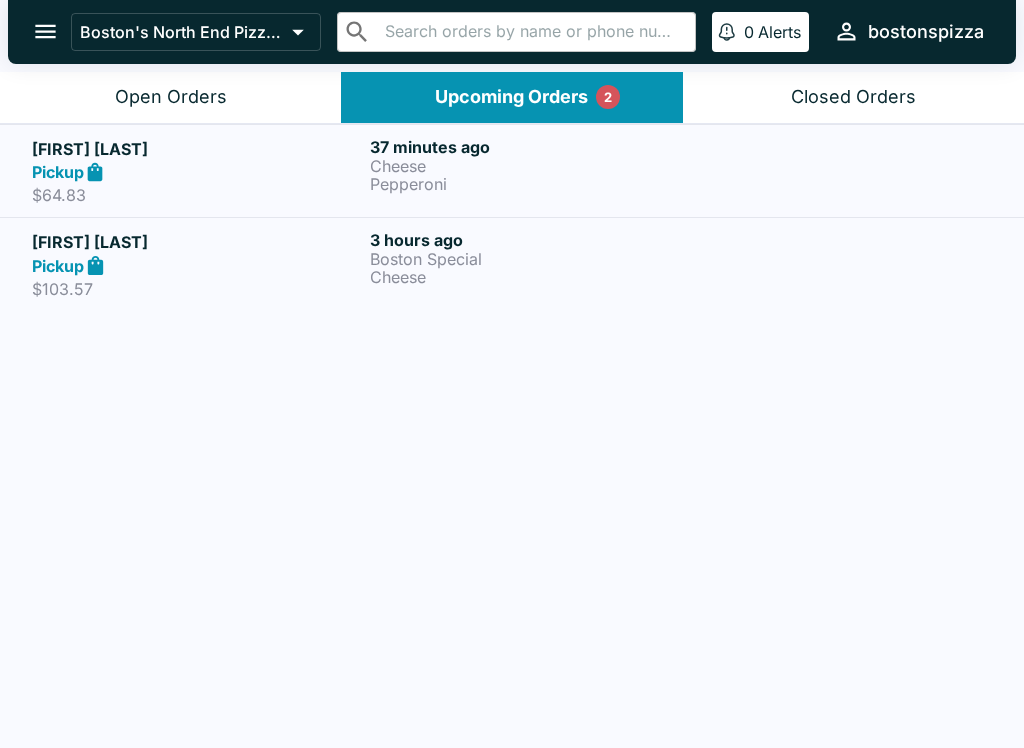 scroll, scrollTop: 3, scrollLeft: 0, axis: vertical 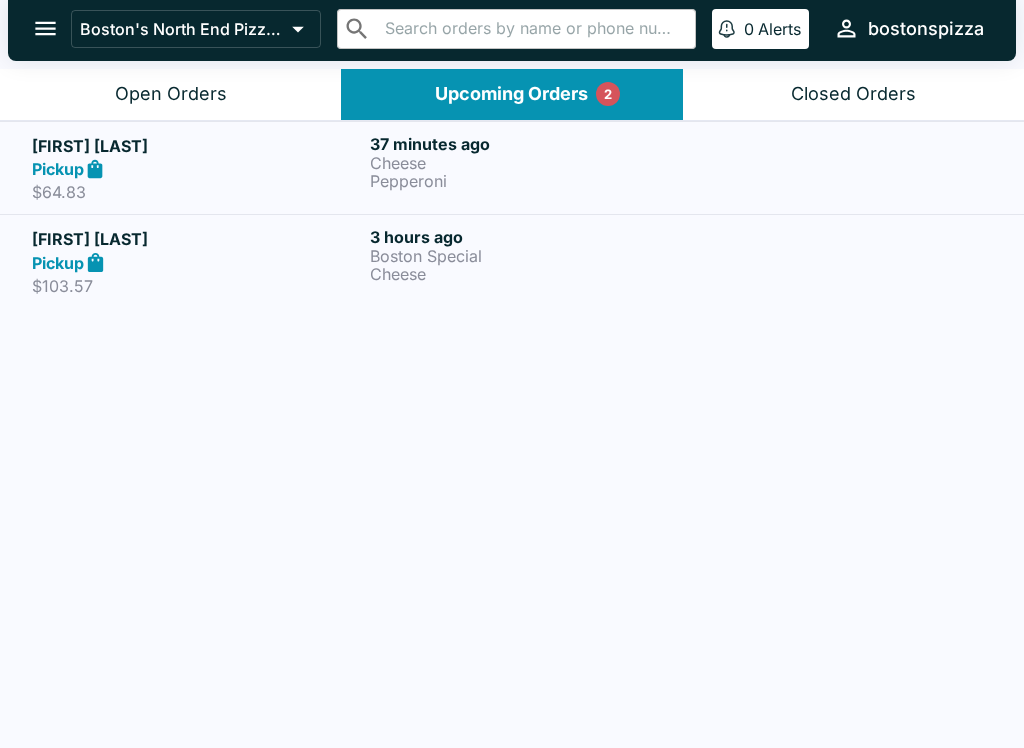 click on "Pickup" at bounding box center [197, 169] 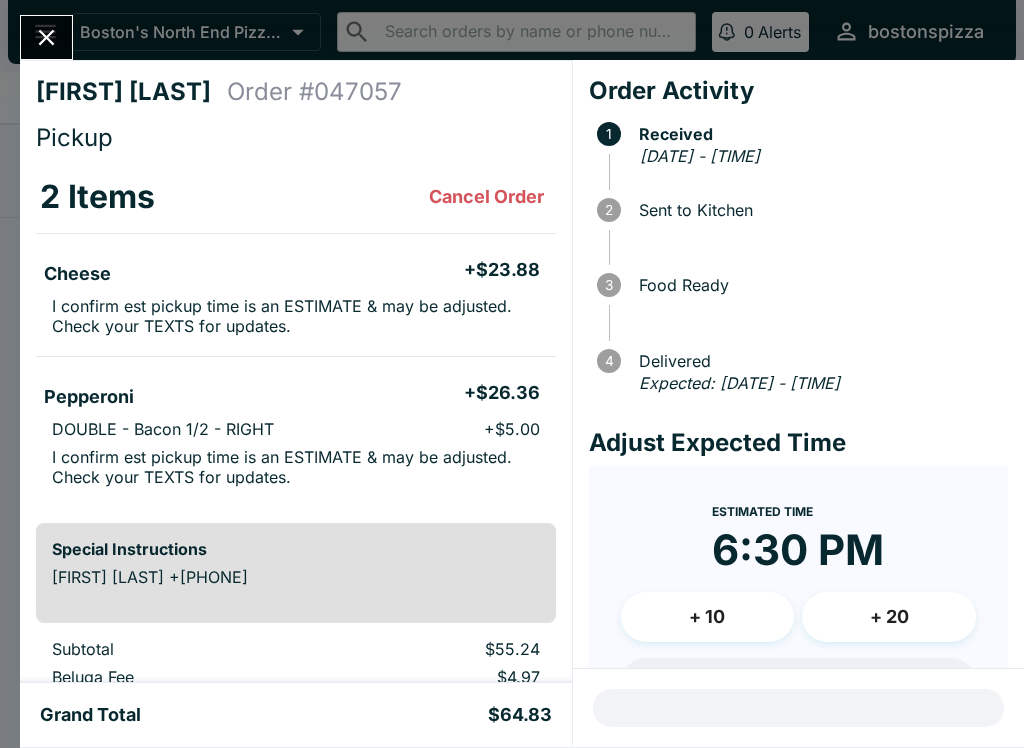 click on "Sean Taylor Order # 047057 Pickup 2 Items Cancel Order Cheese + [PRICE] I confirm est pickup time is an ESTIMATE & may be adjusted. Check your TEXTS for updates. Pepperoni + [PRICE] DOUBLE - Bacon 1/2 - RIGHT + [PRICE] I confirm est pickup time is an ESTIMATE & may be adjusted. Check your TEXTS for updates. Special Instructions Sean Taylor [PHONE] Subtotal [PRICE] Beluga Fee [PRICE] Restaurant Fee [PRICE] Sales Tax [PRICE] Preview Receipt Print Receipt Grand Total [PRICE] Order Activity 1 Received [DATE] - [TIME] 2 Sent to Kitchen 3 Food Ready 4 Delivered Expected: [DATE] - [TIME] Adjust Expected Time Estimated Time [TIME] + 10 + 20 Reset Update ETA" at bounding box center [512, 374] 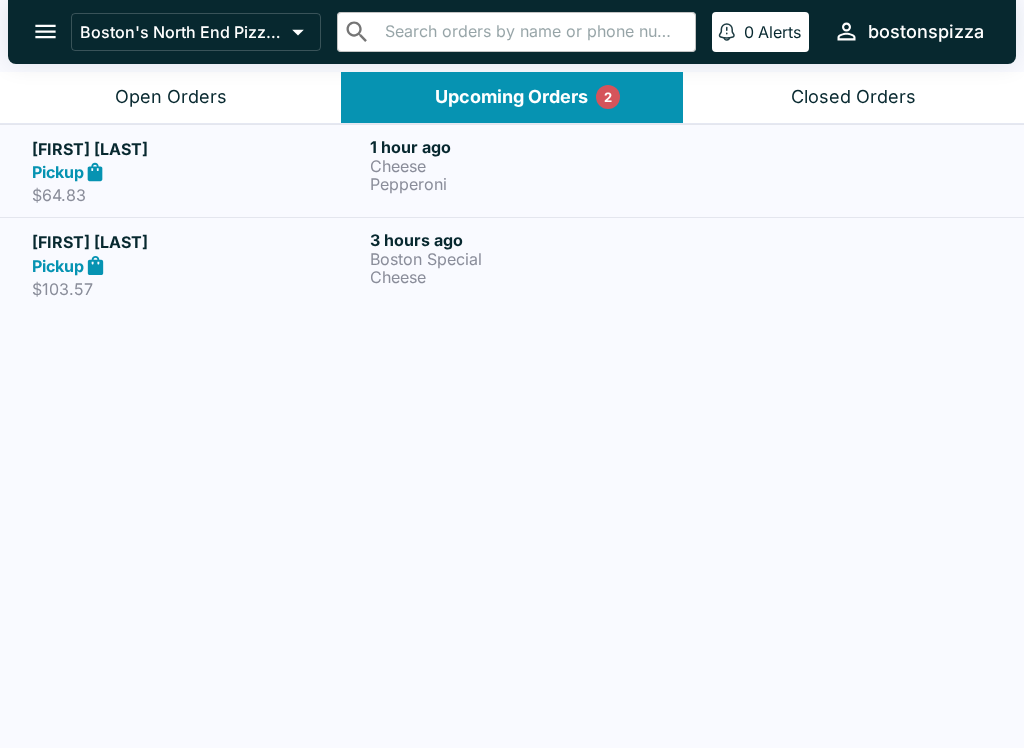 click on "Open Orders" at bounding box center [171, 97] 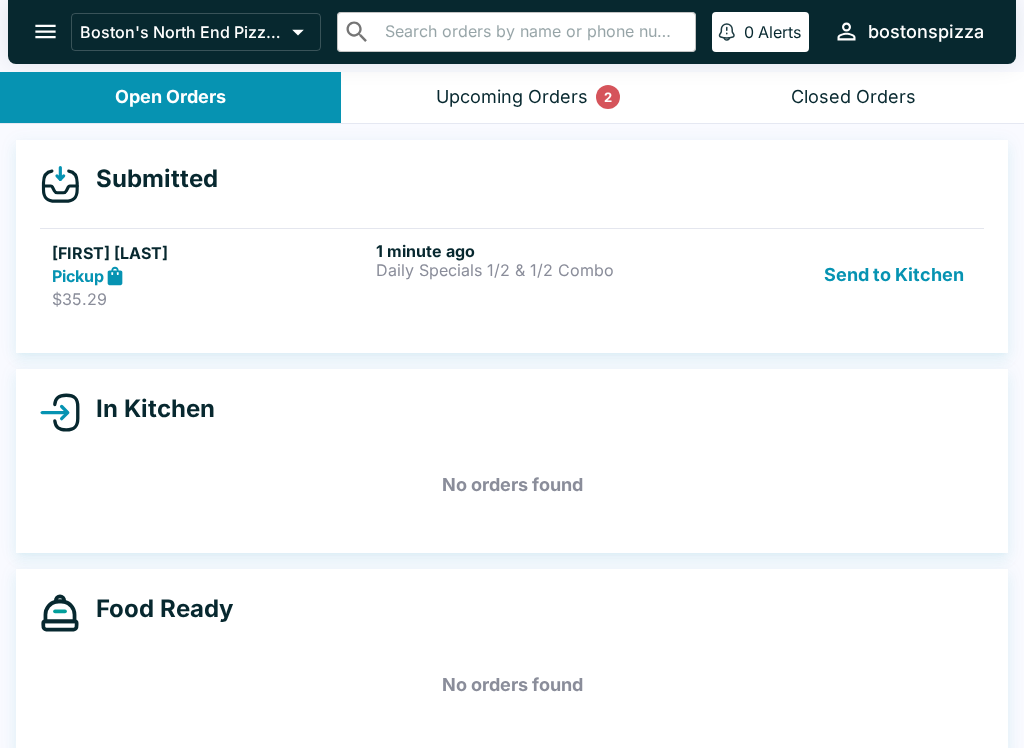 click on "Pickup" at bounding box center [210, 276] 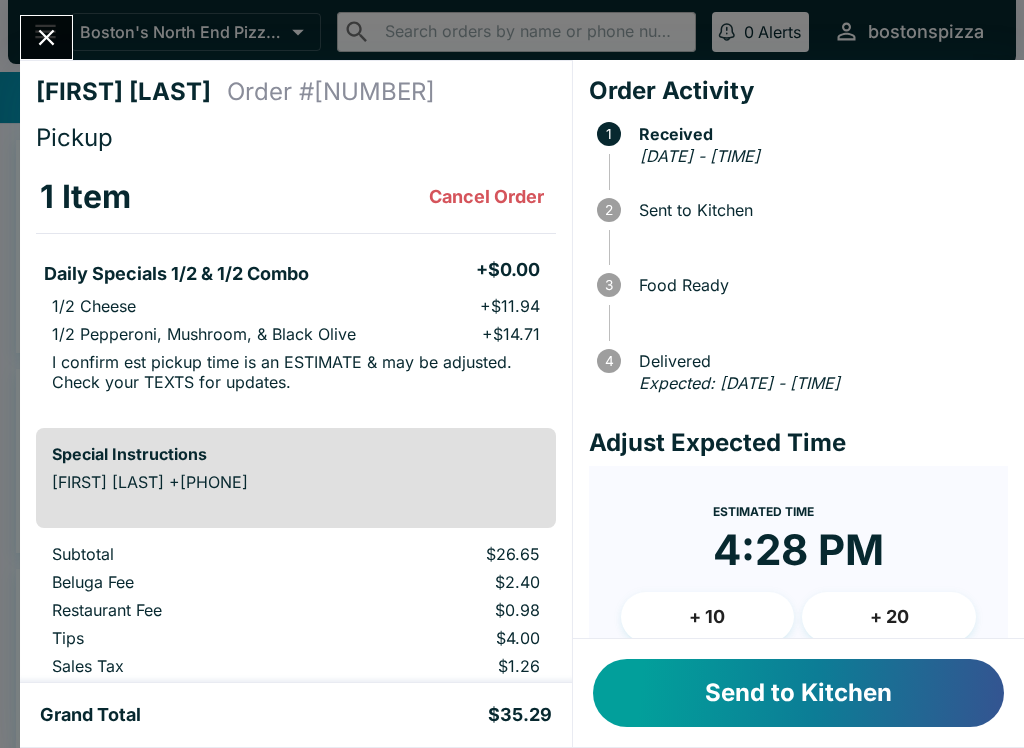 click on "Send to Kitchen" at bounding box center (798, 693) 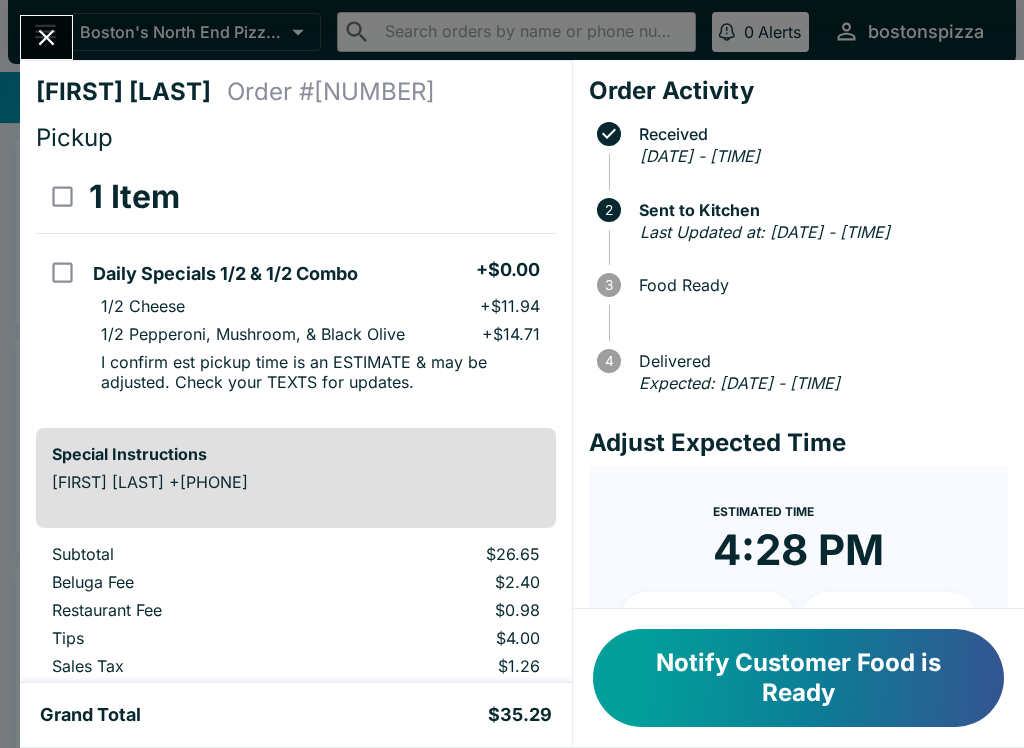 click 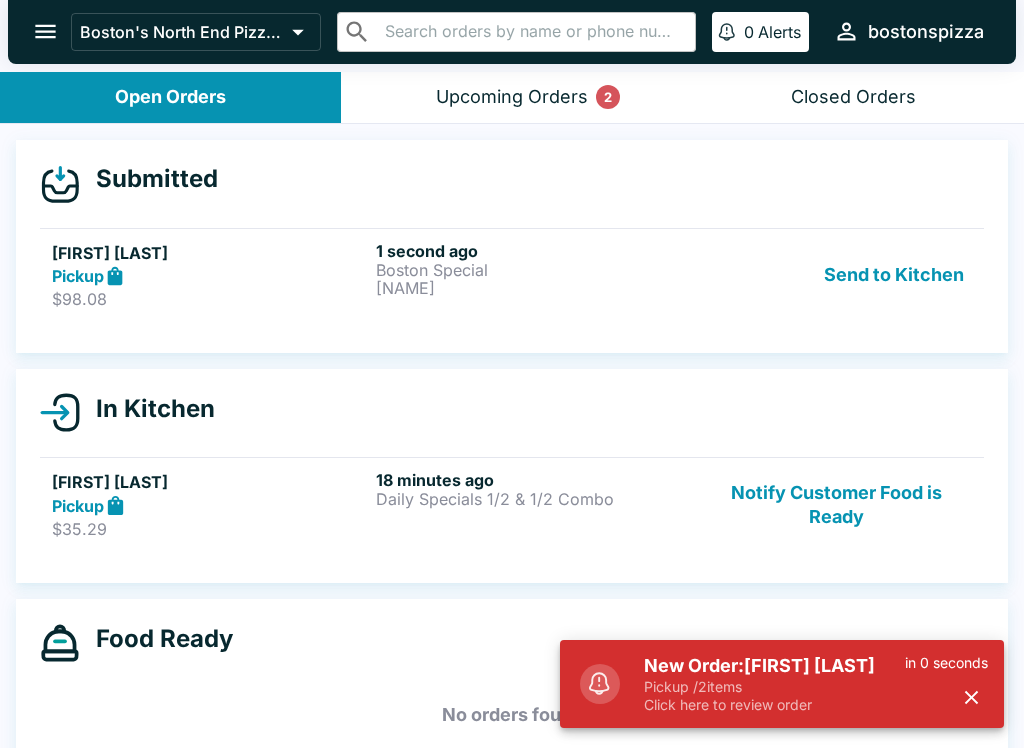 click on "Boston Special" at bounding box center (534, 270) 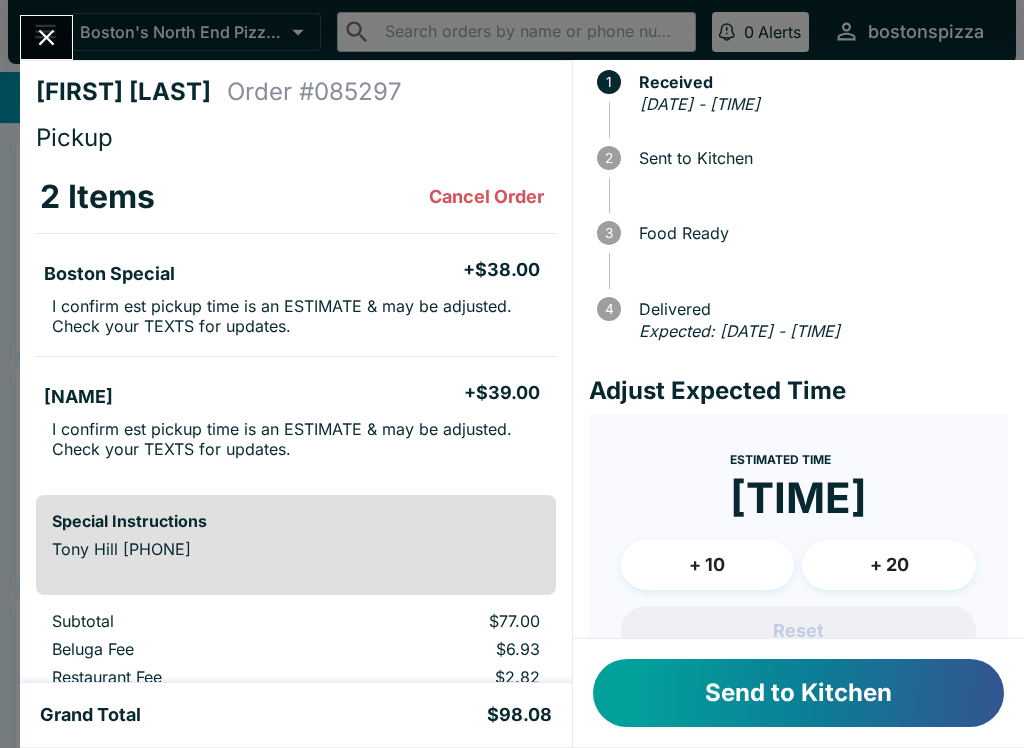 scroll, scrollTop: 51, scrollLeft: 0, axis: vertical 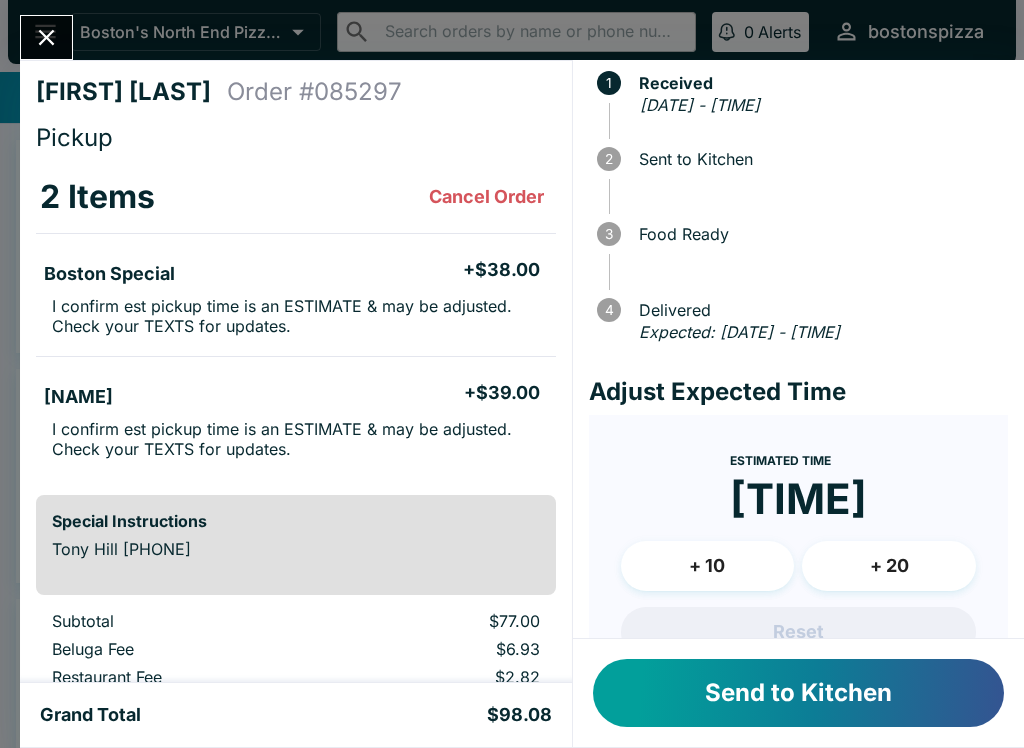 click on "+ 10" at bounding box center (708, 566) 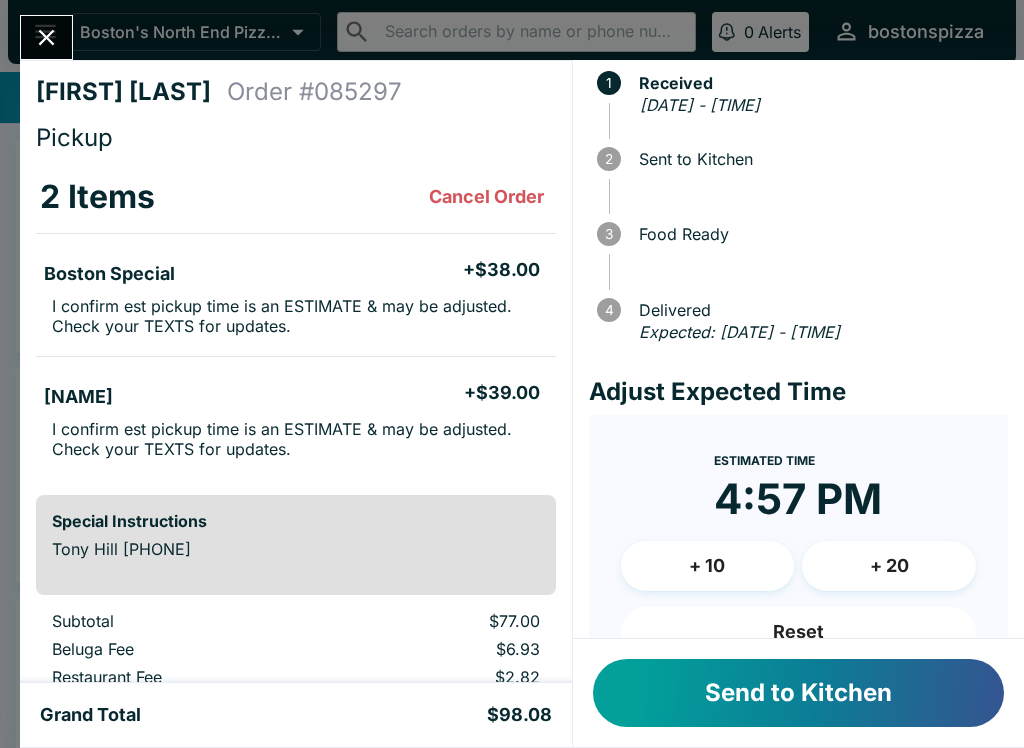 click on "Reset" at bounding box center (798, 632) 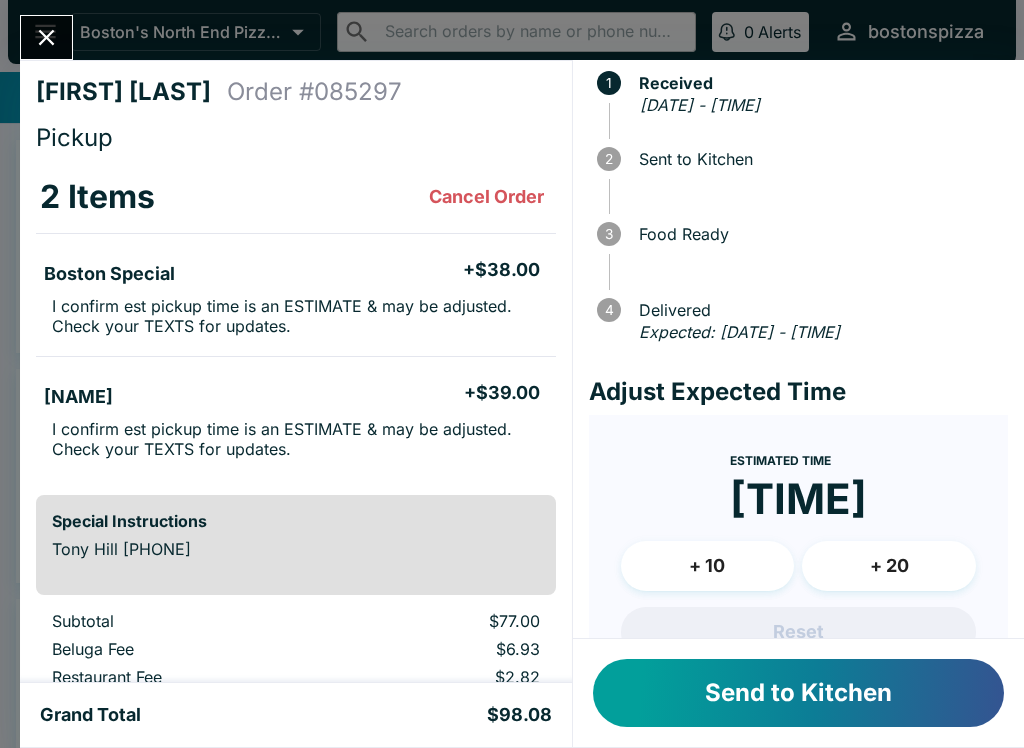click on "Send to Kitchen" at bounding box center (798, 693) 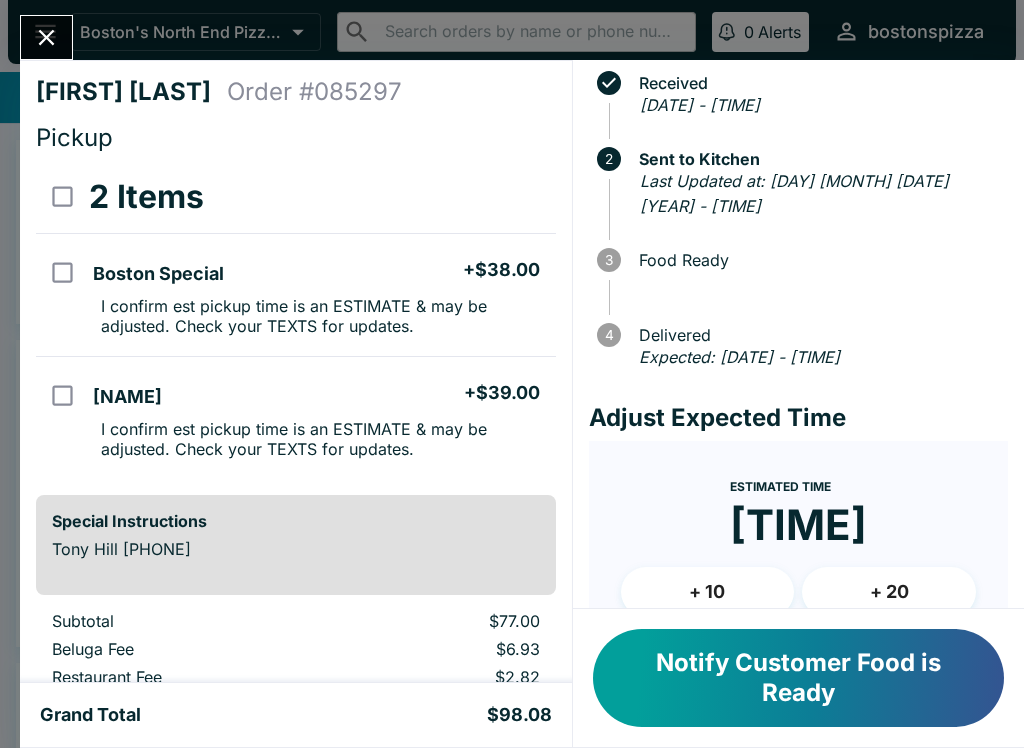 click on "[FIRST] [LAST] Order # [NUMBER] Pickup [NUMBER] Items [ITEM] + $[PRICE] I confirm est pickup time is an ESTIMATE & may be adjusted. Check your TEXTS for updates. [ITEM] + $[PRICE] I confirm est pickup time is an ESTIMATE & may be adjusted. Check your TEXTS for updates. Special Instructions [FIRST] [LAST] +[PHONE] Subtotal $[PRICE] Beluga Fee $[PRICE] Restaurant Fee $[PRICE] Tips $[PRICE] Sales Tax $[PRICE] Preview Receipt Print Receipt Grand Total $[PRICE] Order Activity Received [DATE] - [TIME] 2 Sent to Kitchen Last Updated at: [DATE] - [TIME] 3 Food Ready   4 Delivered Expected: [DATE] - [TIME] Adjust Expected Time Estimated Time [TIME] + 10 + 20 Reset Update ETA Notify Customer Food is Ready" at bounding box center (512, 374) 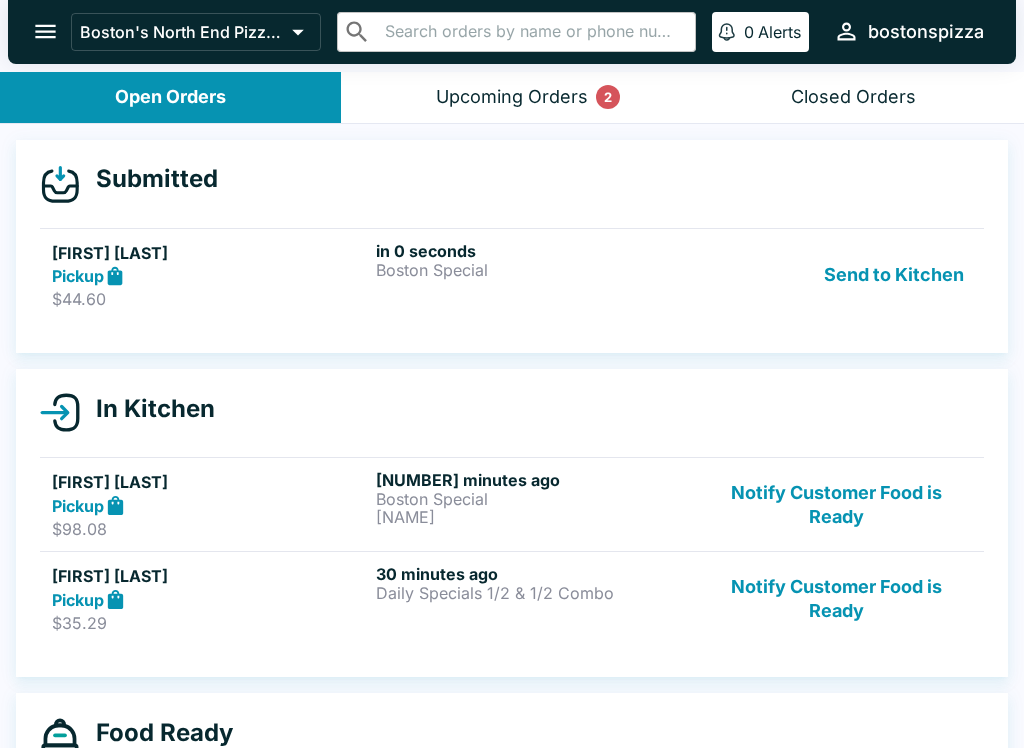 click on "Boston Special" at bounding box center [534, 270] 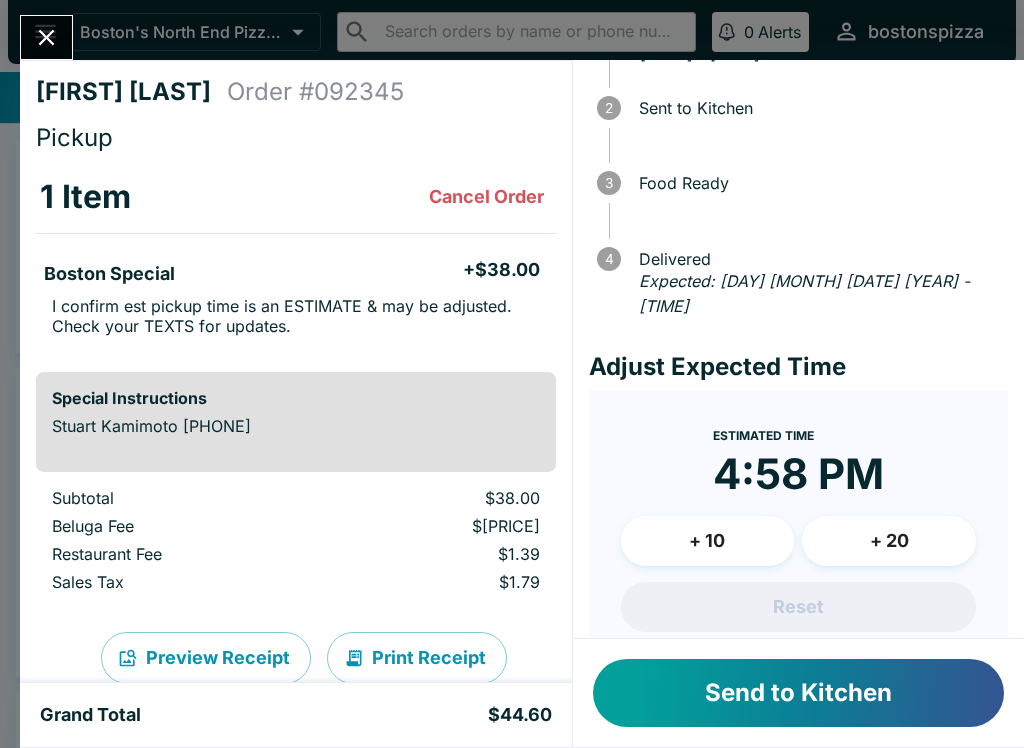 scroll, scrollTop: 103, scrollLeft: 0, axis: vertical 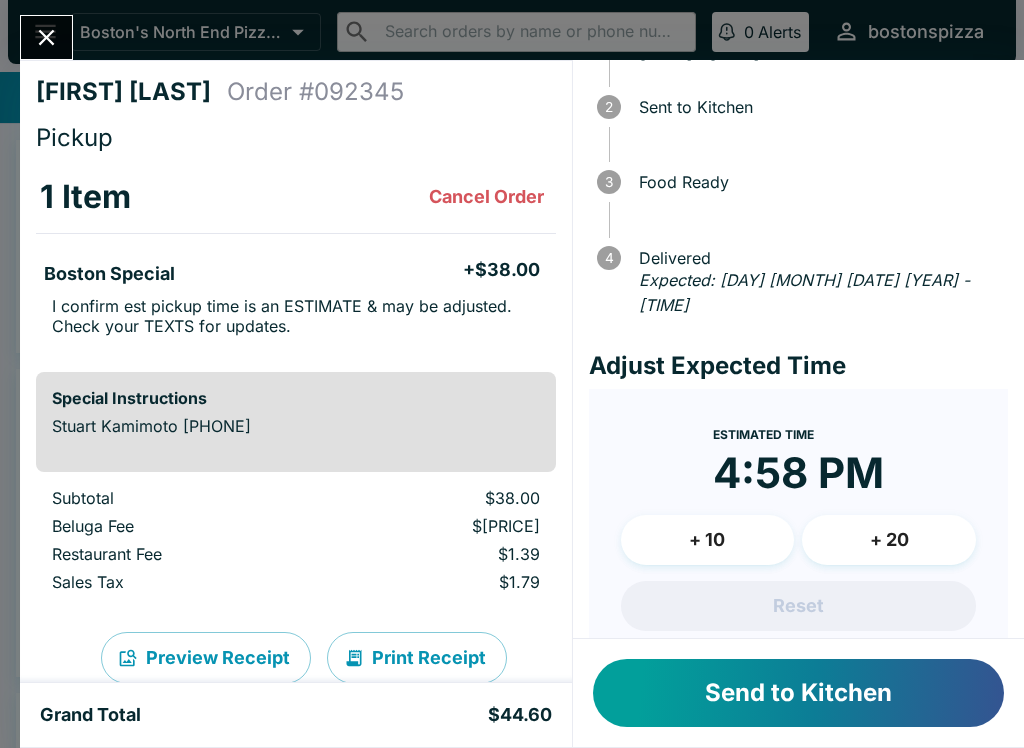 click on "+ 20" at bounding box center [889, 540] 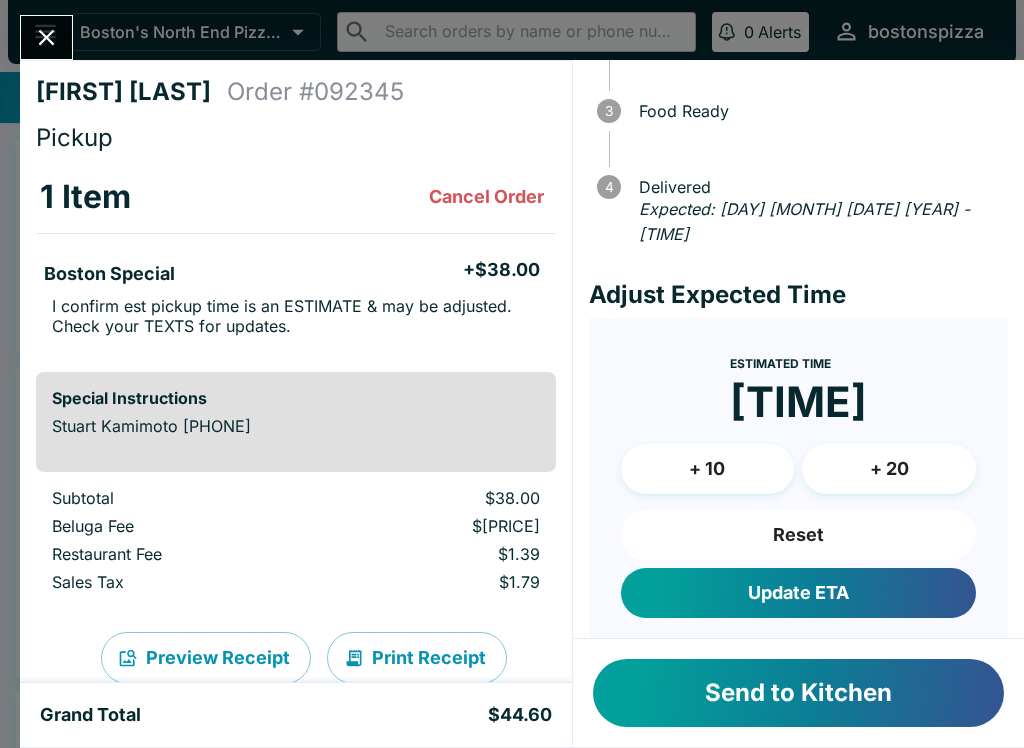 scroll, scrollTop: 173, scrollLeft: 0, axis: vertical 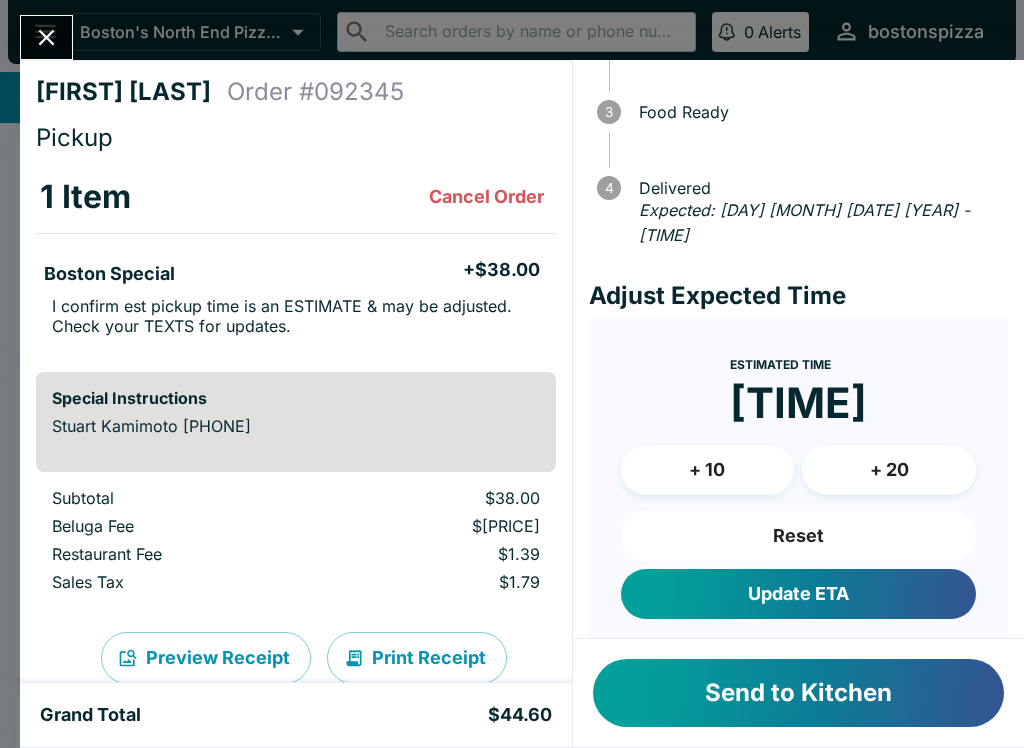 click on "Update ETA" at bounding box center (798, 594) 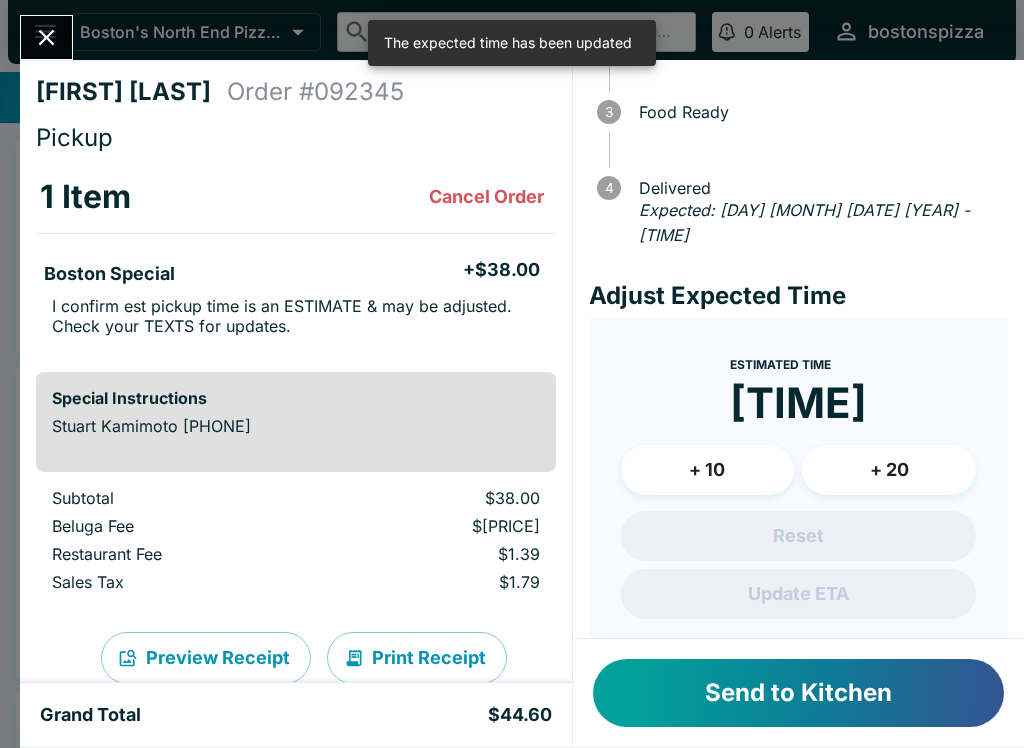 click on "Send to Kitchen" at bounding box center [798, 693] 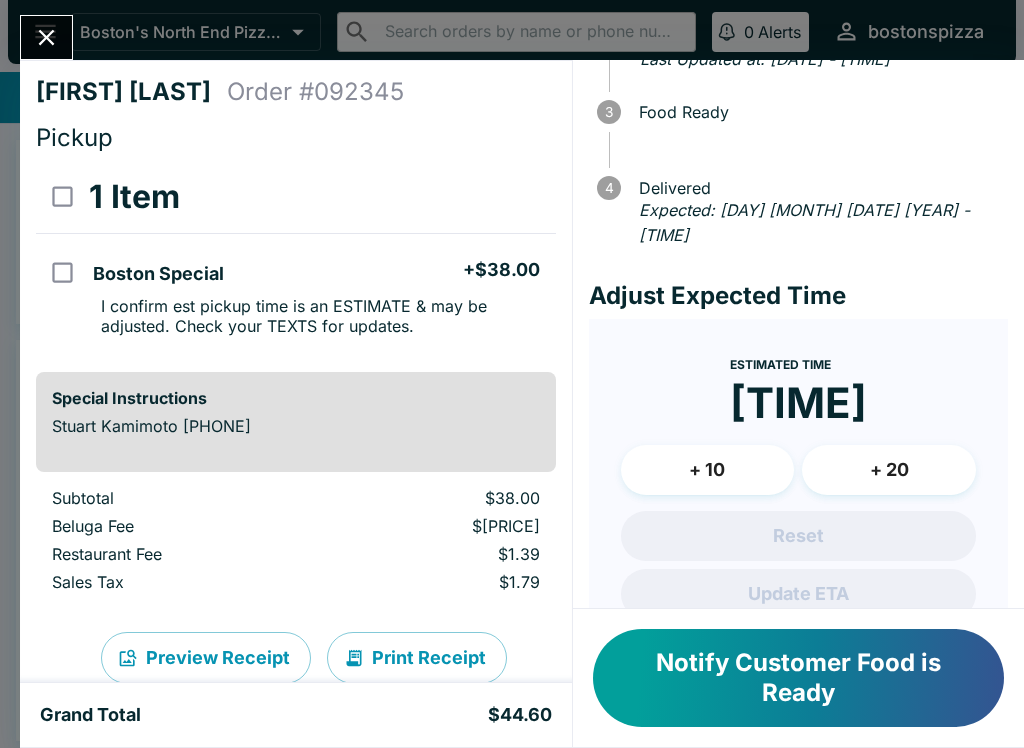 click at bounding box center (46, 37) 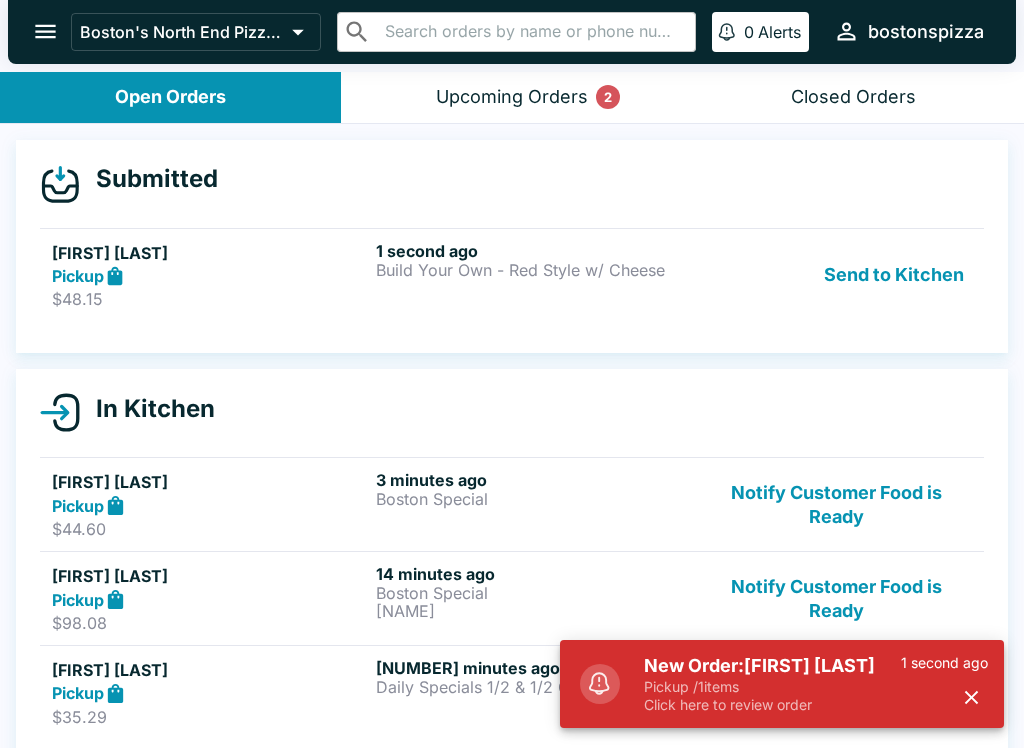 click on "1 second ago" at bounding box center (534, 251) 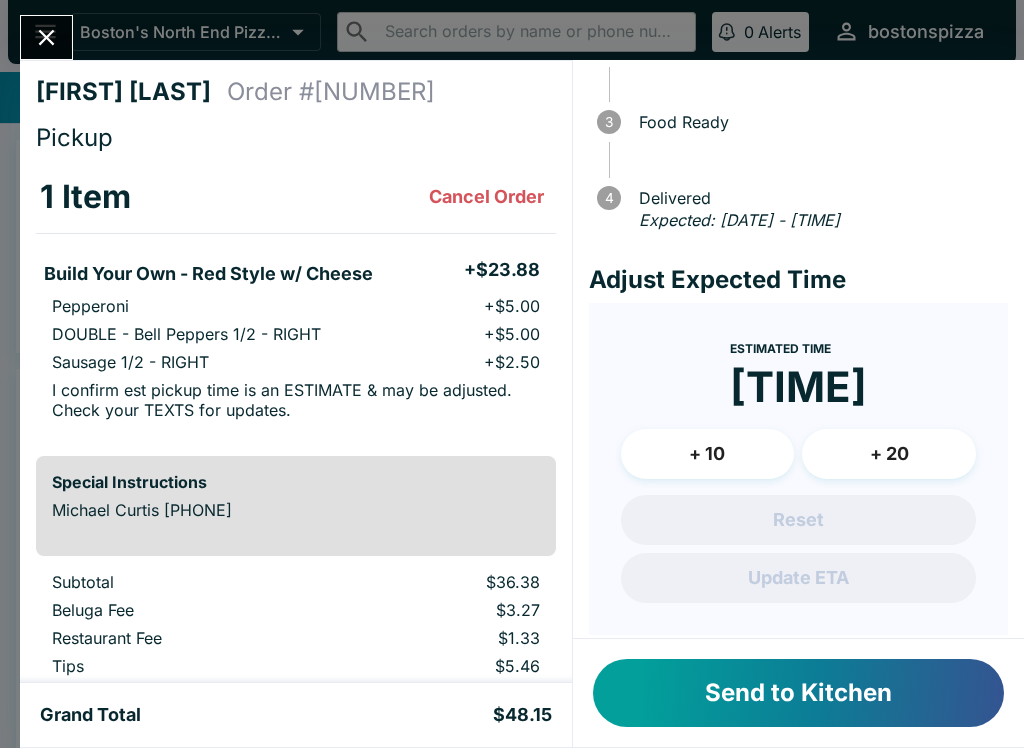 scroll, scrollTop: 163, scrollLeft: 0, axis: vertical 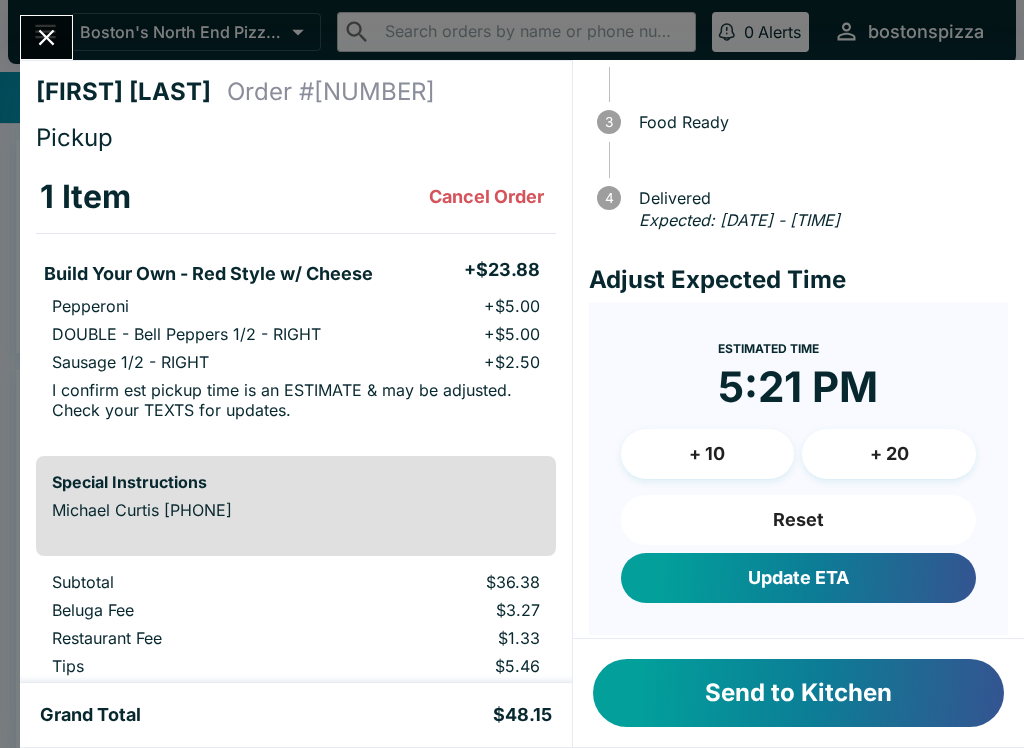 click on "Update ETA" at bounding box center [798, 578] 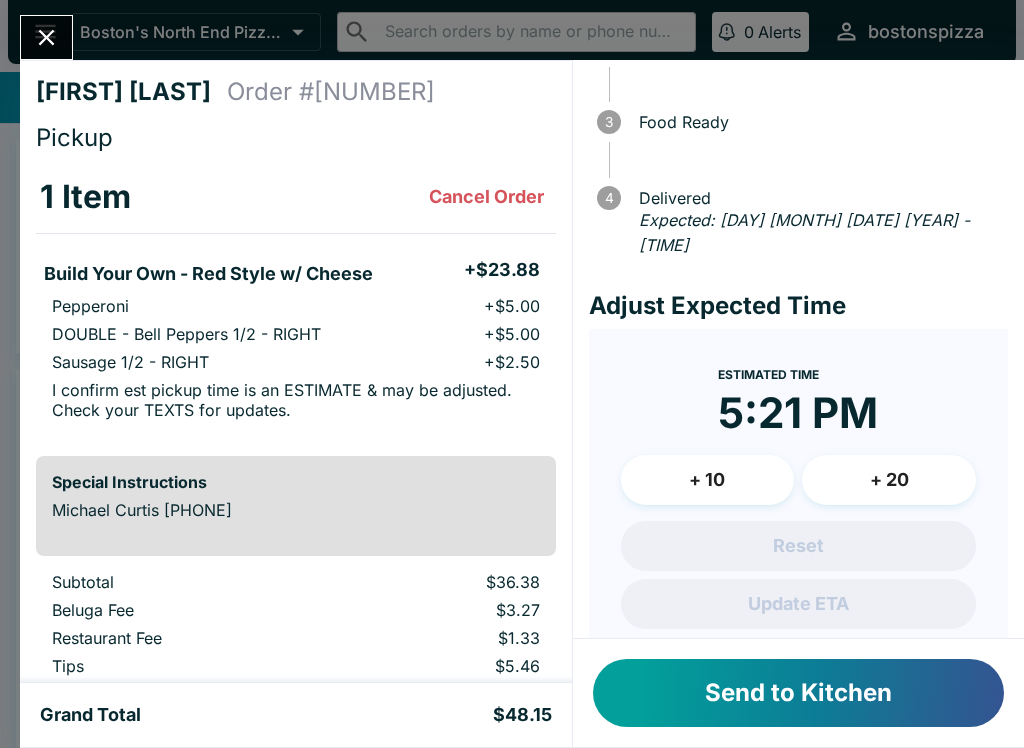 click 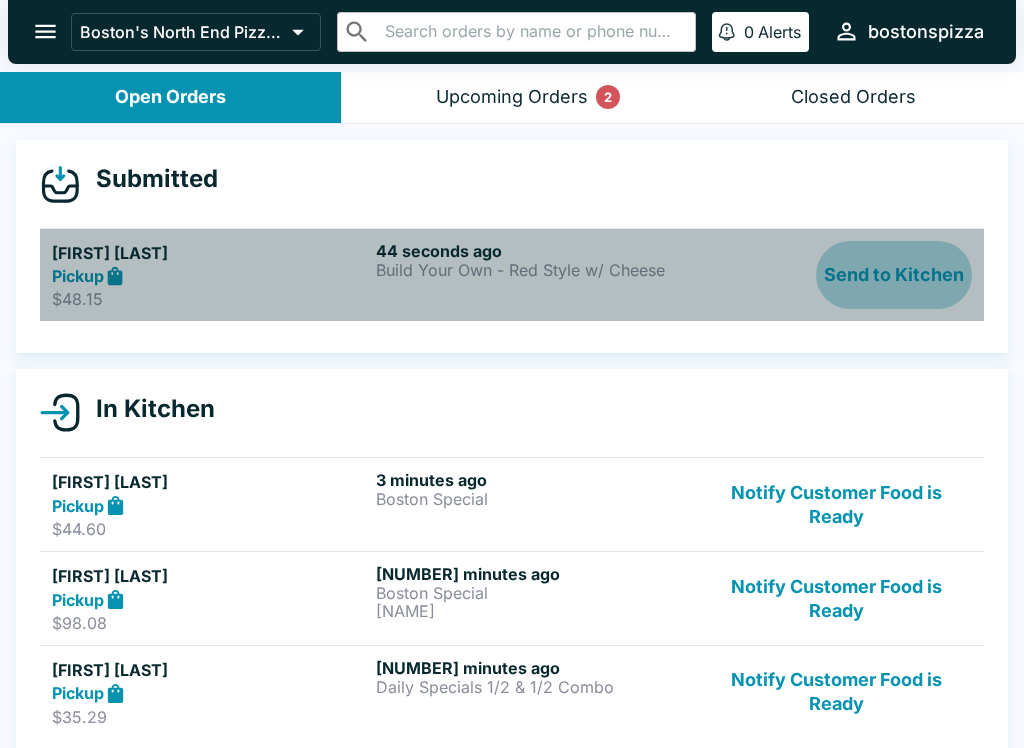 click on "Send to Kitchen" at bounding box center [894, 275] 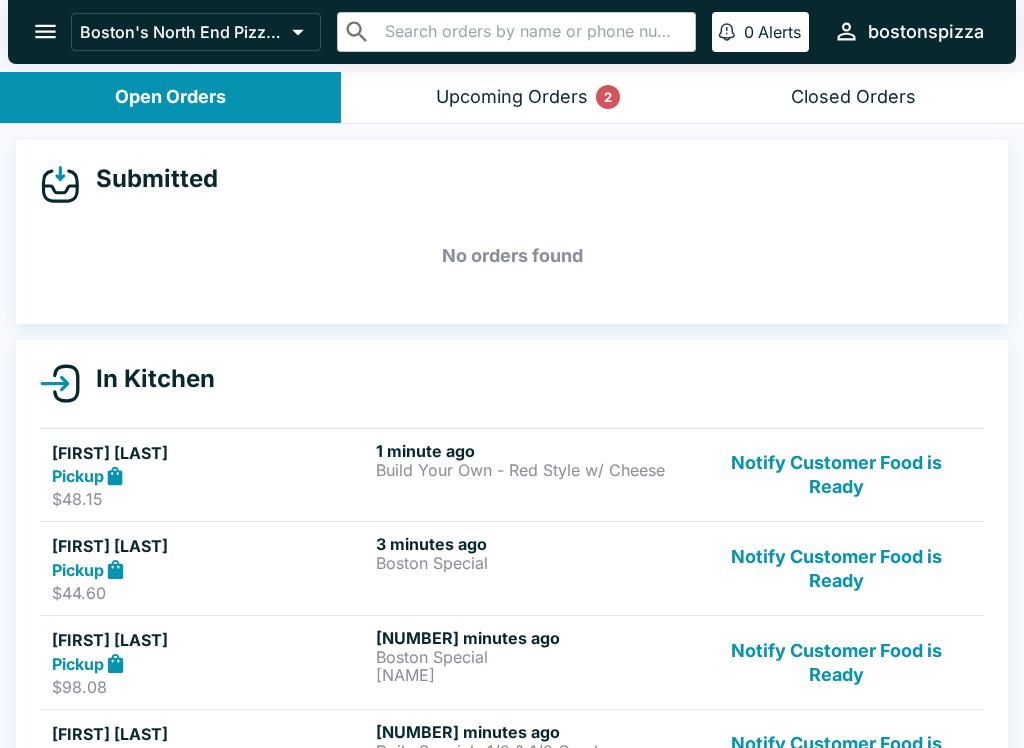 click on "Upcoming Orders 2" at bounding box center [512, 97] 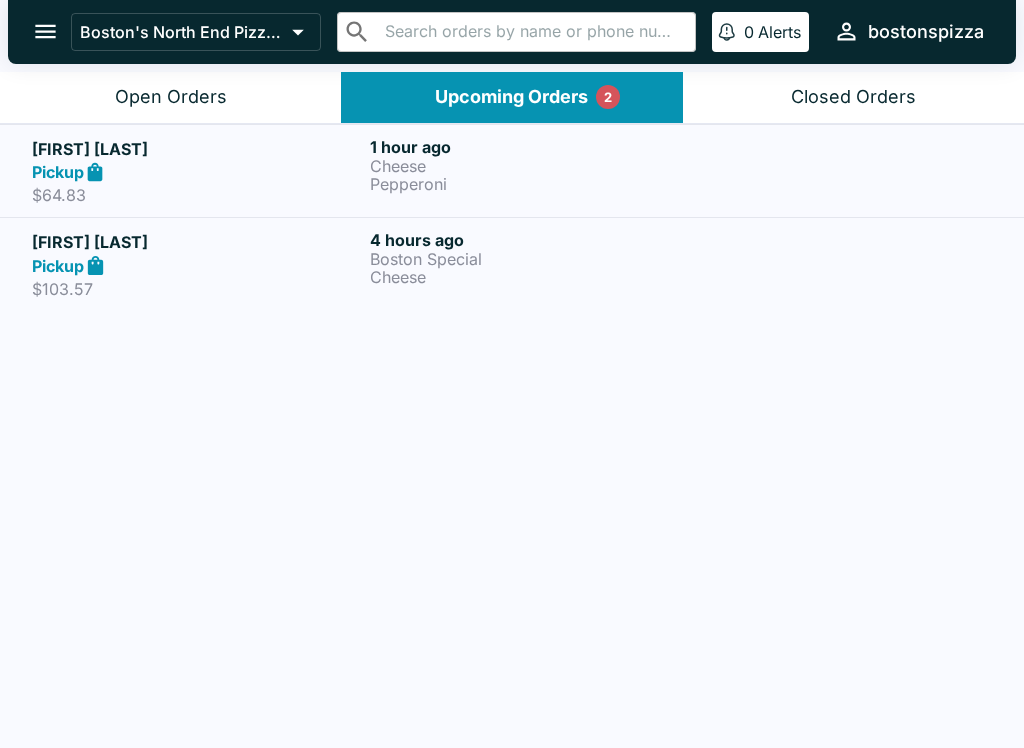 click on "Open Orders" at bounding box center (170, 97) 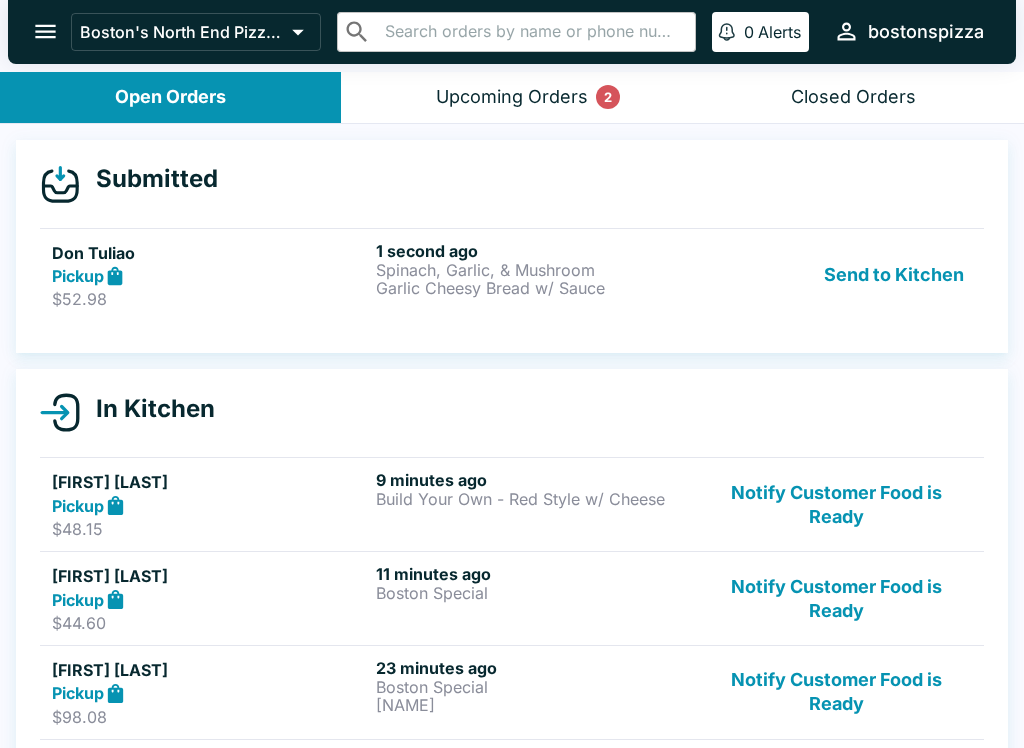 click on "Spinach, Garlic, & Mushroom" at bounding box center (534, 270) 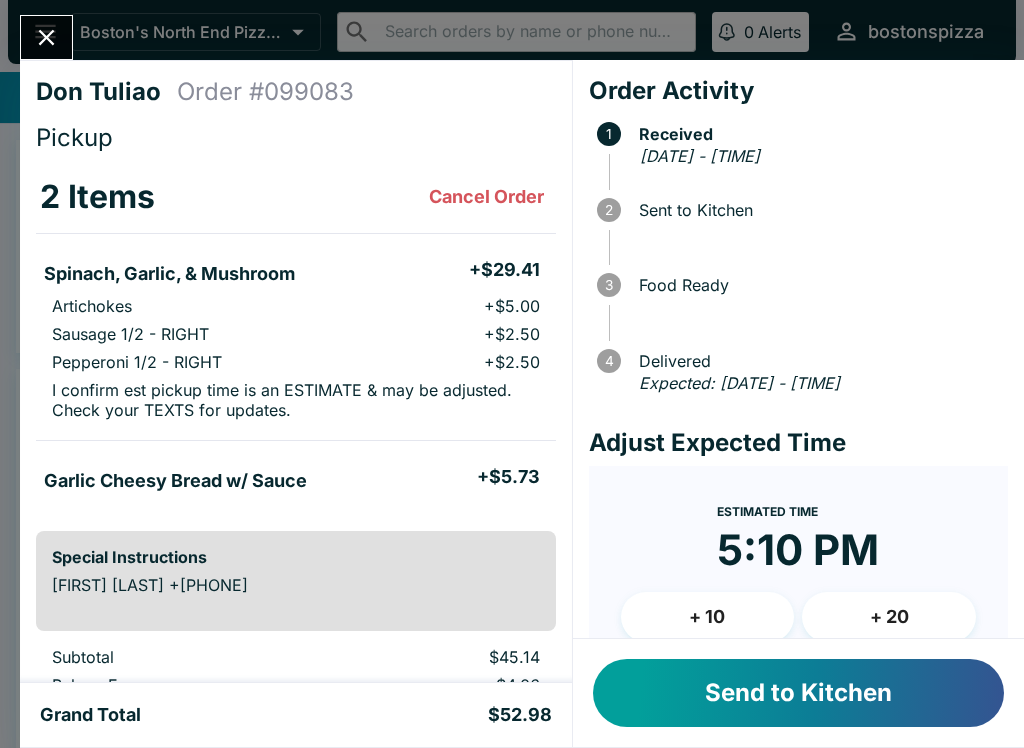 click on "+ 10" at bounding box center (708, 617) 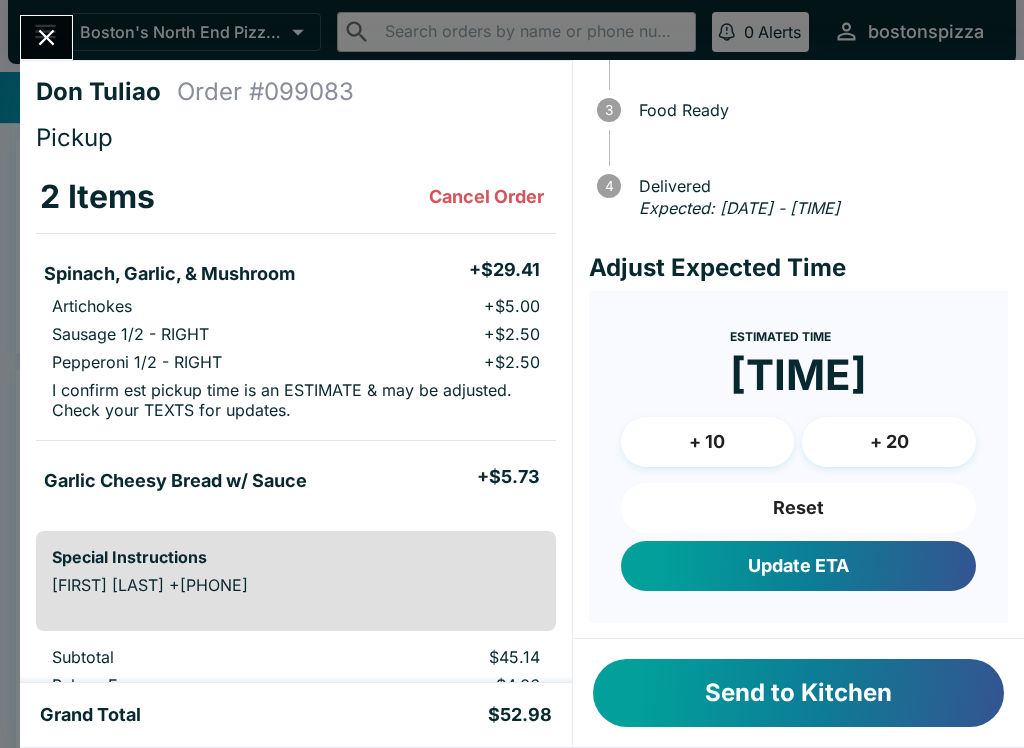 scroll, scrollTop: 173, scrollLeft: 0, axis: vertical 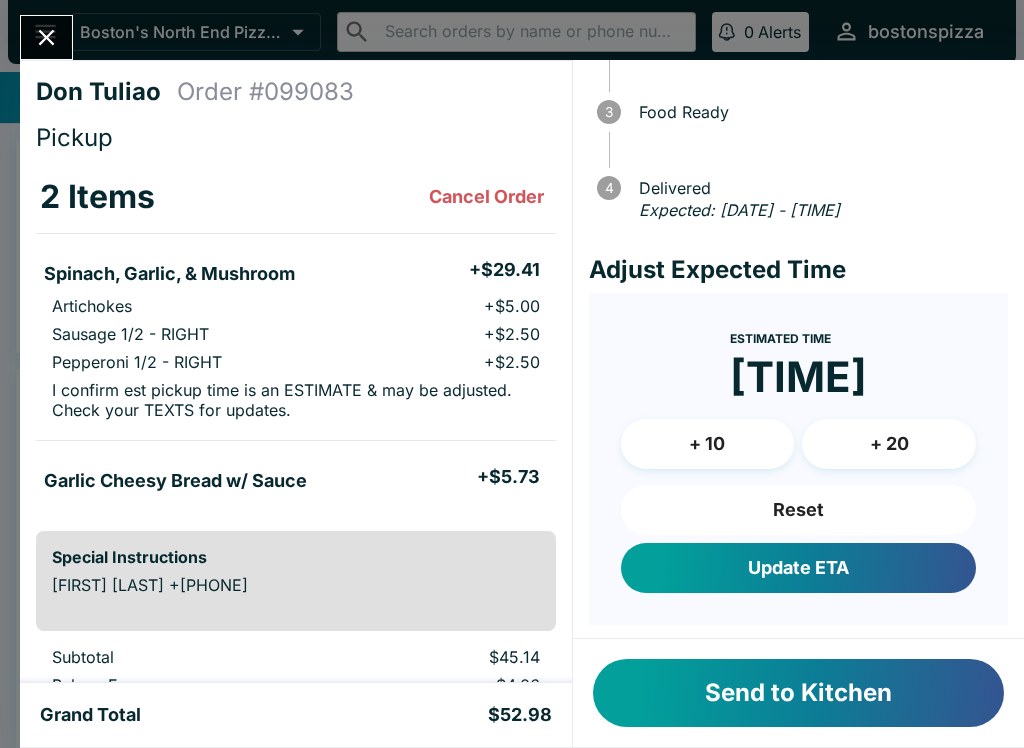 click on "Send to Kitchen" at bounding box center (798, 693) 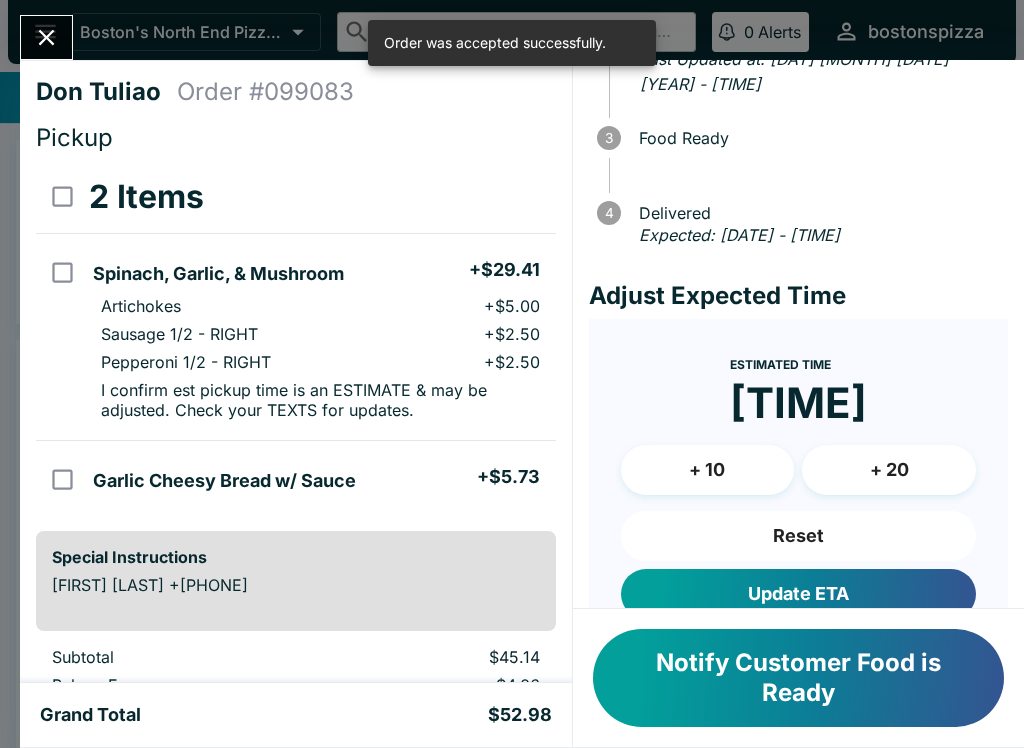 click on "+ 10" at bounding box center [708, 470] 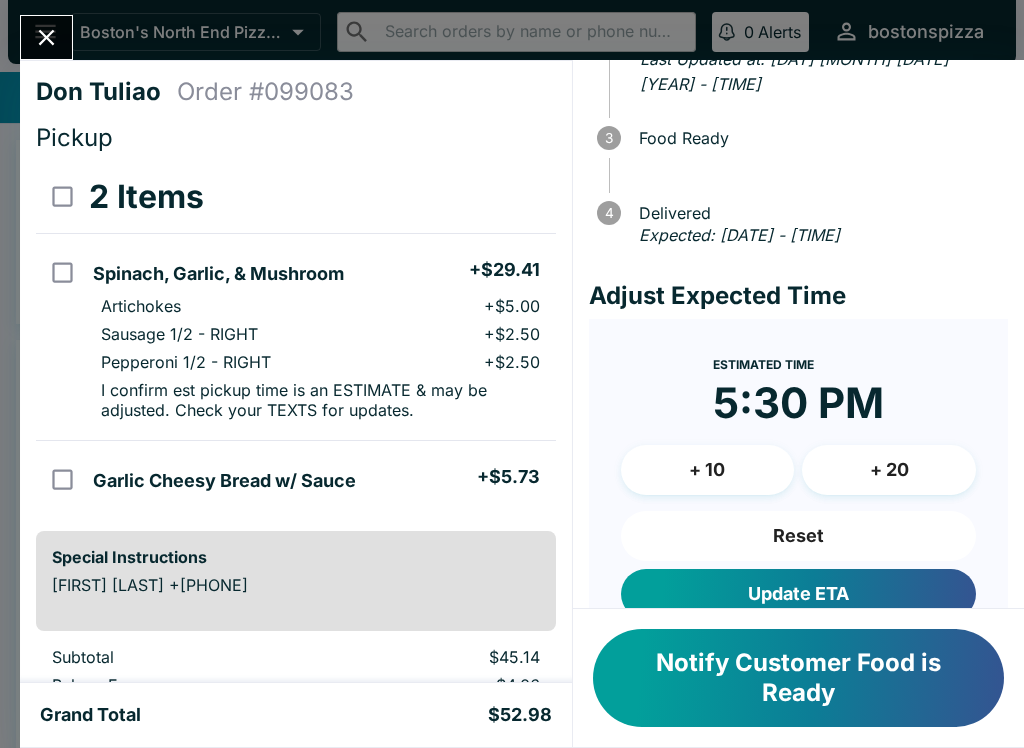 click on "Update ETA" at bounding box center [798, 594] 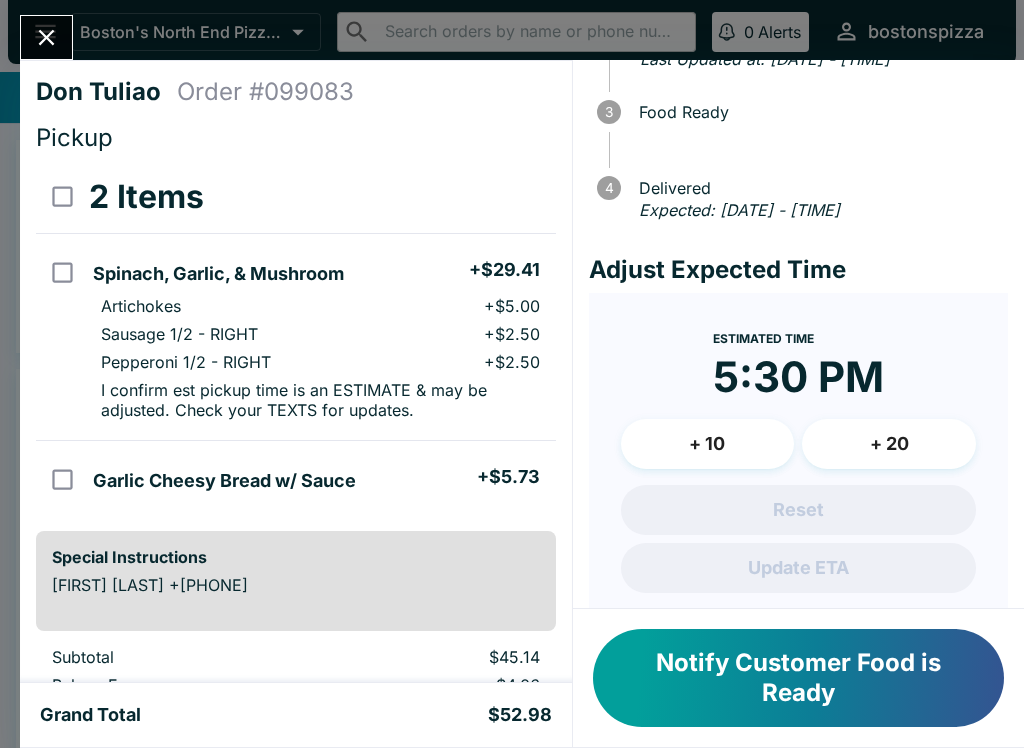 click 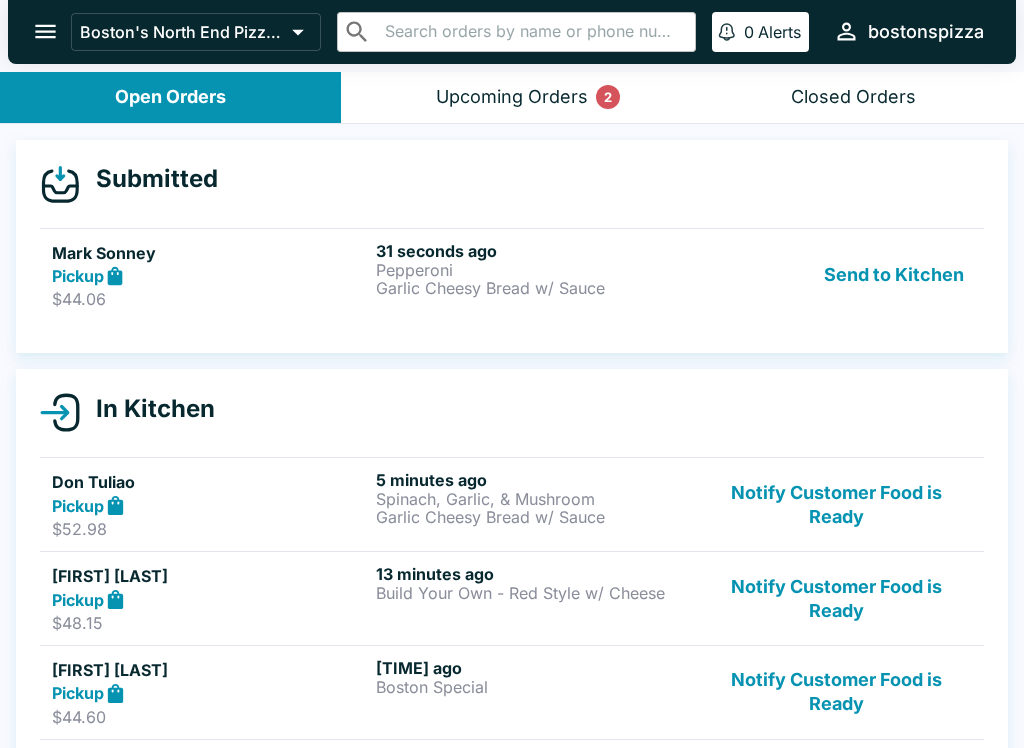 click on "Mark Sonney" at bounding box center [210, 253] 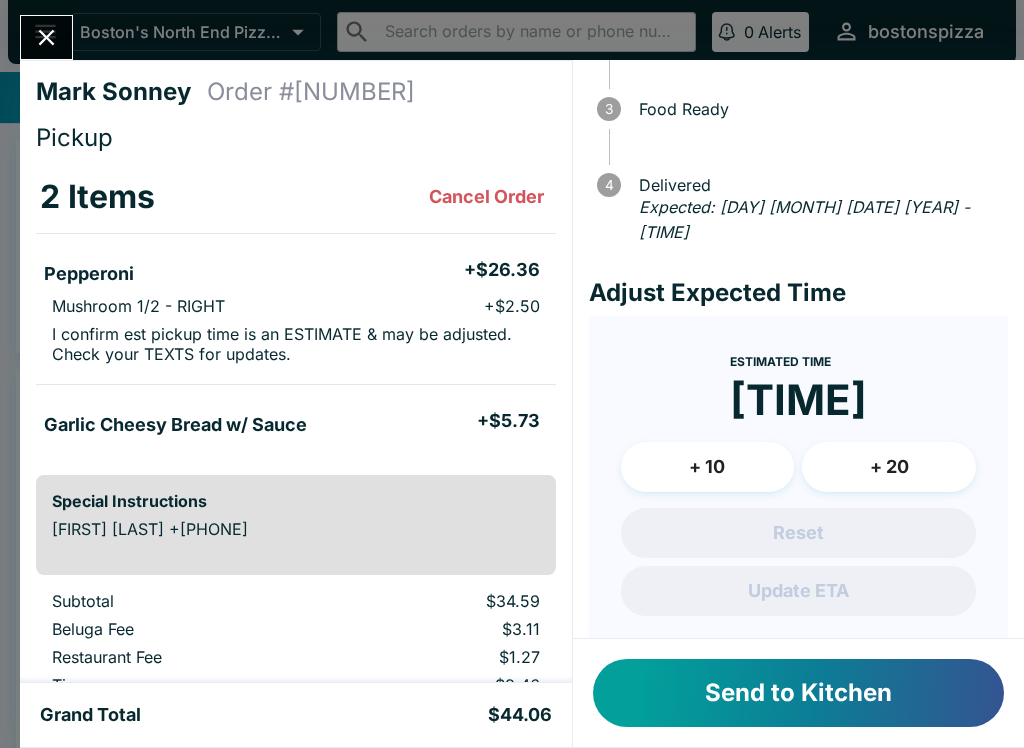 scroll, scrollTop: 173, scrollLeft: 0, axis: vertical 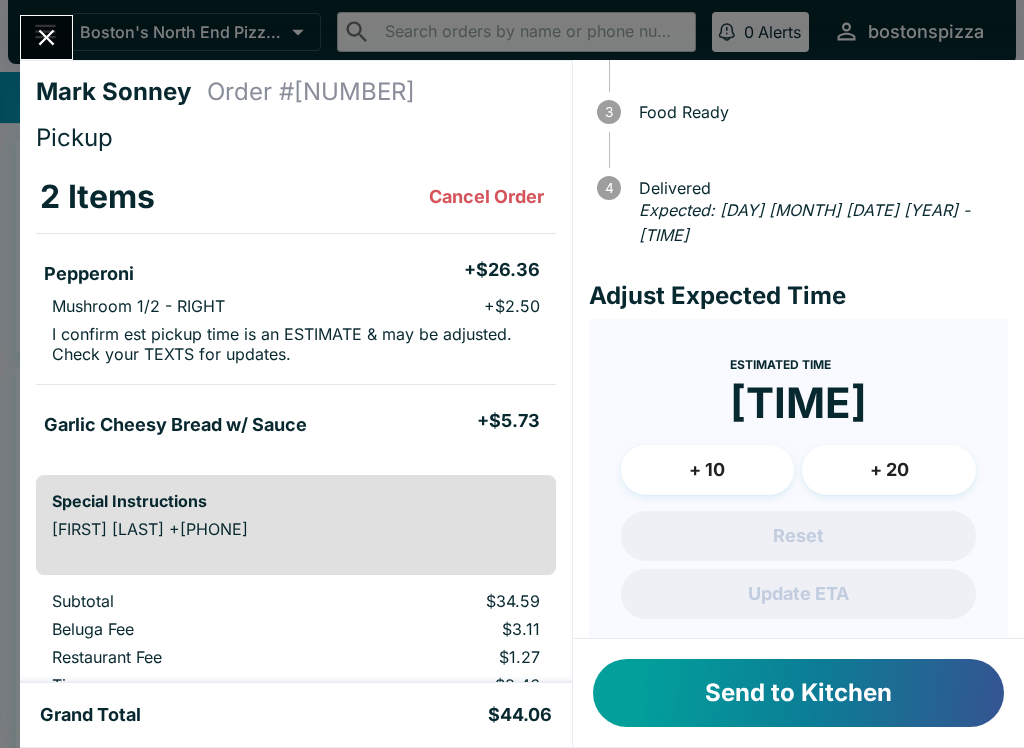 click on "+ 10" at bounding box center [708, 470] 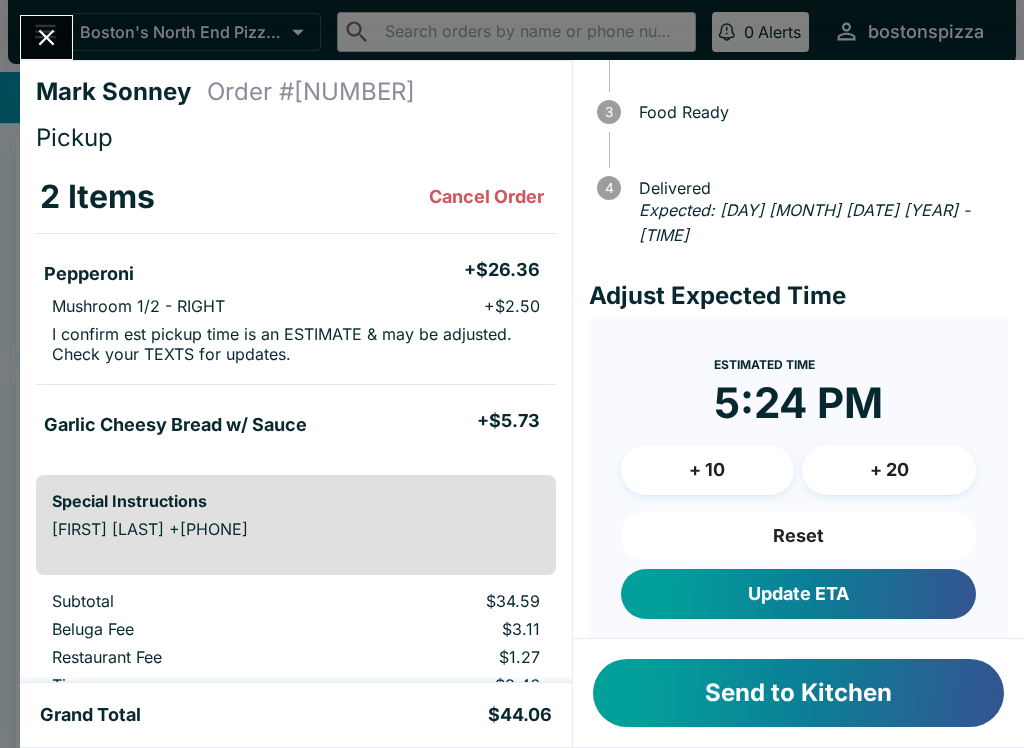 click on "+ 10" at bounding box center [708, 470] 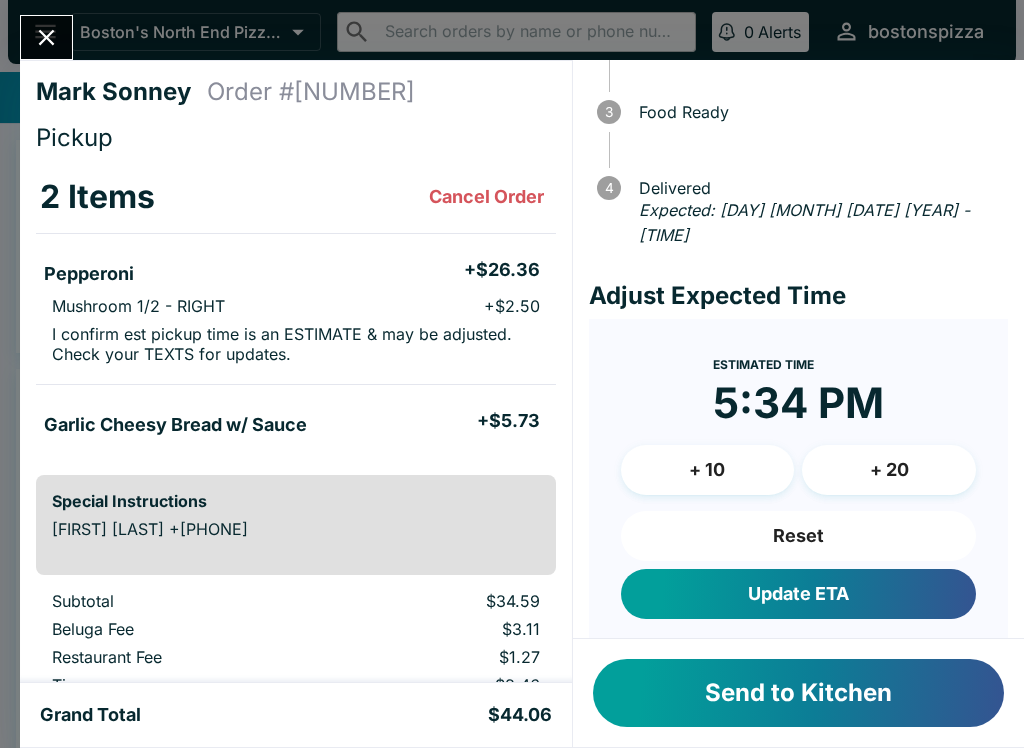 click on "Update ETA" at bounding box center (798, 594) 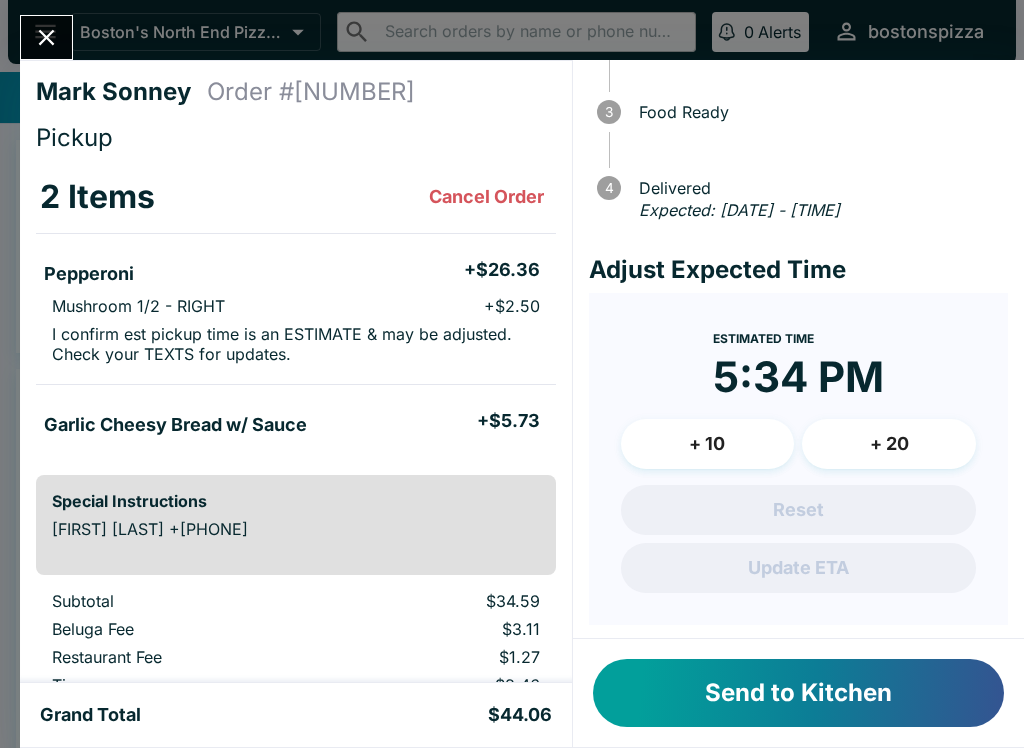 click on "Send to Kitchen" at bounding box center (798, 693) 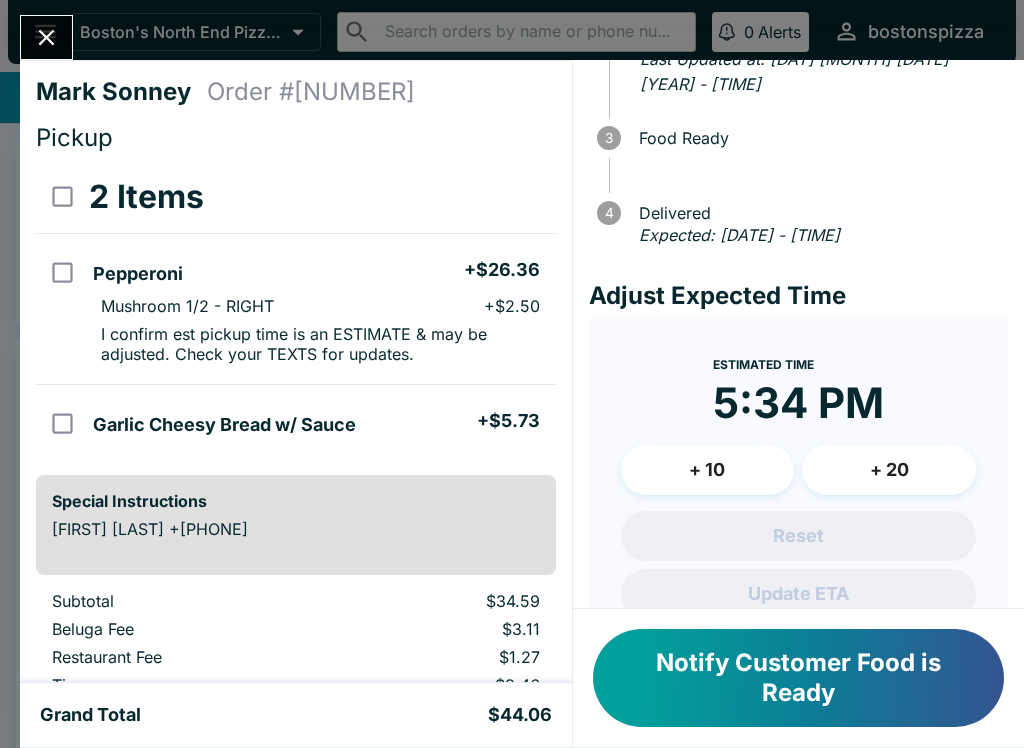 click 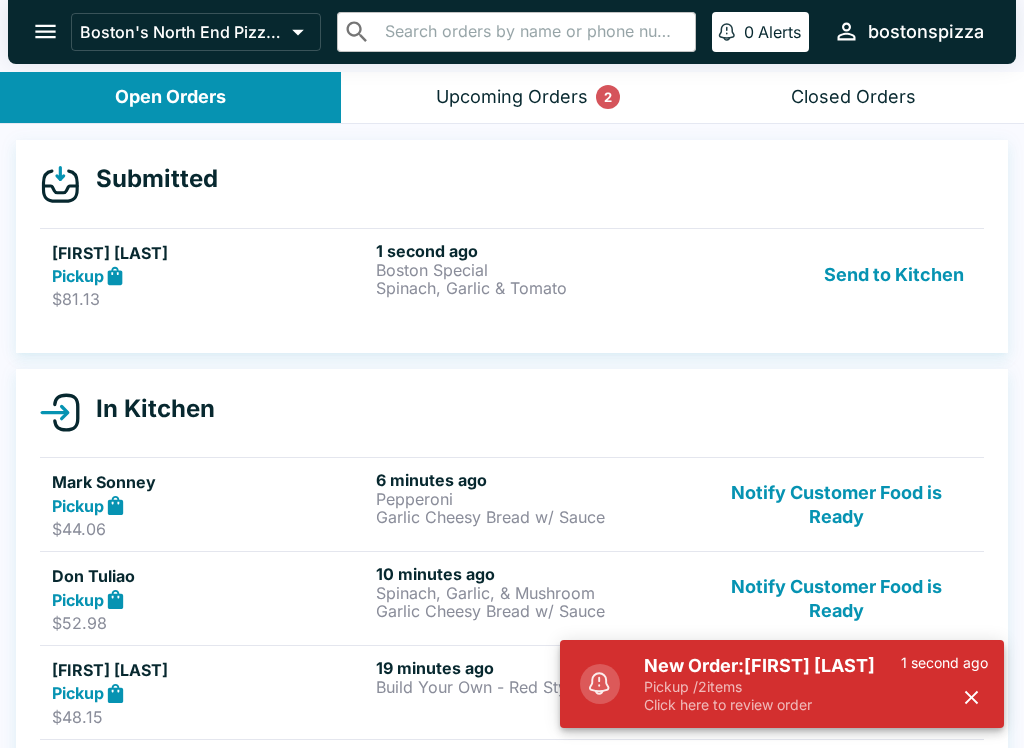 click on "[NAME] Pickup $[PRICE] [NUMBER] seconds ago [ITEM] [ITEM] Send to Kitchen" at bounding box center [512, 275] 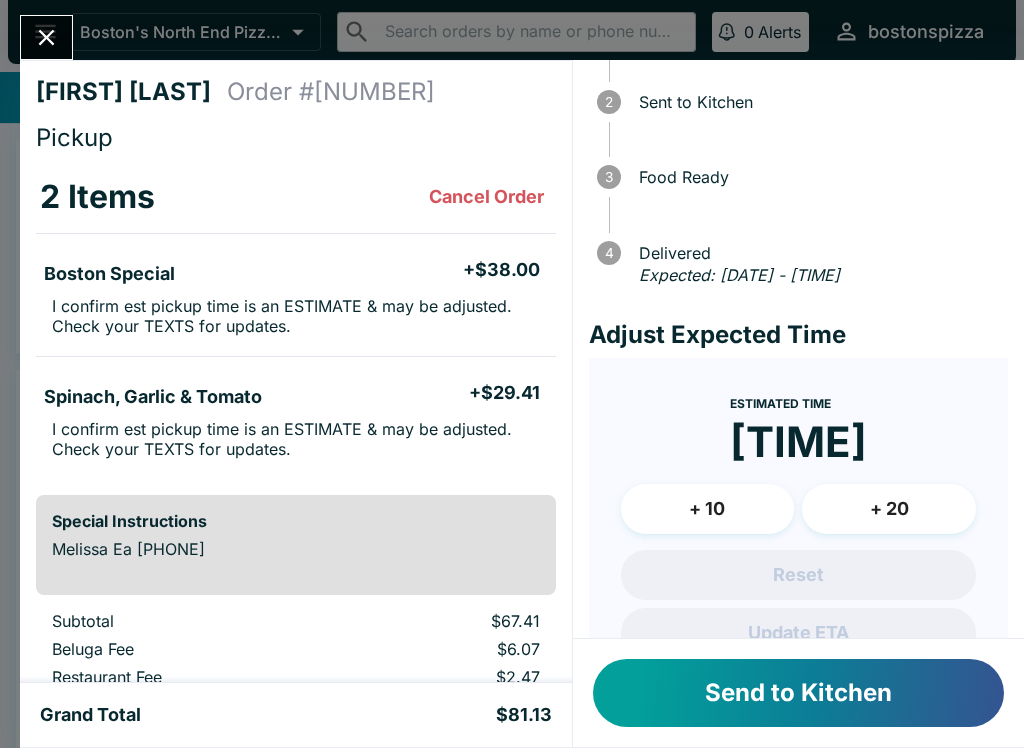 scroll, scrollTop: 121, scrollLeft: 0, axis: vertical 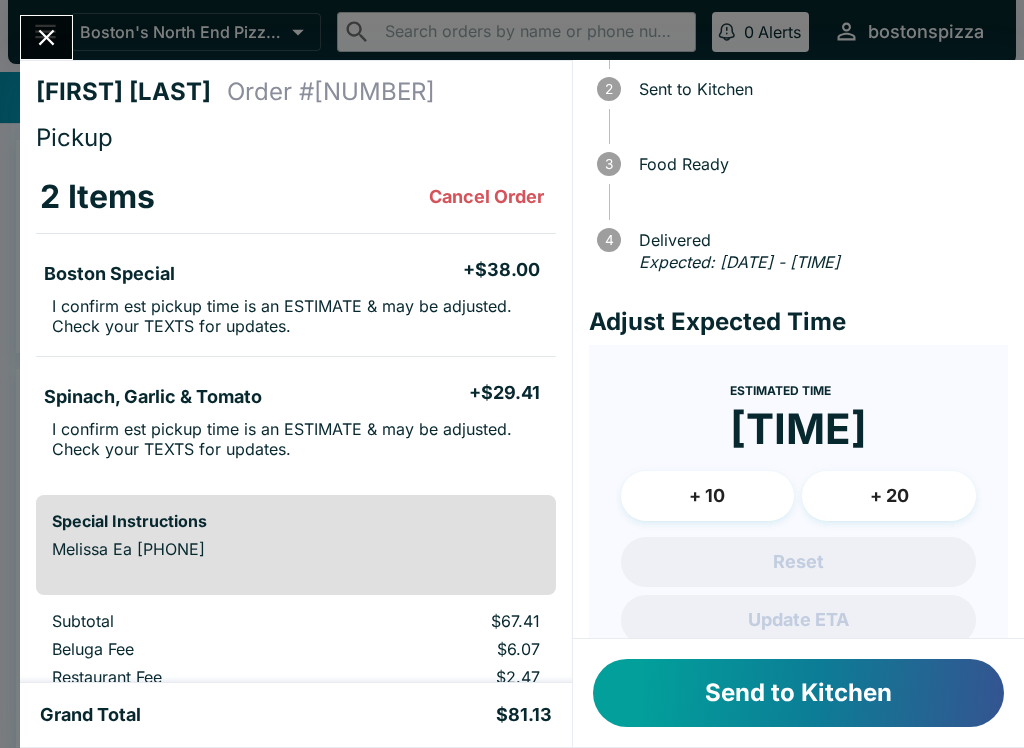 click on "+ 10" at bounding box center (708, 496) 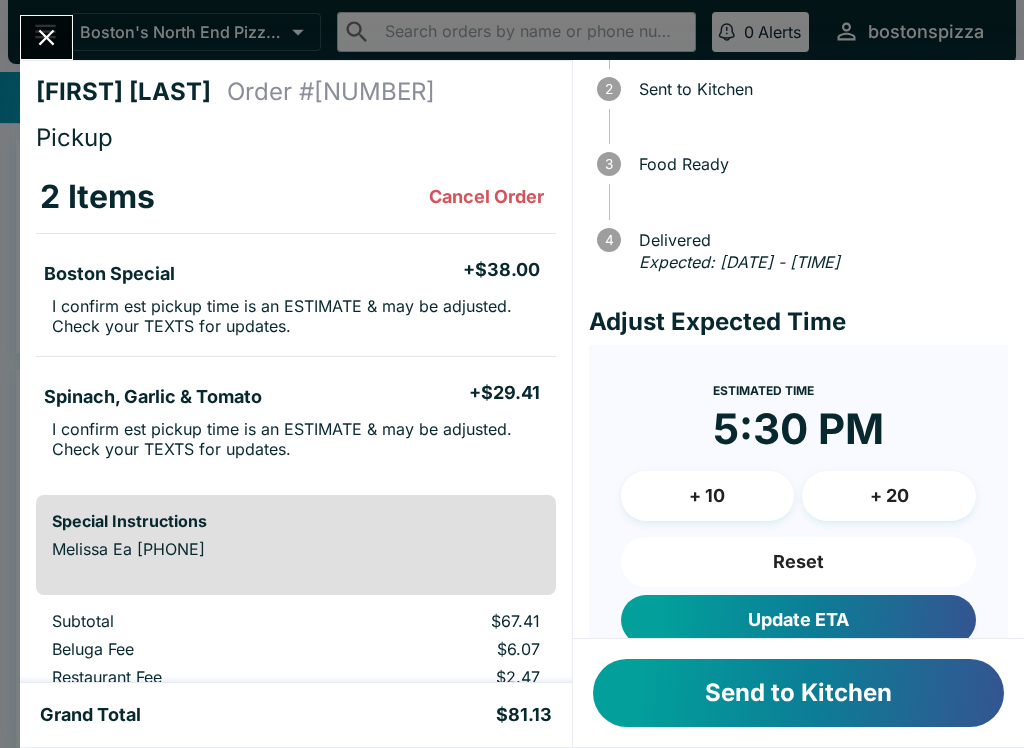 click on "Update ETA" at bounding box center [798, 620] 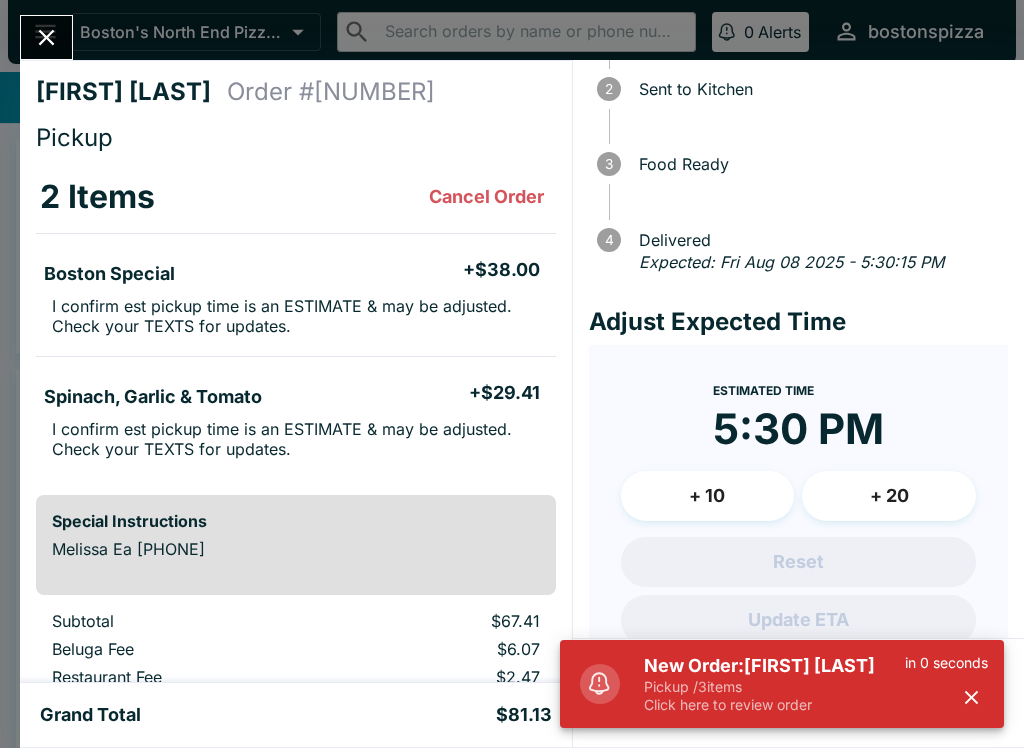 click on "Pickup   /  3  items" at bounding box center [774, 687] 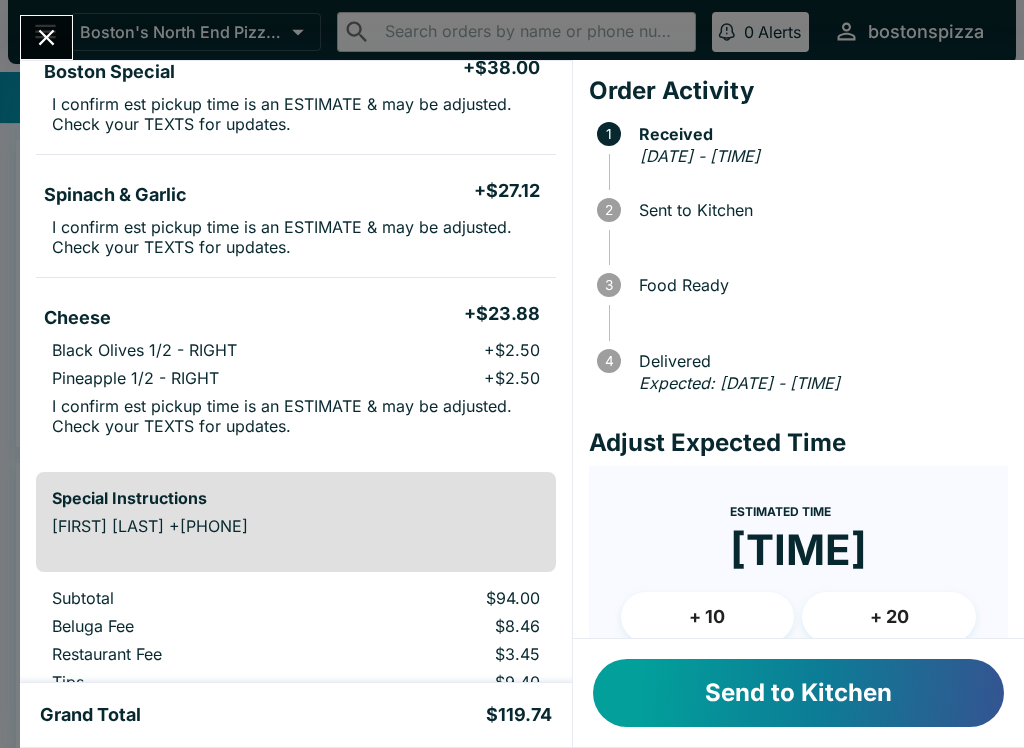 scroll, scrollTop: 203, scrollLeft: 0, axis: vertical 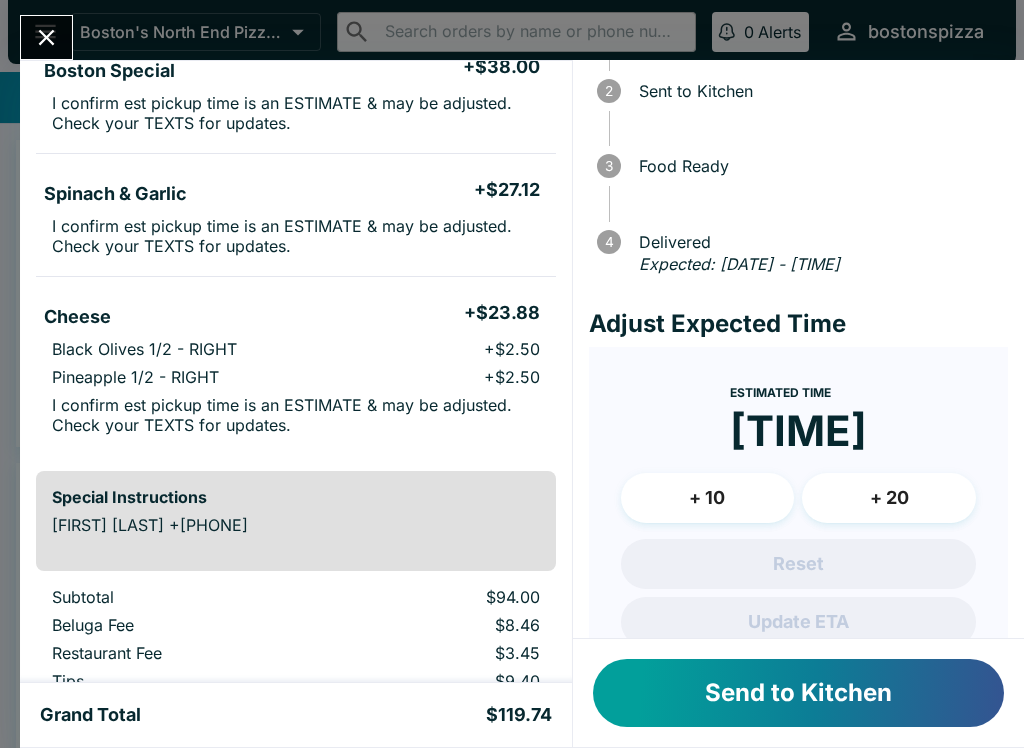 click on "+ 10" at bounding box center (708, 498) 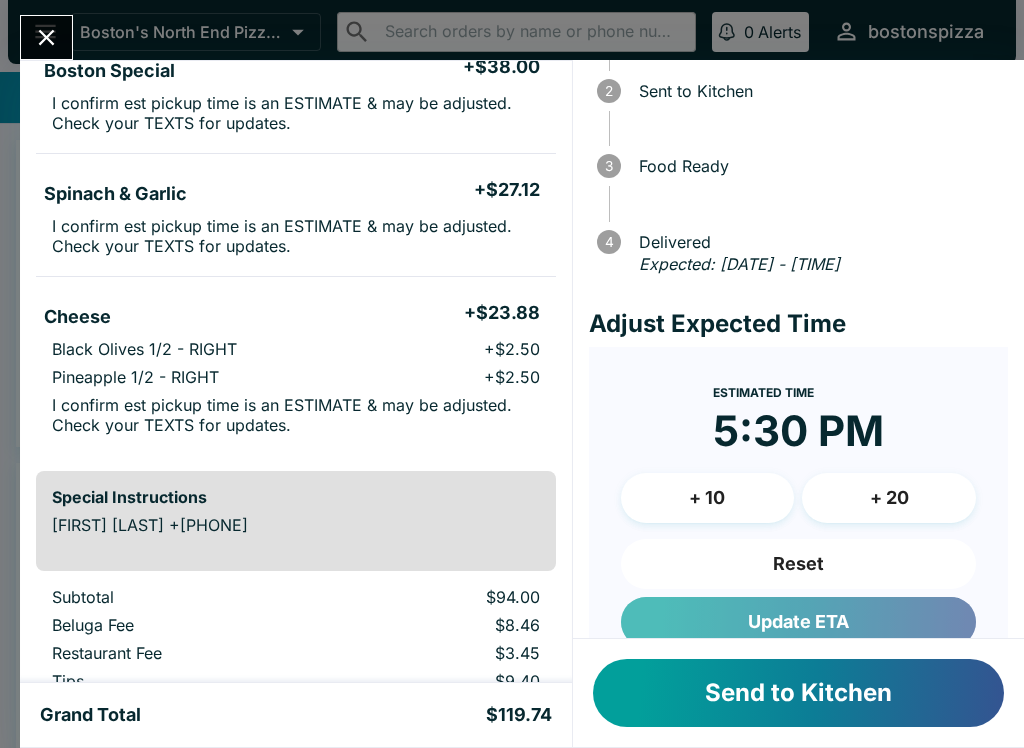 click on "Update ETA" at bounding box center (798, 622) 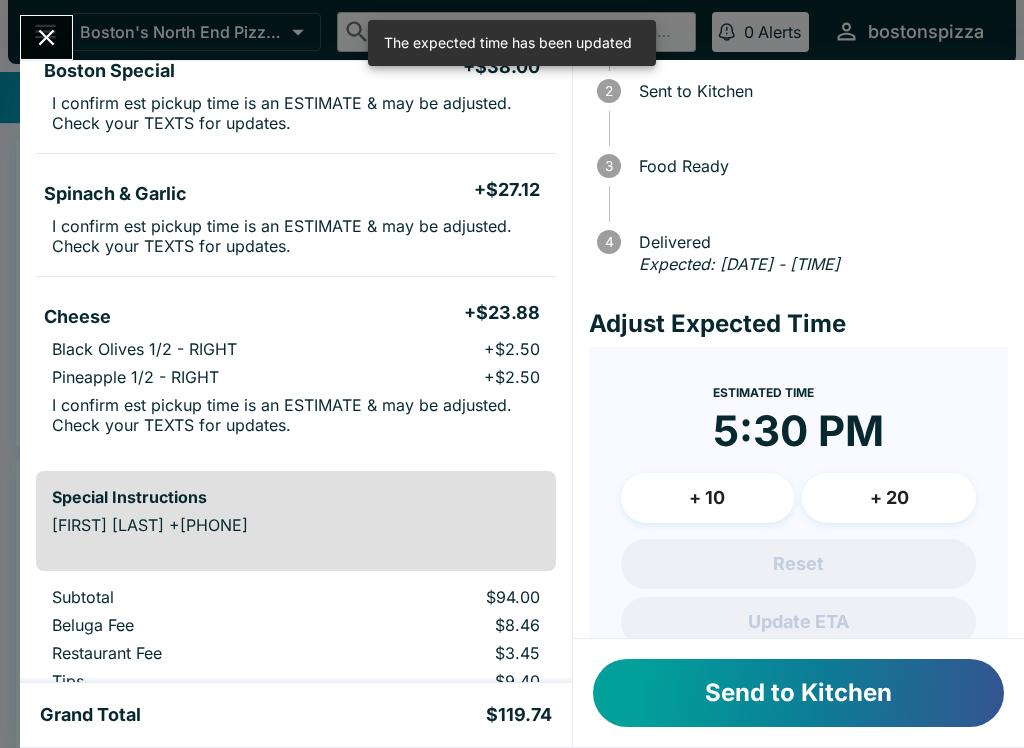 click on "Send to Kitchen" at bounding box center (798, 693) 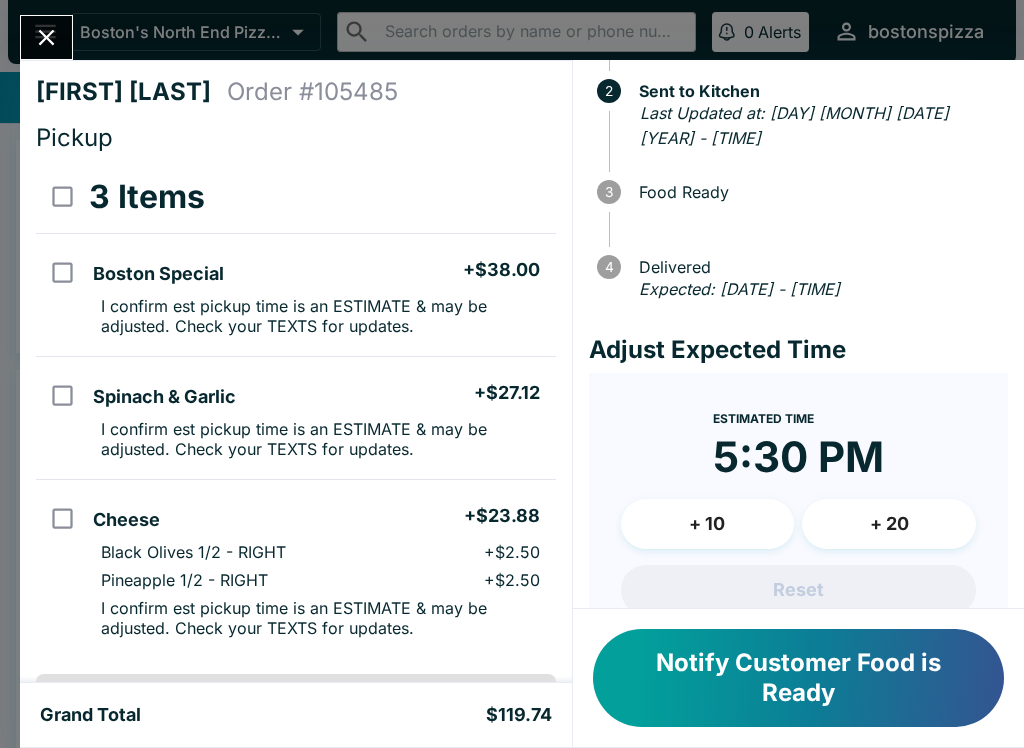 scroll, scrollTop: 0, scrollLeft: 0, axis: both 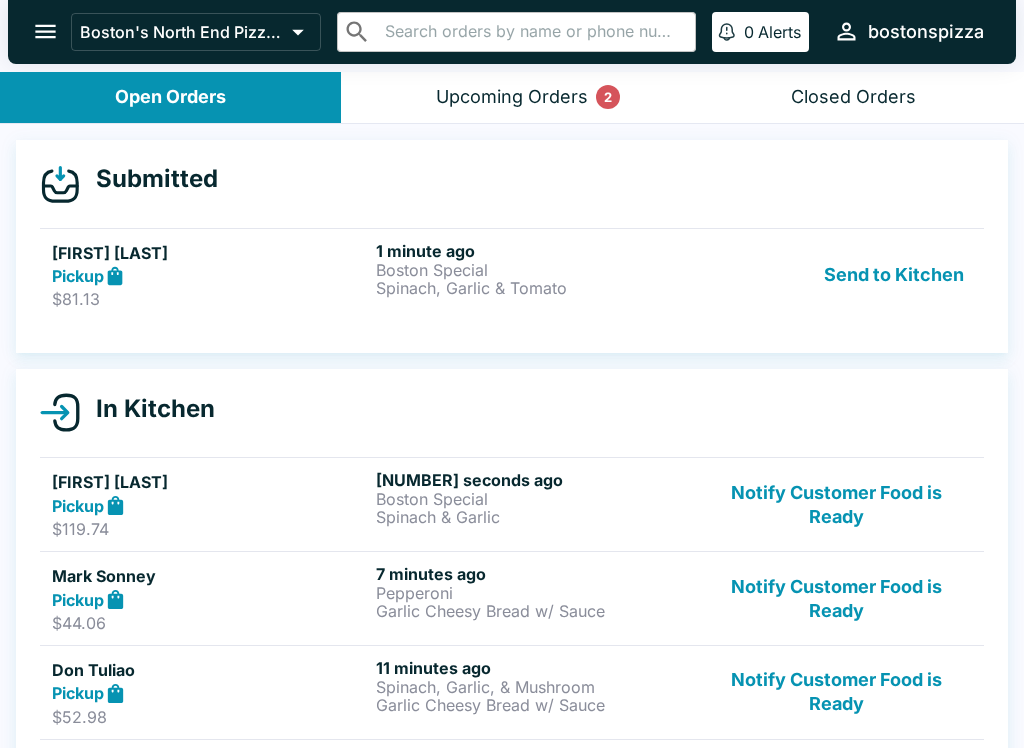 click on "Send to Kitchen" at bounding box center (894, 275) 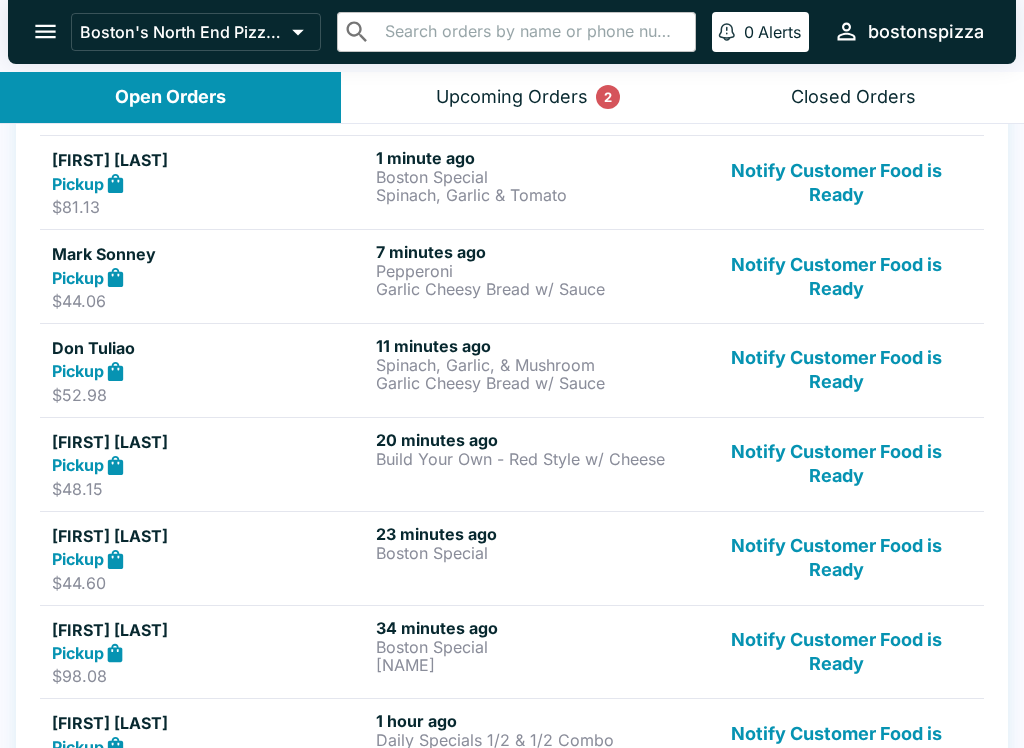 scroll, scrollTop: 401, scrollLeft: 0, axis: vertical 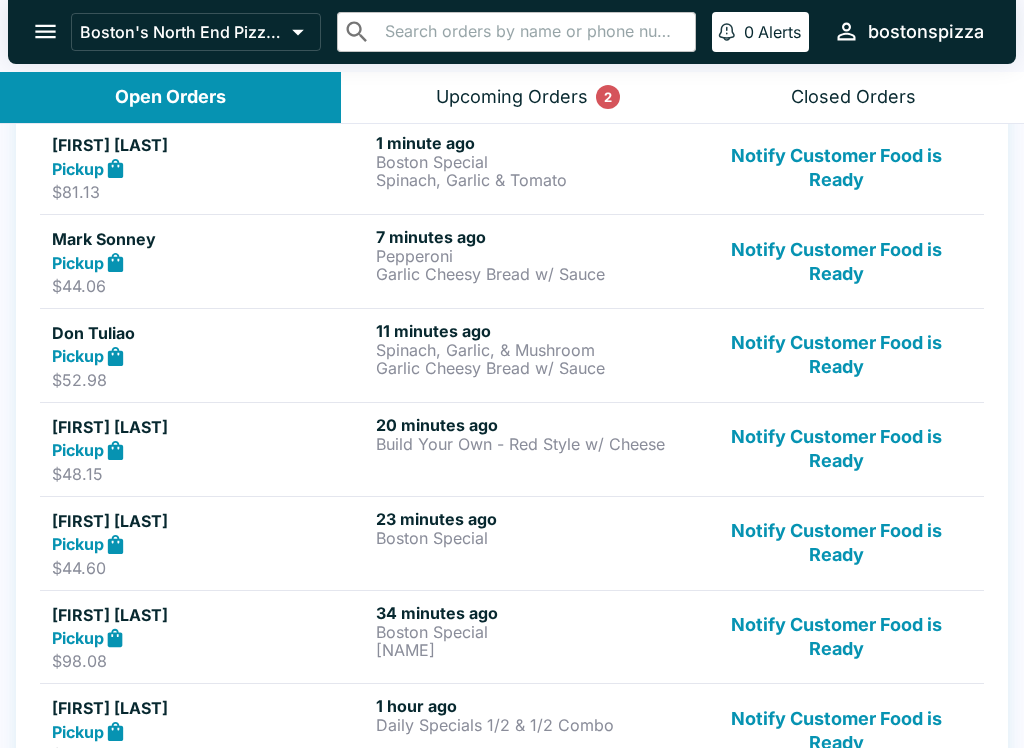 click on "Notify Customer Food is Ready" at bounding box center (836, 543) 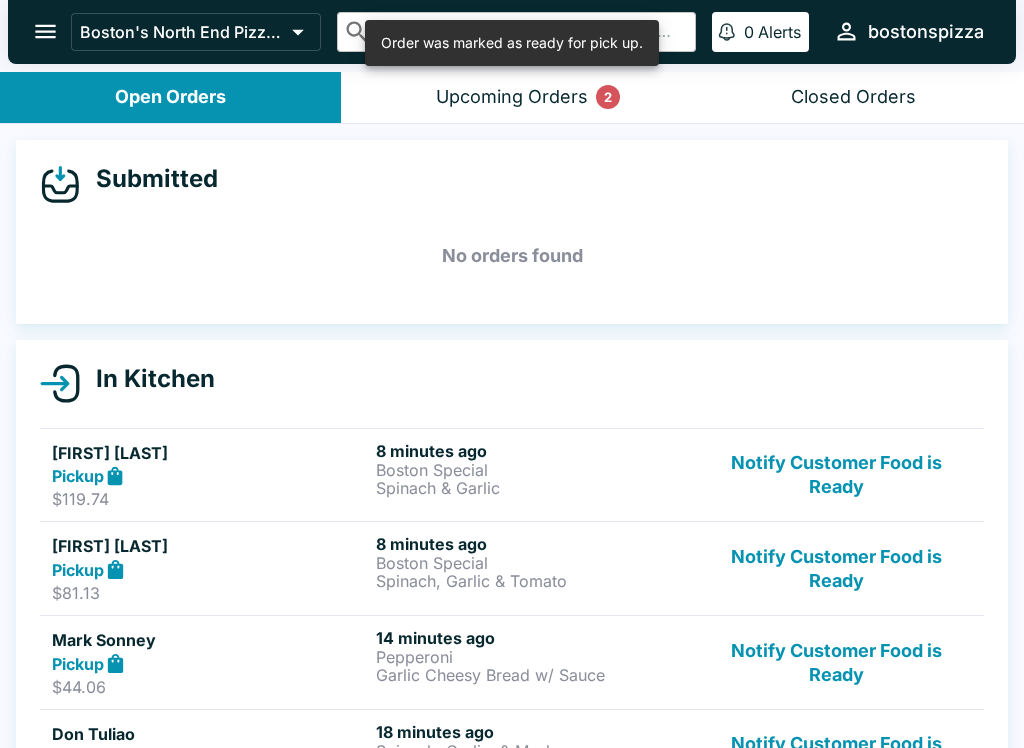 scroll, scrollTop: 0, scrollLeft: 0, axis: both 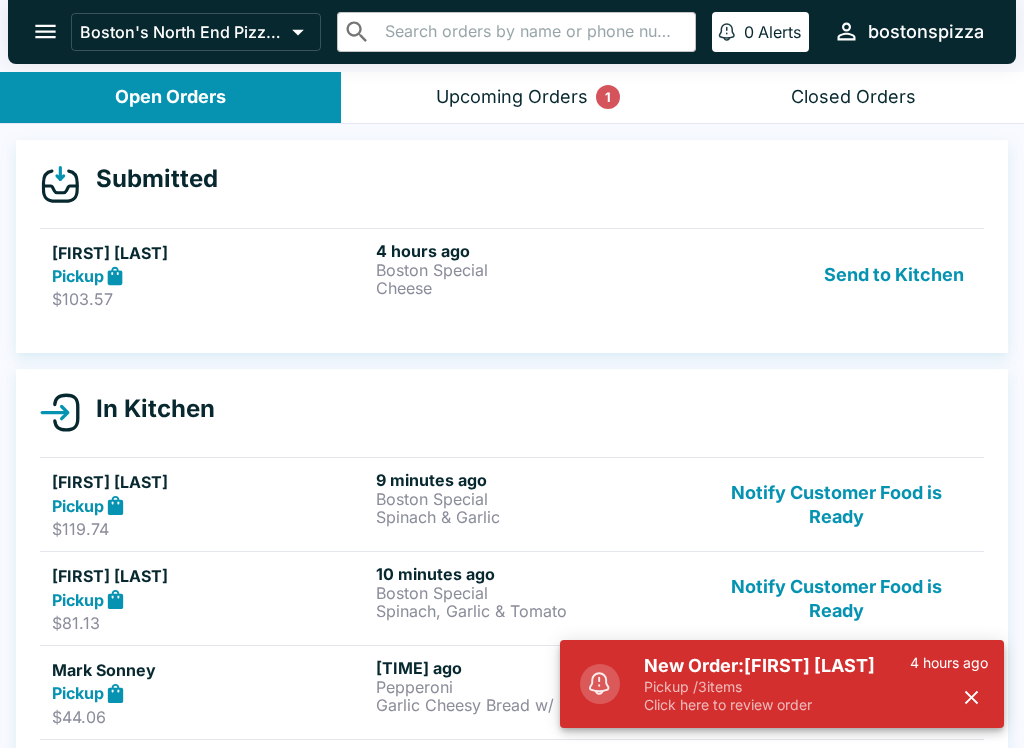 click on "[FIRST] [LAST] Pickup $[PRICE] [TIME] ago [ITEM], [ITEM] & [ITEM] [ITEM] w/ Sauce Notify Customer Food is Ready" at bounding box center (512, 786) 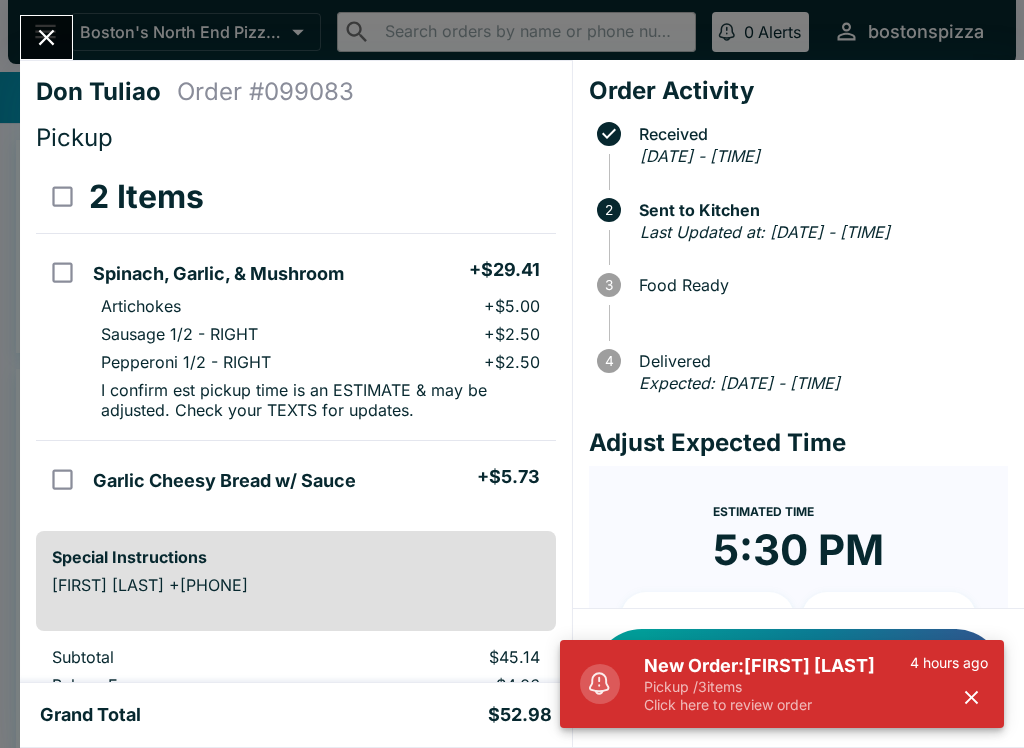 click on "Pickup   /  3  items" at bounding box center [777, 687] 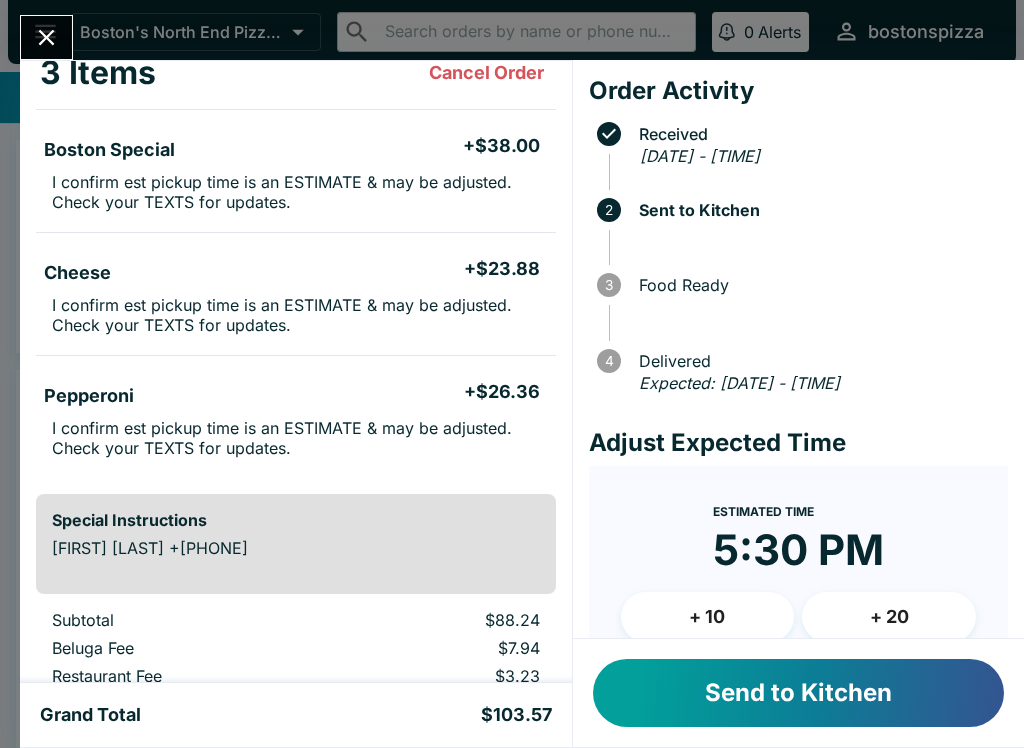 scroll, scrollTop: 146, scrollLeft: 0, axis: vertical 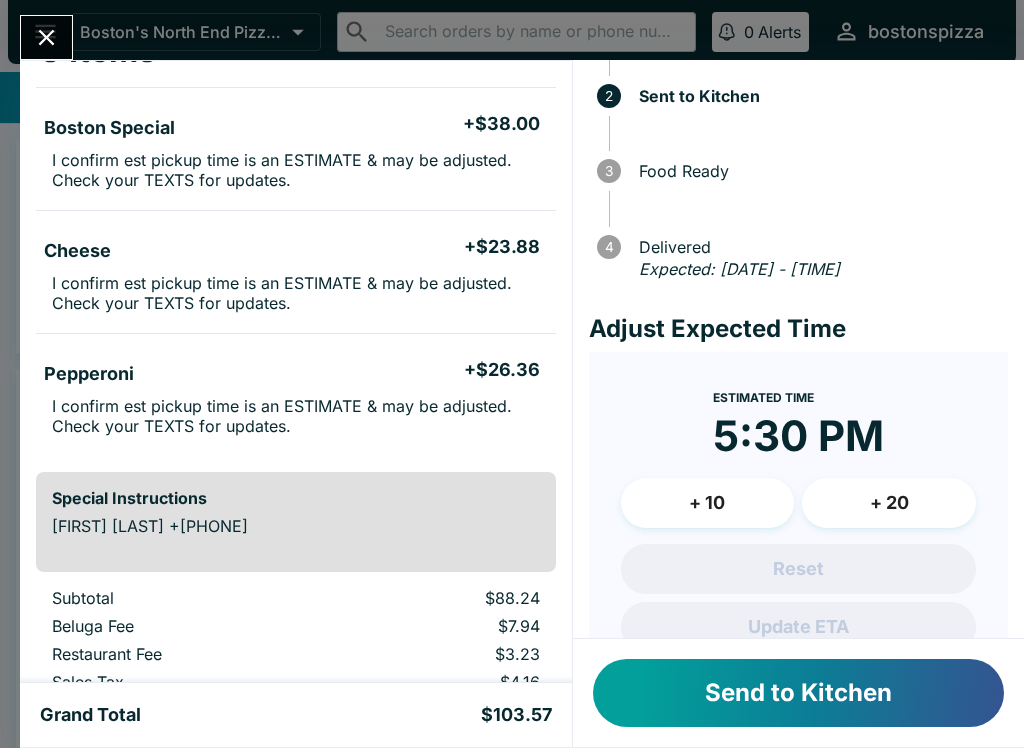 click on "+ 20" at bounding box center [889, 503] 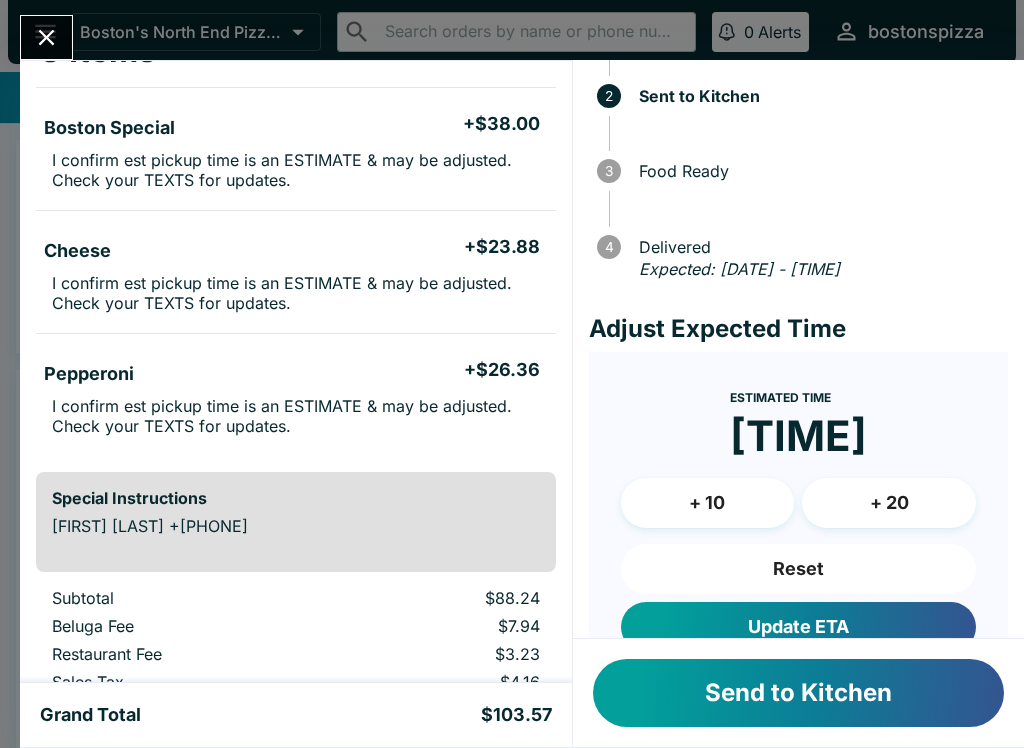 click on "Update ETA" at bounding box center (798, 627) 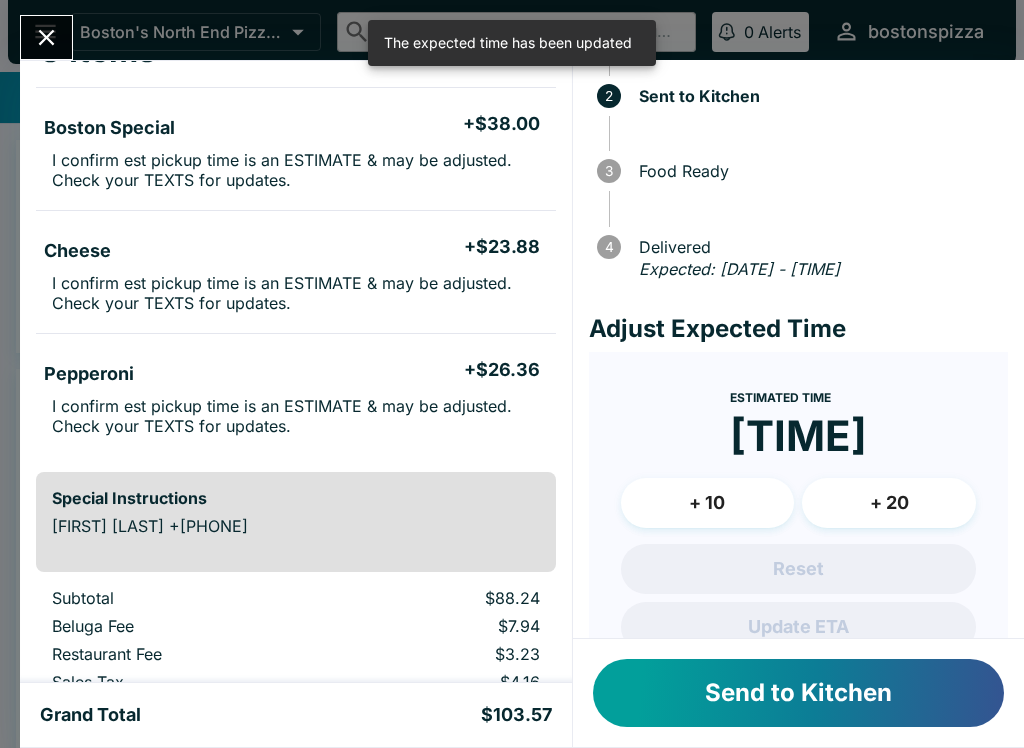 click on "Send to Kitchen" at bounding box center (798, 693) 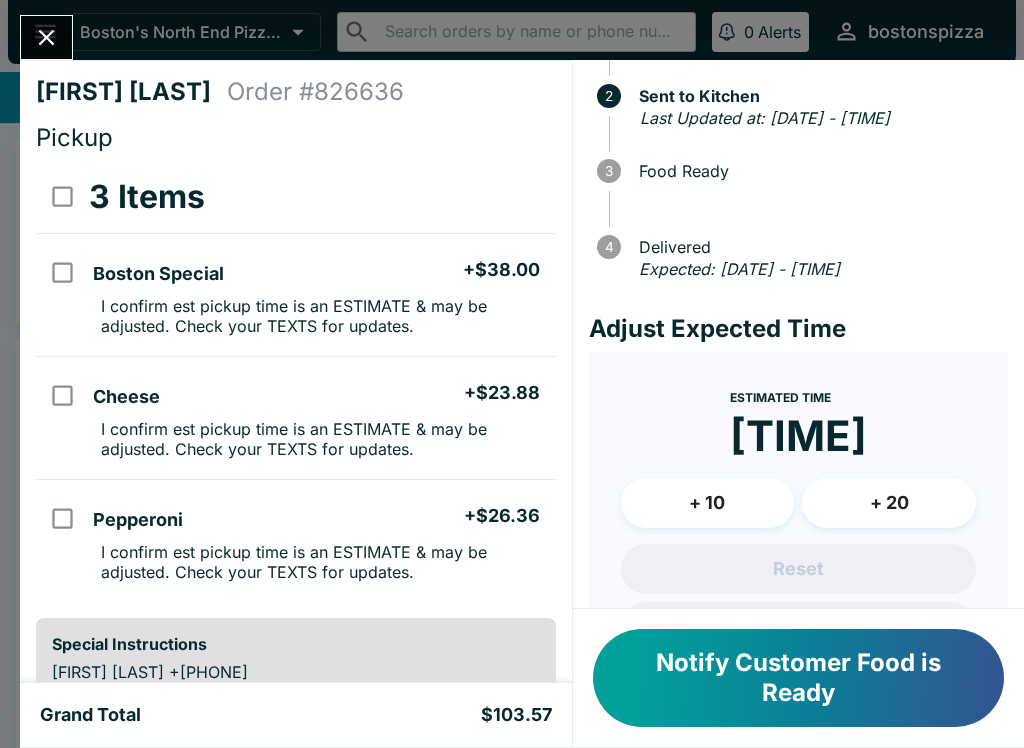 scroll, scrollTop: 0, scrollLeft: 0, axis: both 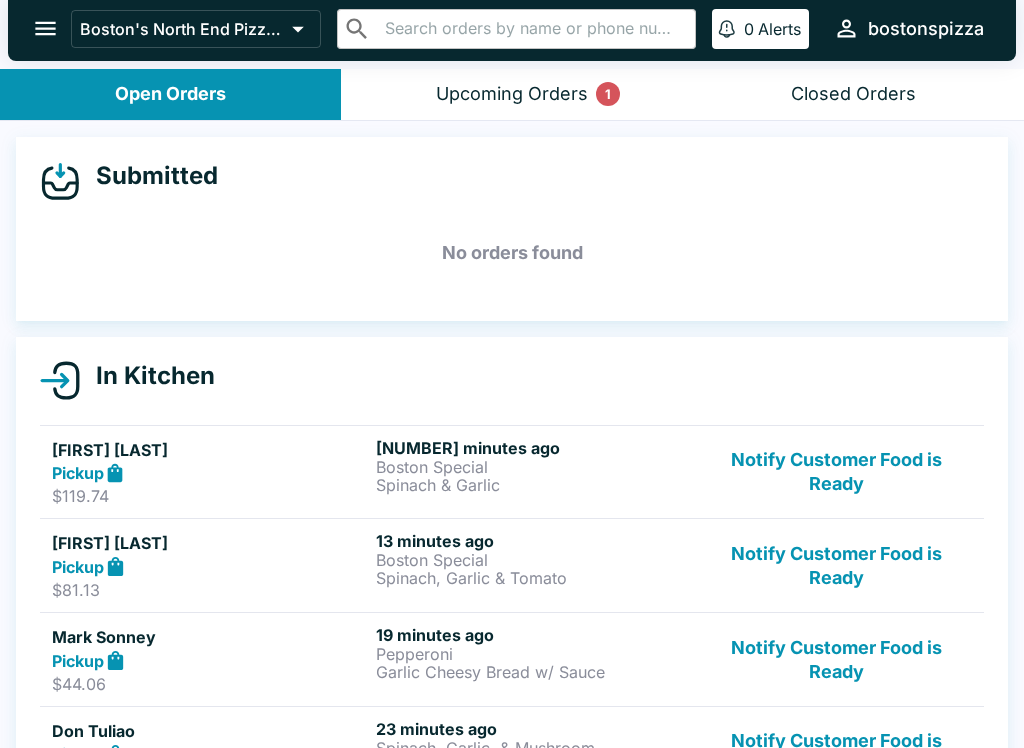 click on "[COMPANY] ​ ​ [NUMBER] Alerts [BRAND]" at bounding box center (512, 33) 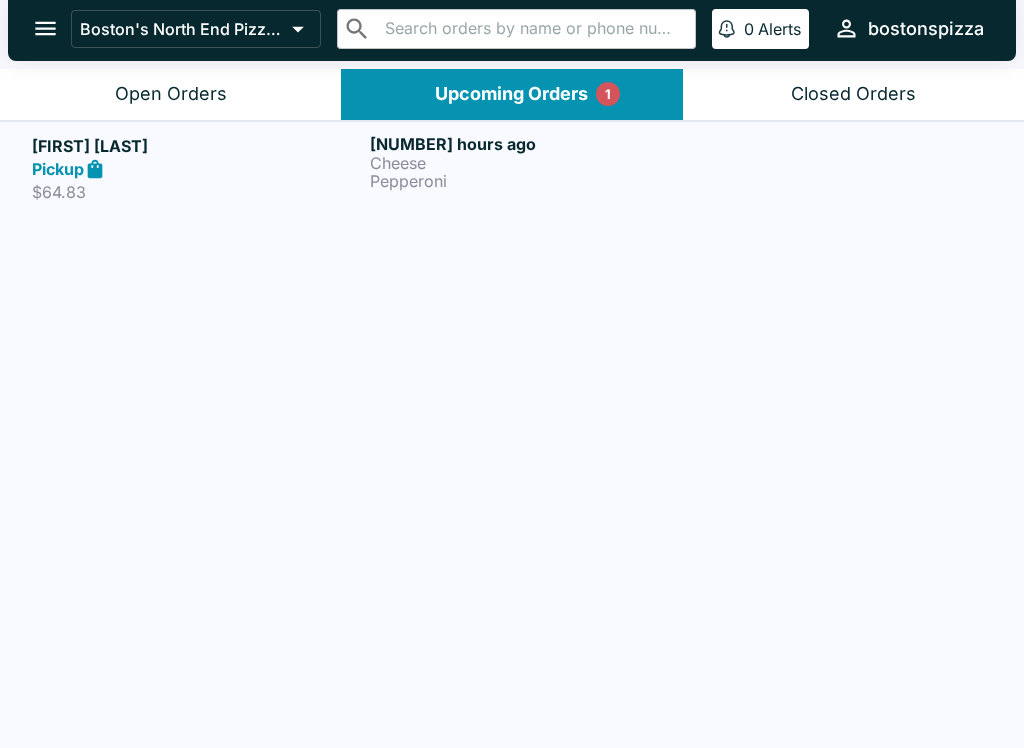 click on "Open Orders" at bounding box center [171, 94] 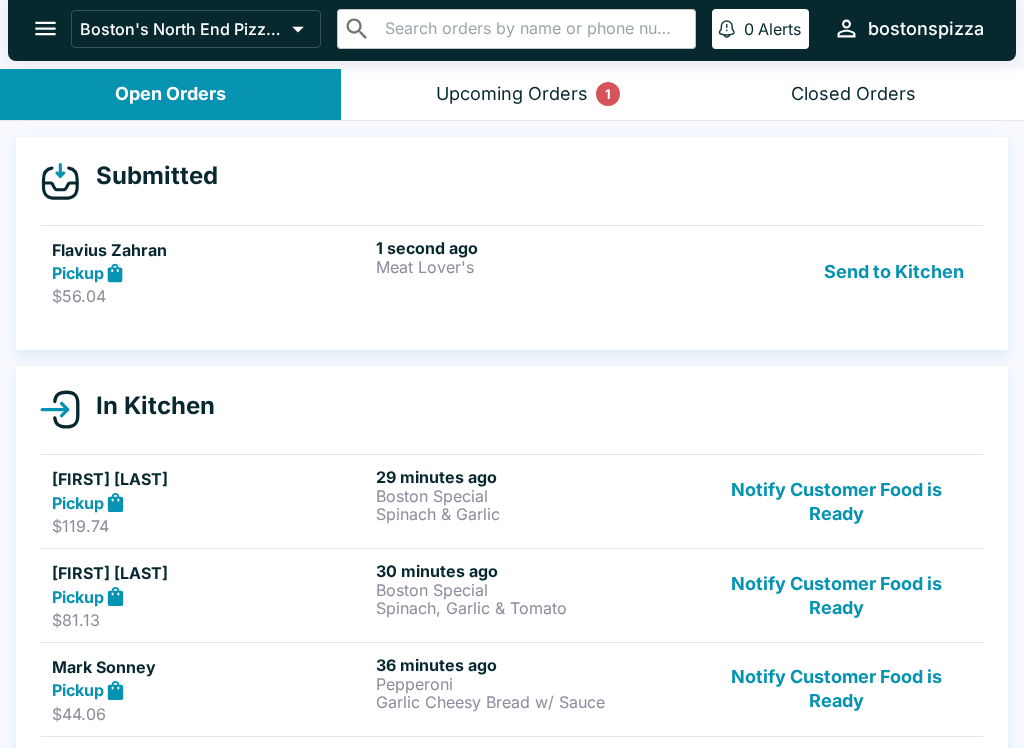 click on "1 second ago" at bounding box center (534, 248) 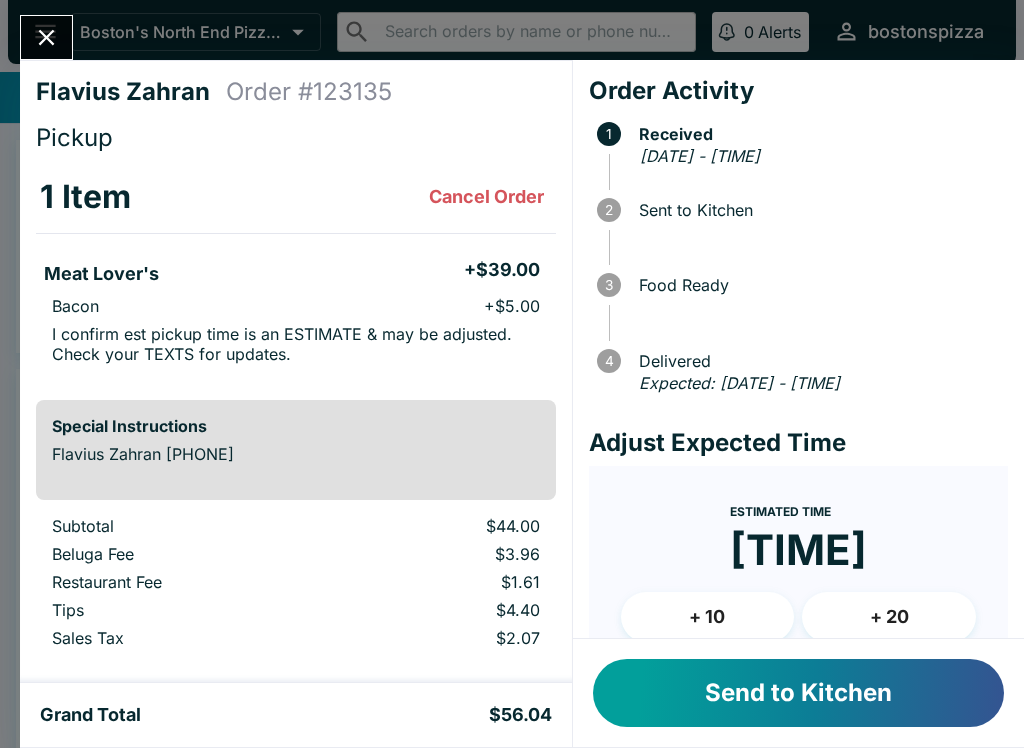 click on "+ 20" at bounding box center [889, 617] 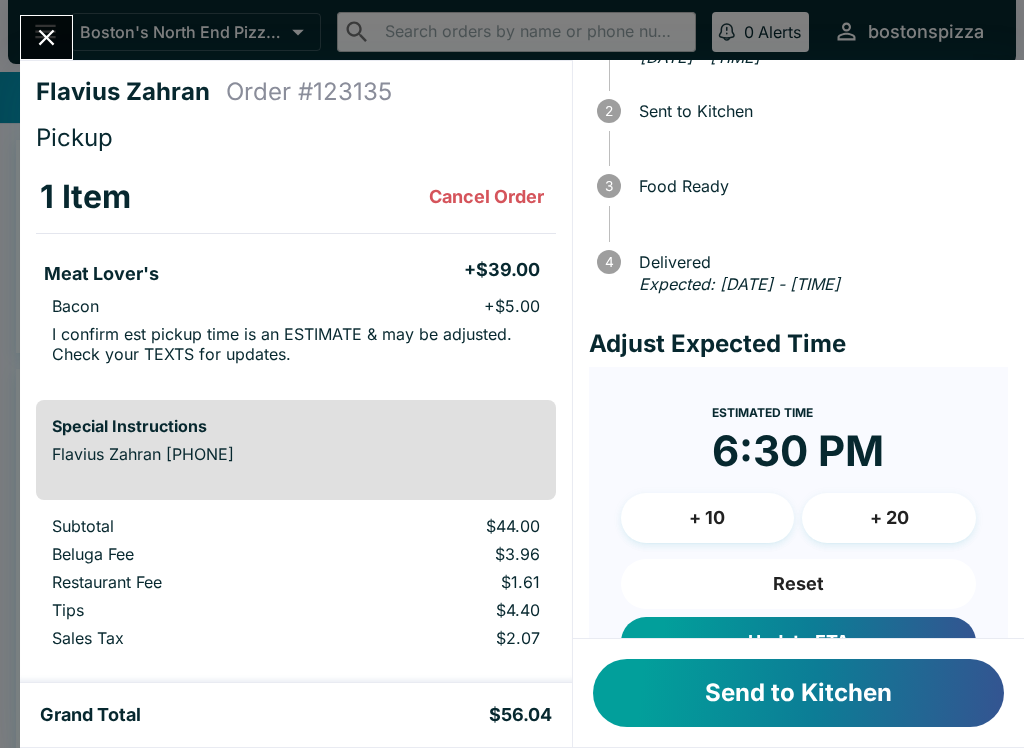 scroll, scrollTop: 124, scrollLeft: 0, axis: vertical 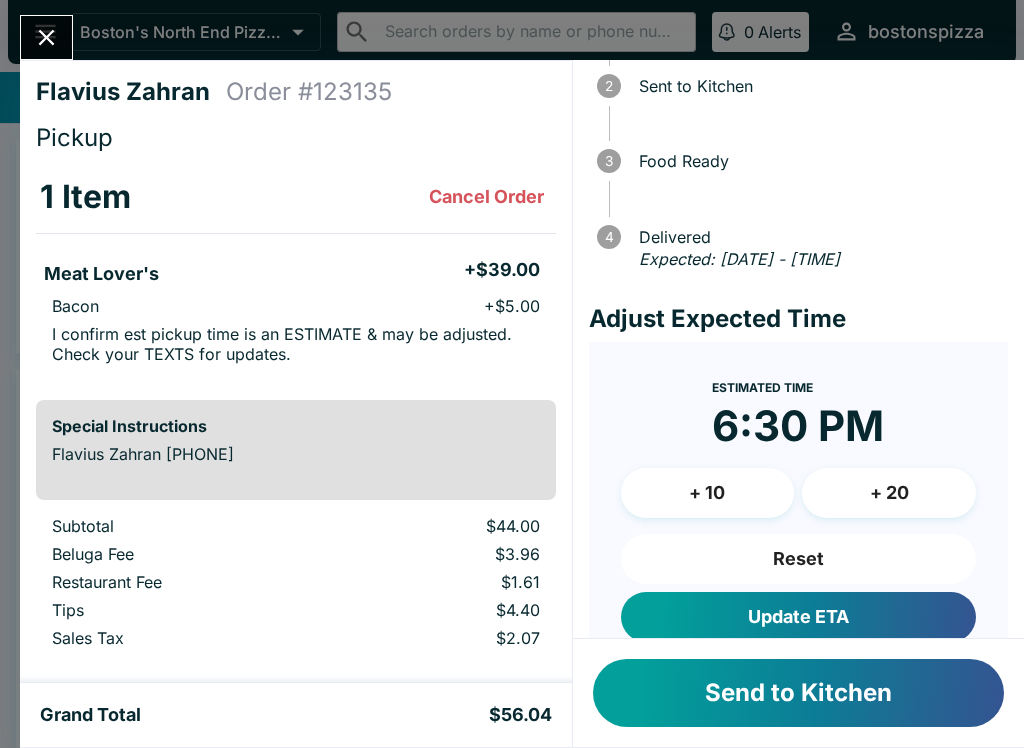 click on "Update ETA" at bounding box center (798, 617) 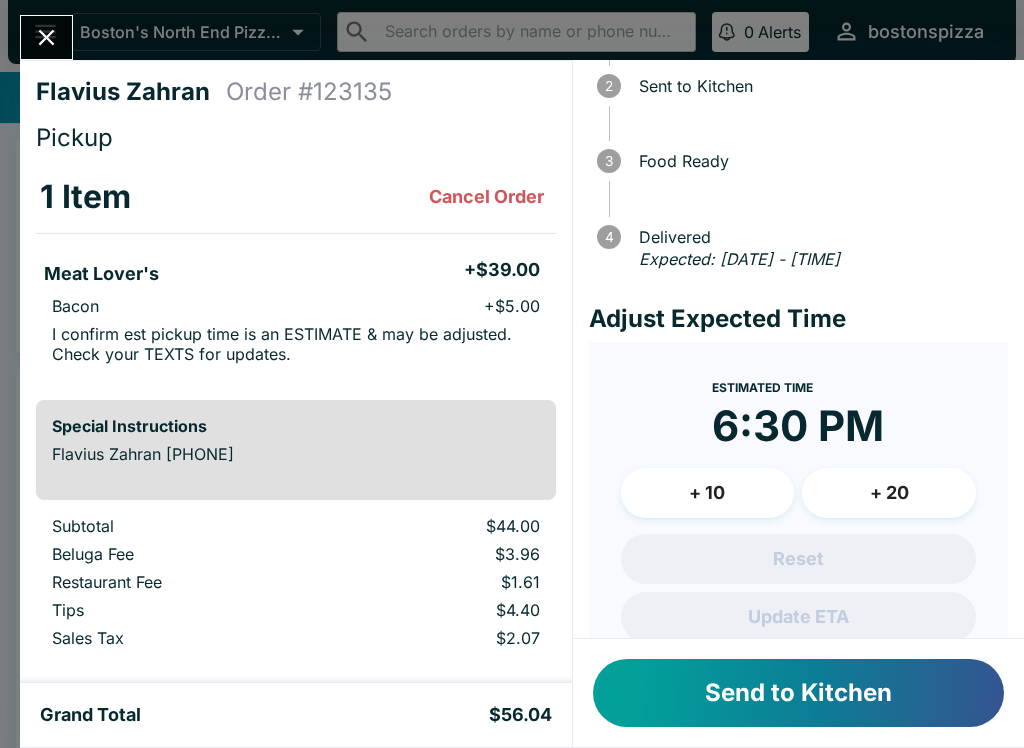 click on "Send to Kitchen" at bounding box center (798, 693) 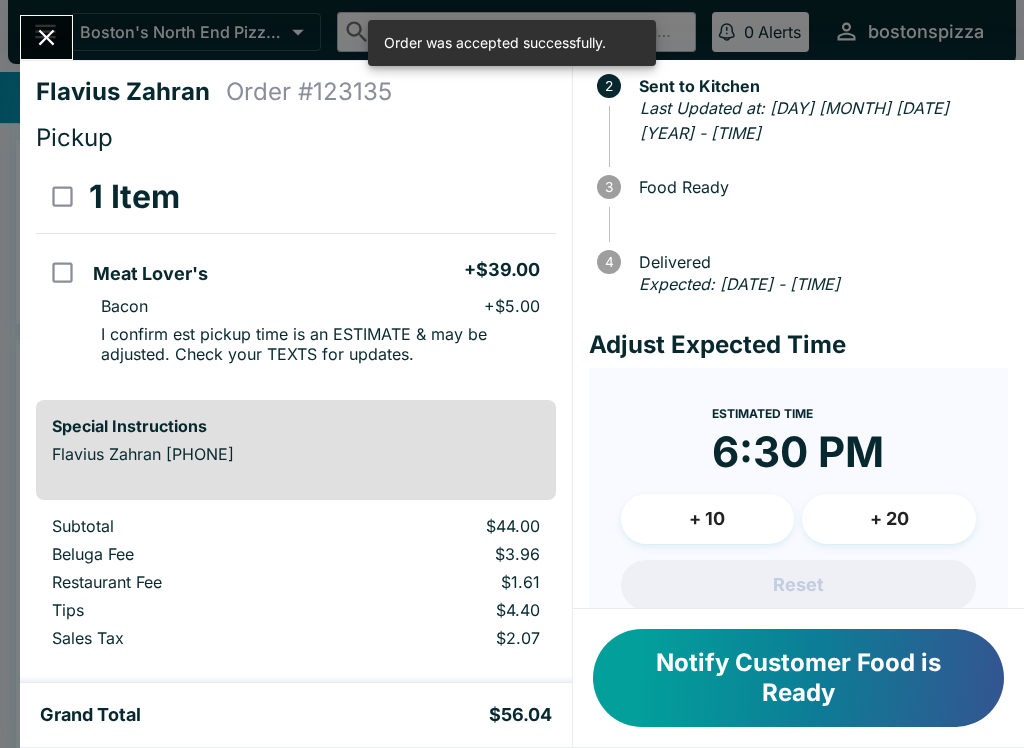 click at bounding box center [46, 37] 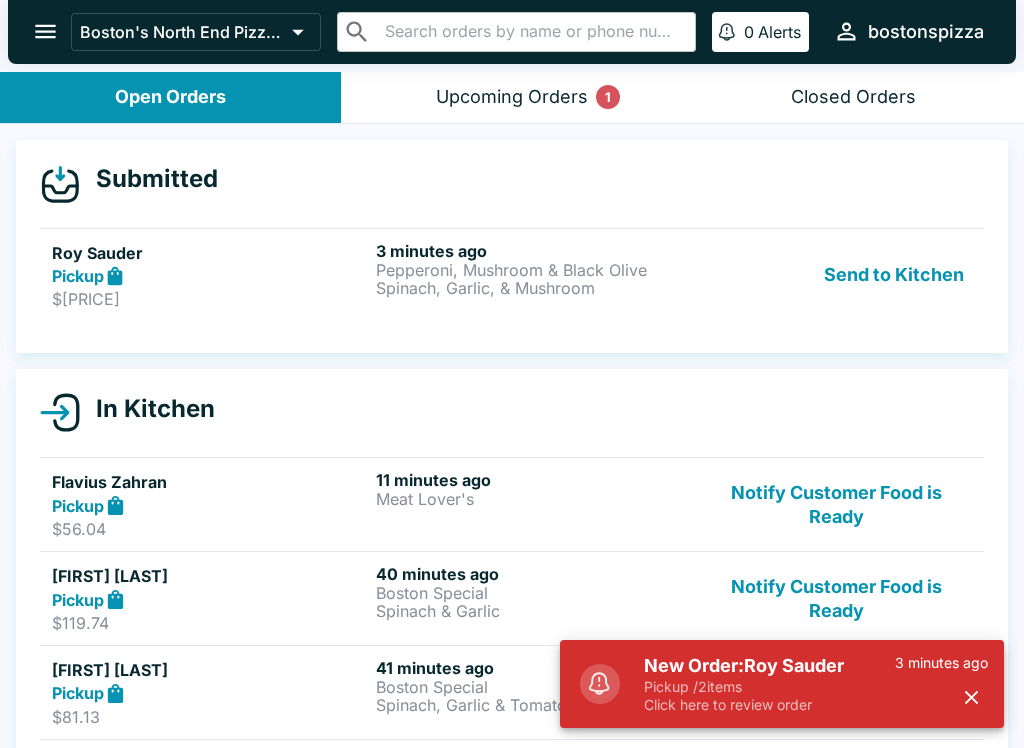 click on "[NUMBER] seconds ago [ITEM], [ITEM] [ITEM], [ITEM]" at bounding box center [534, 275] 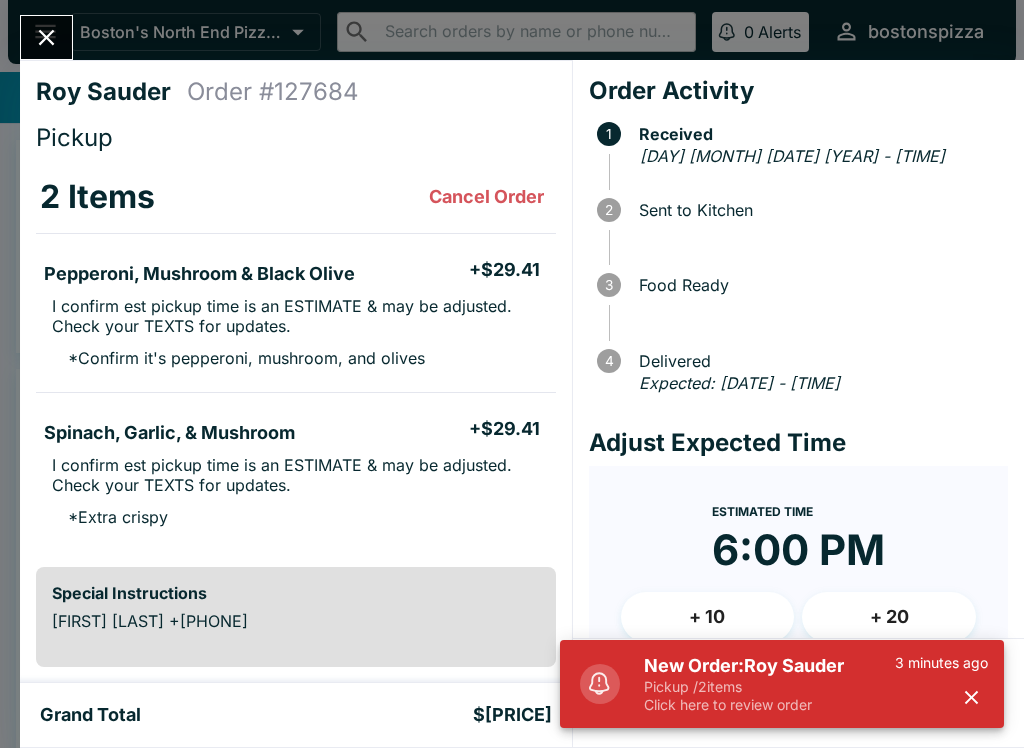 click on "+ 10" at bounding box center (708, 617) 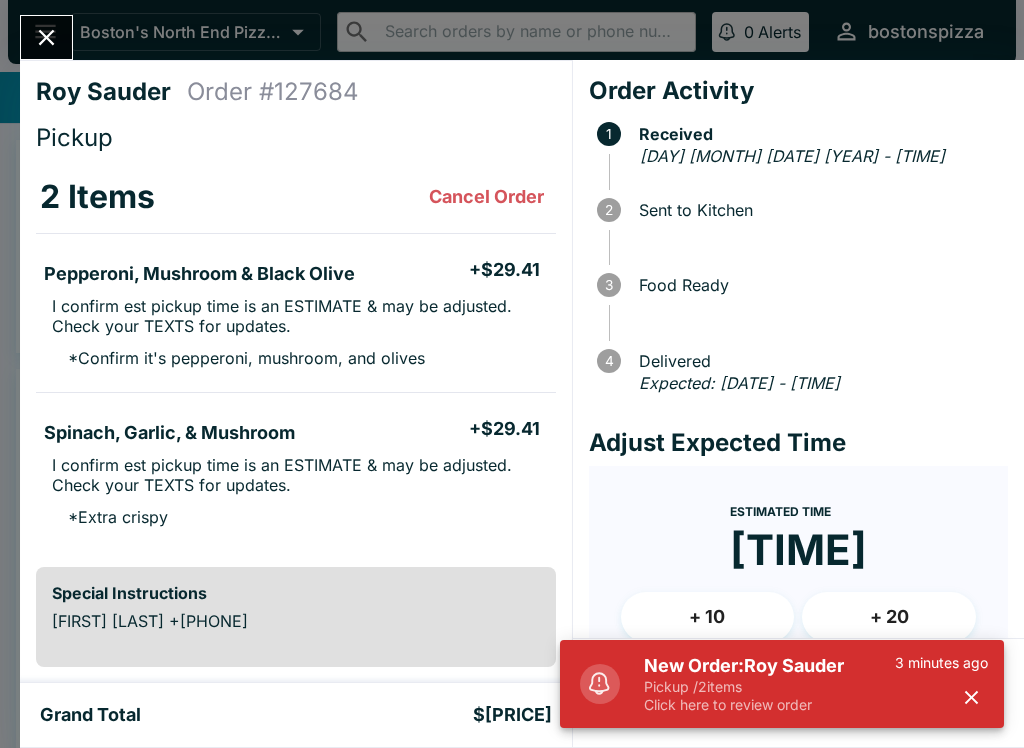 click on "+ 10" at bounding box center [708, 617] 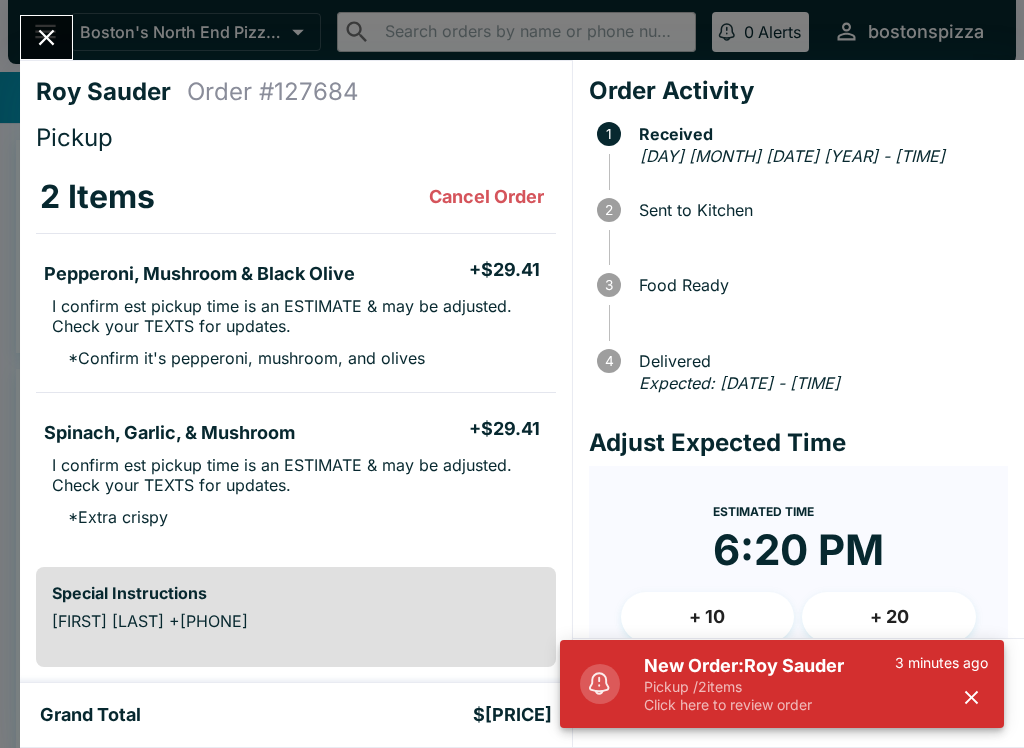 click on "+ 10" at bounding box center [708, 617] 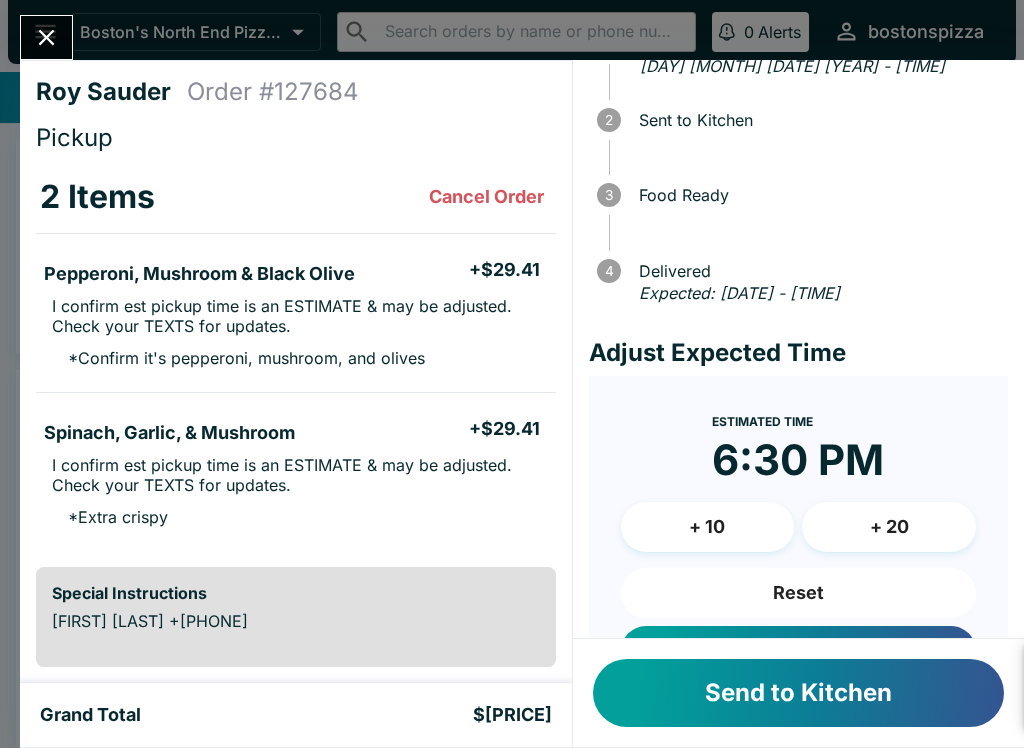 scroll, scrollTop: 154, scrollLeft: 0, axis: vertical 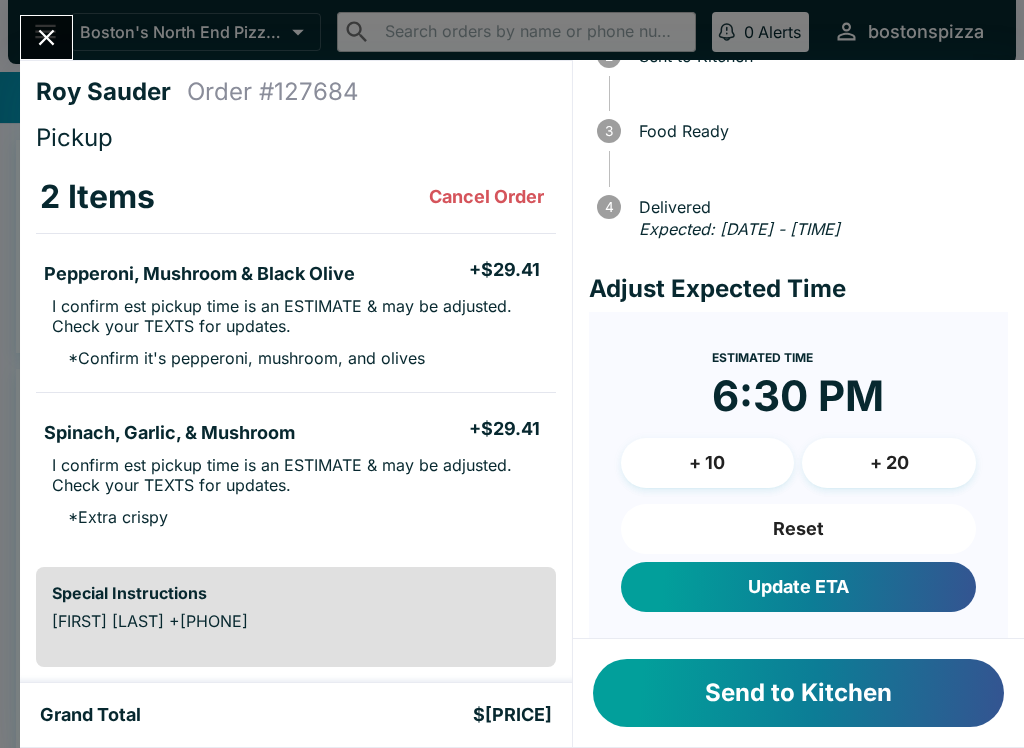 click on "Update ETA" at bounding box center [798, 587] 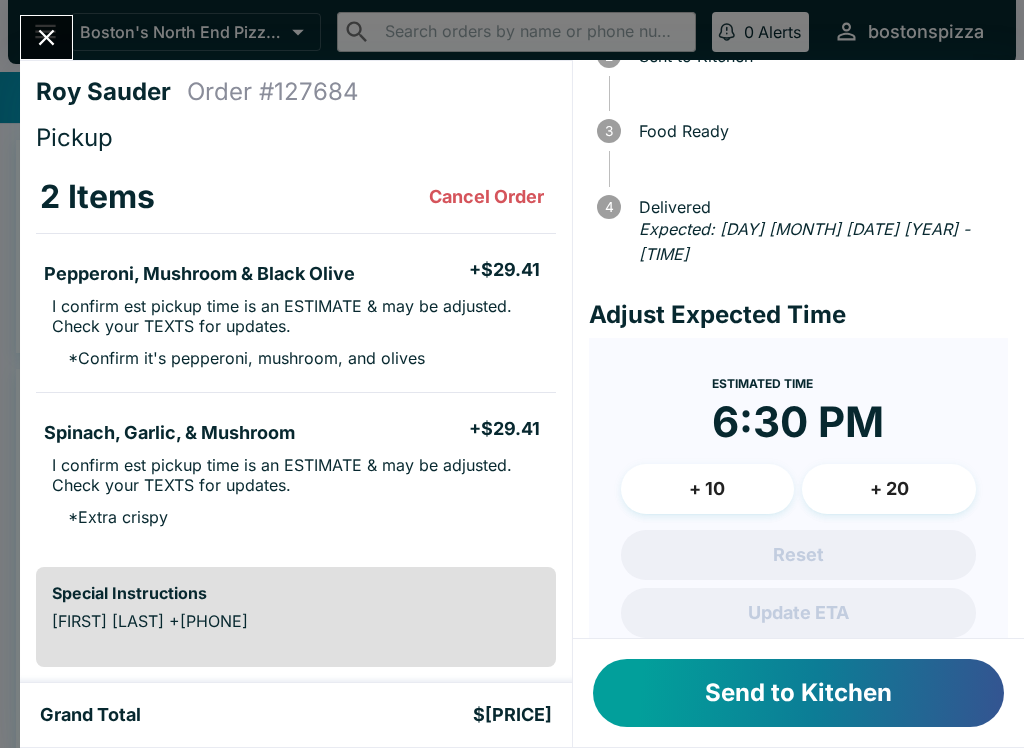 click on "Send to Kitchen" at bounding box center [798, 693] 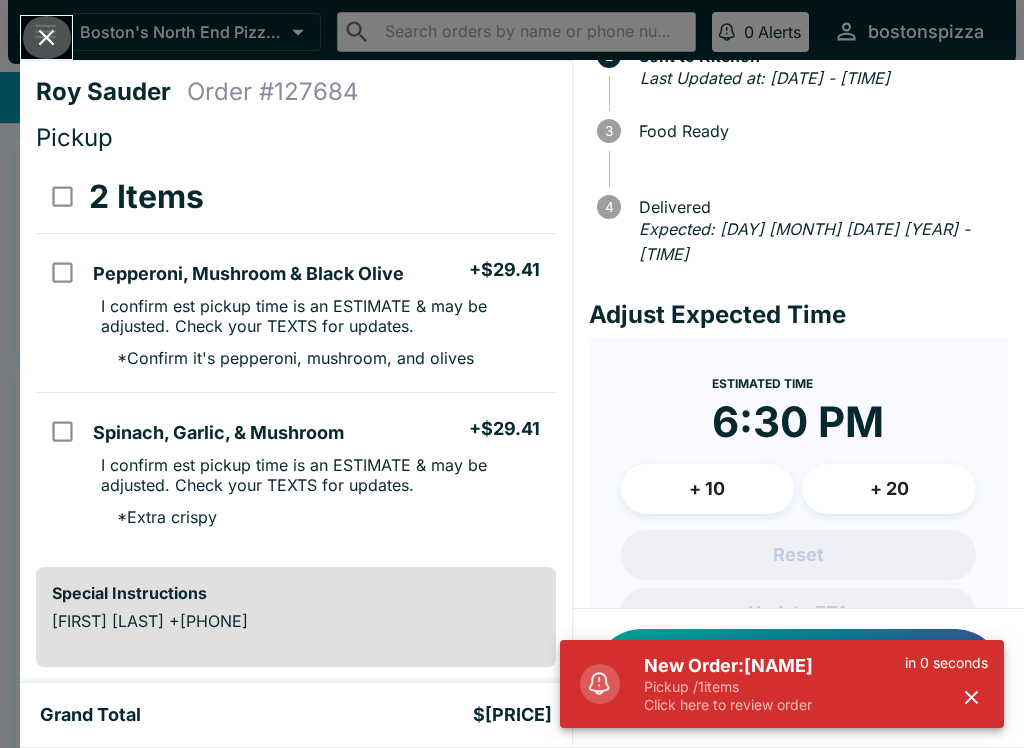 click 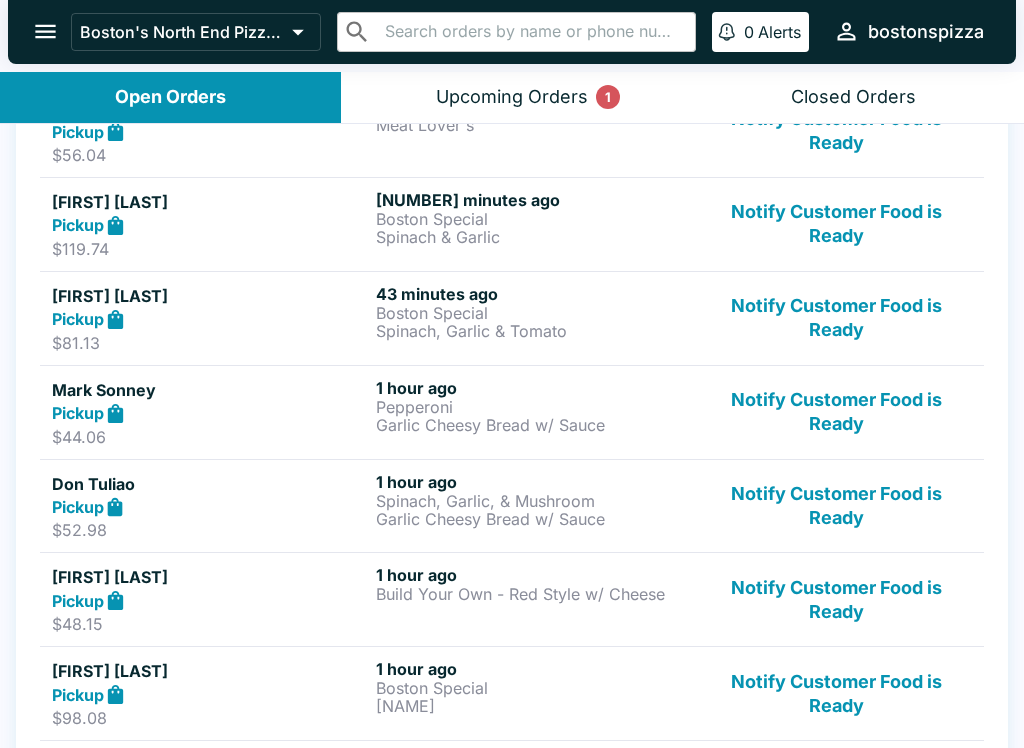 scroll, scrollTop: 465, scrollLeft: 0, axis: vertical 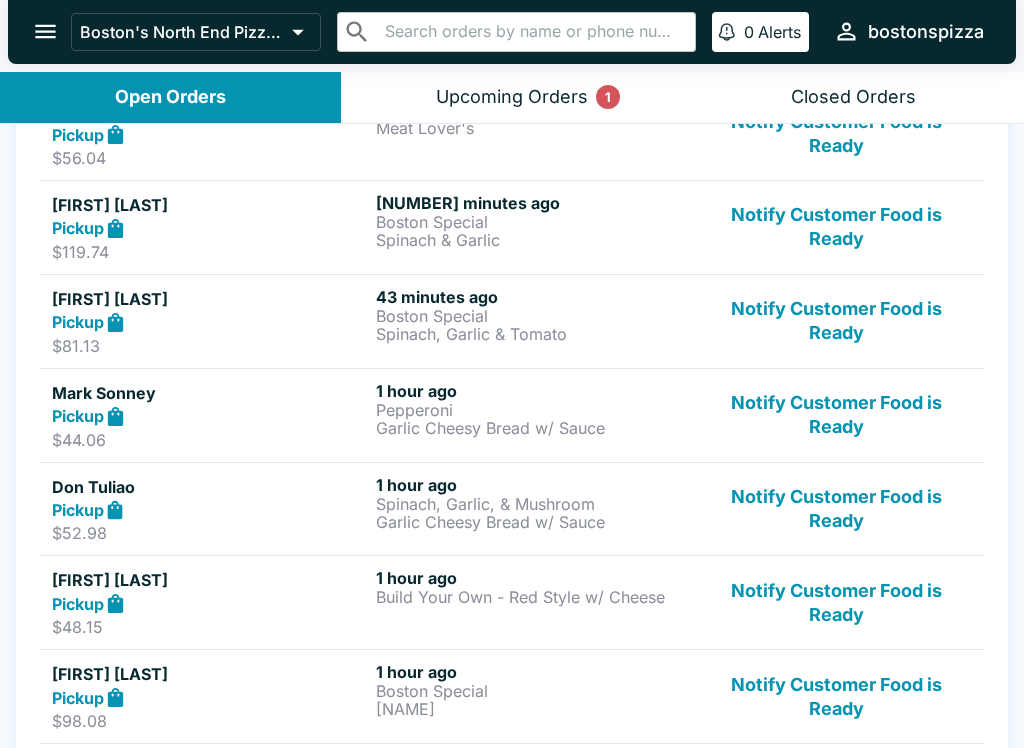 click on "[NAME] Pickup $[PRICE] [NUMBER] hours ago [ITEM], [ITEM] Notify Customer Food is Ready" at bounding box center [512, 509] 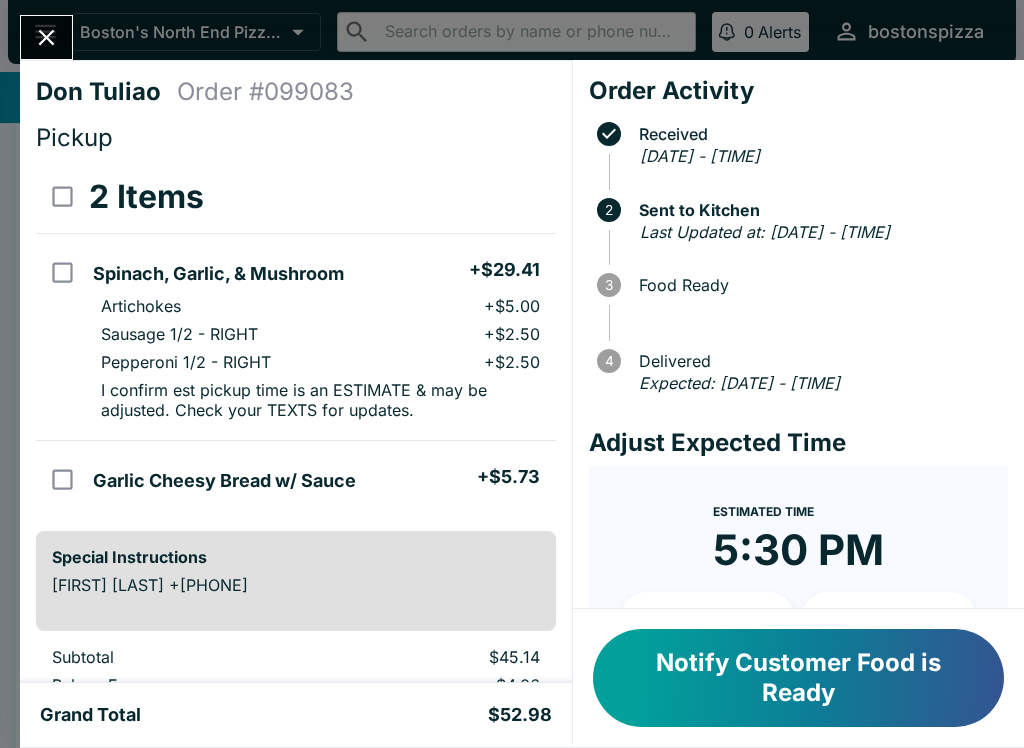 click on "Notify Customer Food is Ready" at bounding box center [798, 678] 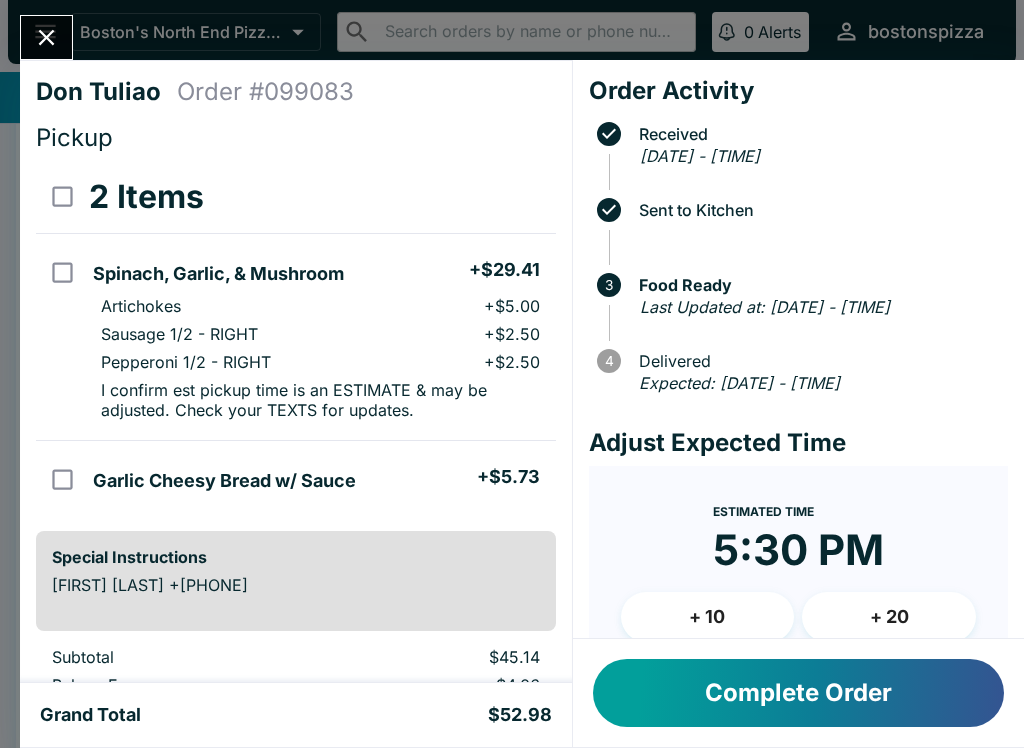 click at bounding box center [46, 37] 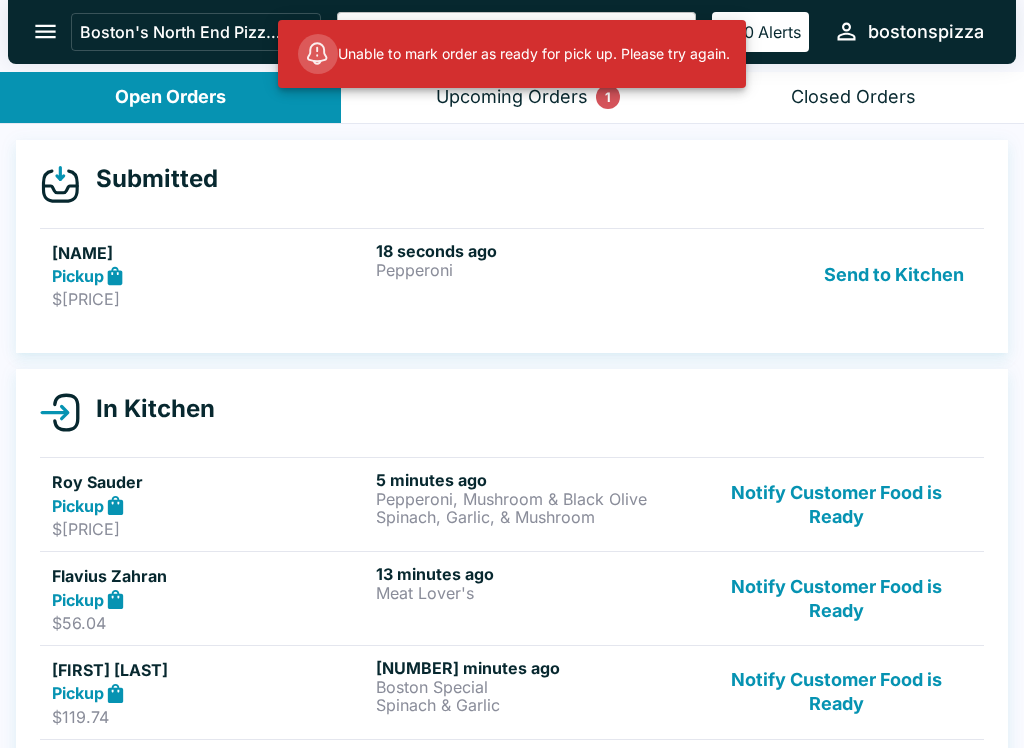 scroll, scrollTop: 0, scrollLeft: 0, axis: both 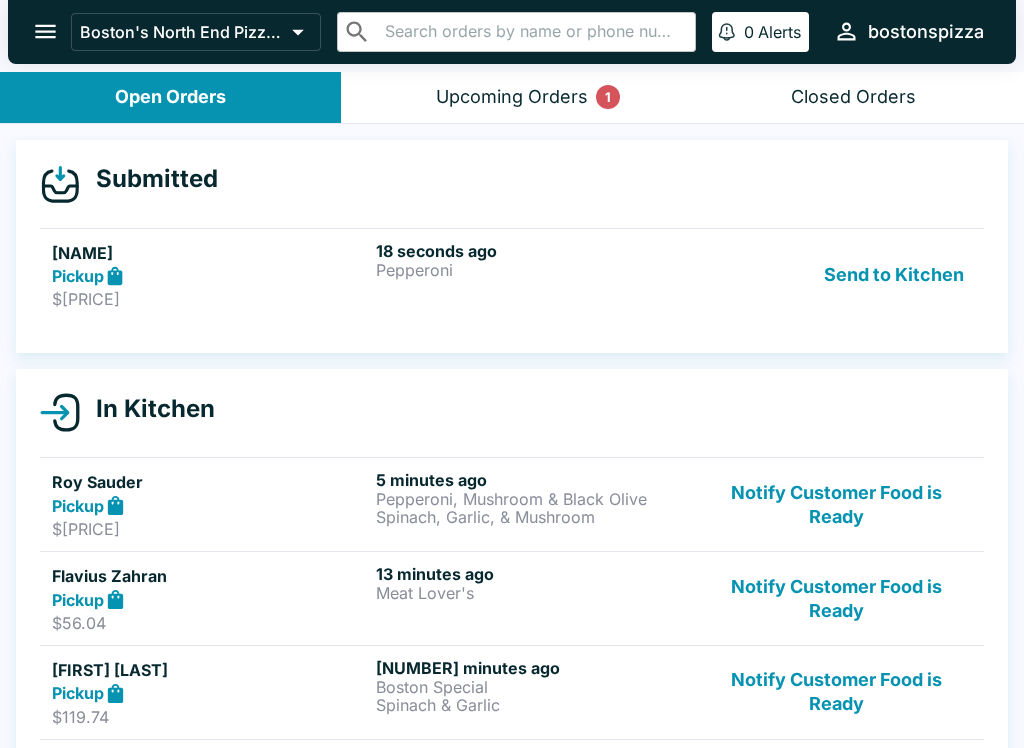 click on "[NAME]" at bounding box center [210, 253] 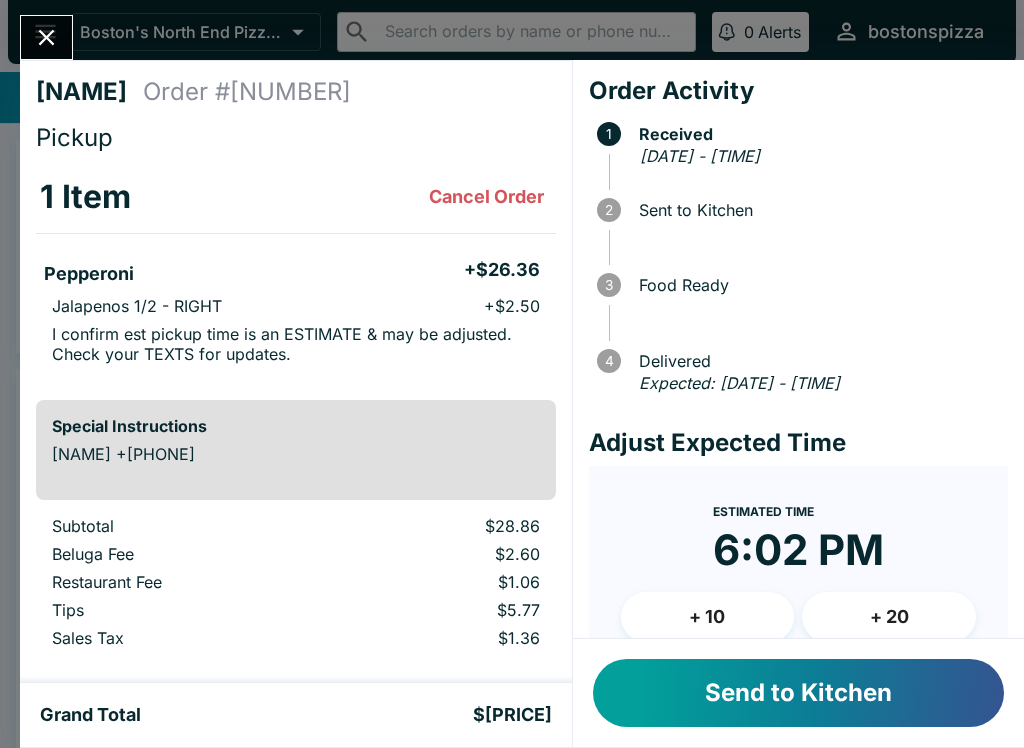 click 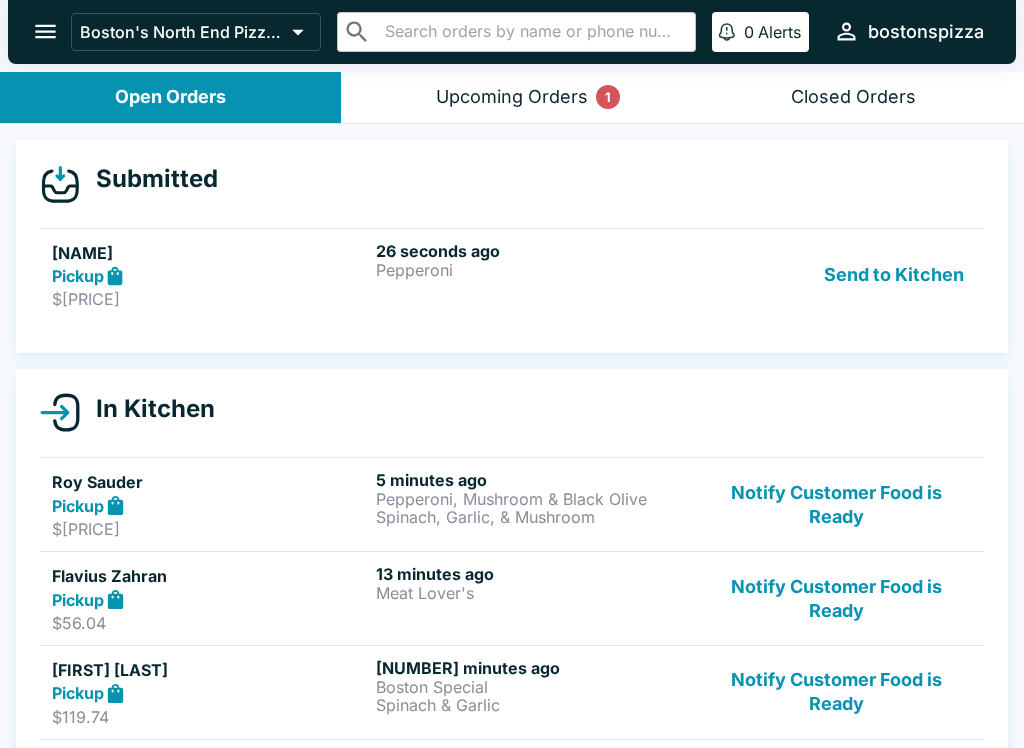 click on "Pickup" at bounding box center (210, 505) 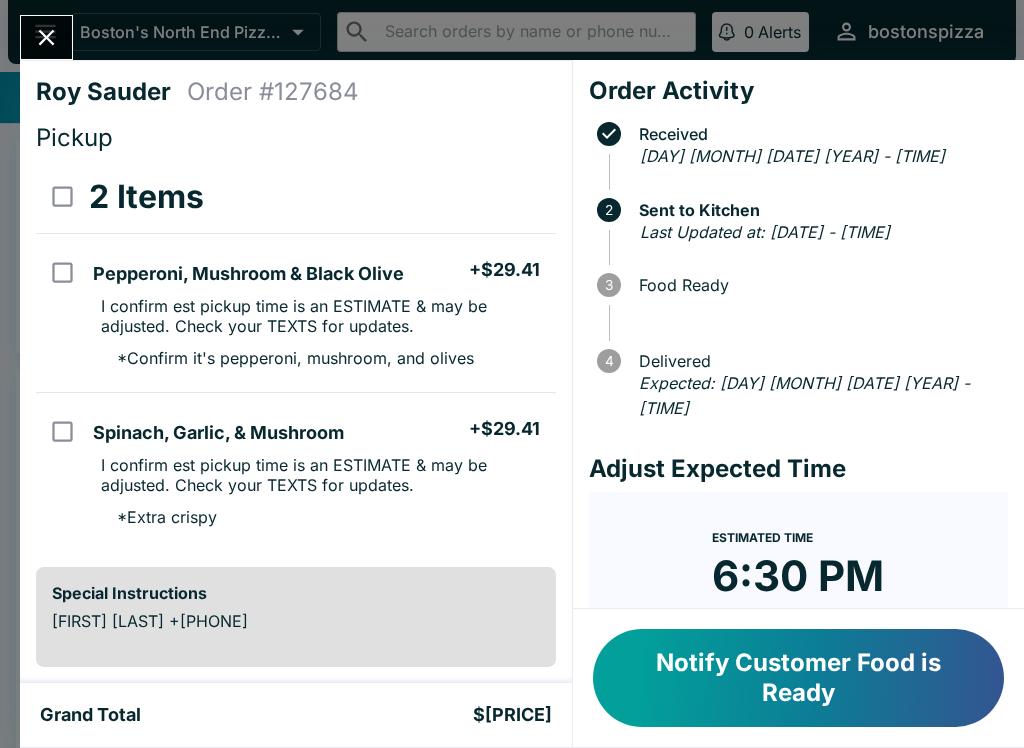 scroll, scrollTop: 32, scrollLeft: 0, axis: vertical 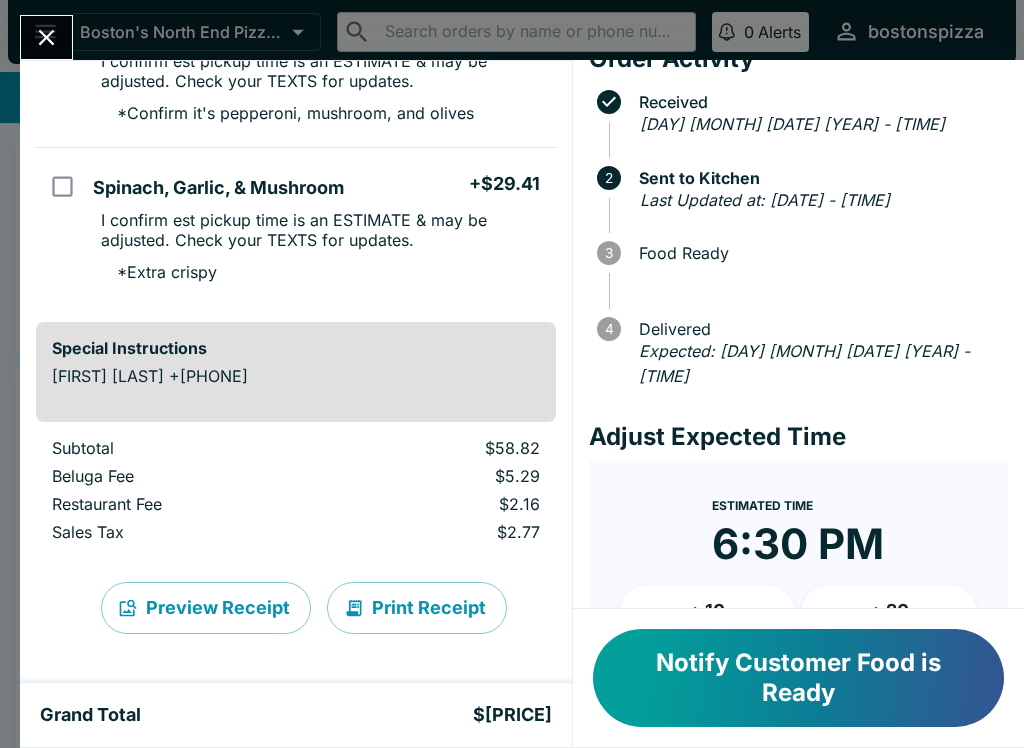 click at bounding box center [46, 37] 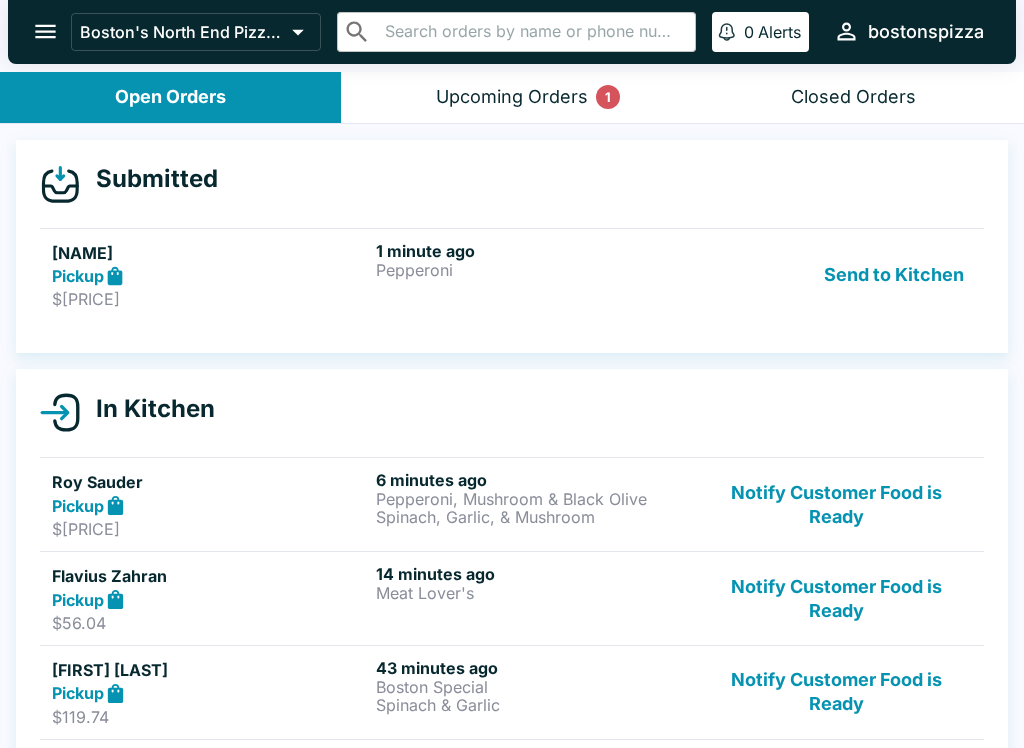 click on "Pickup" at bounding box center (210, 276) 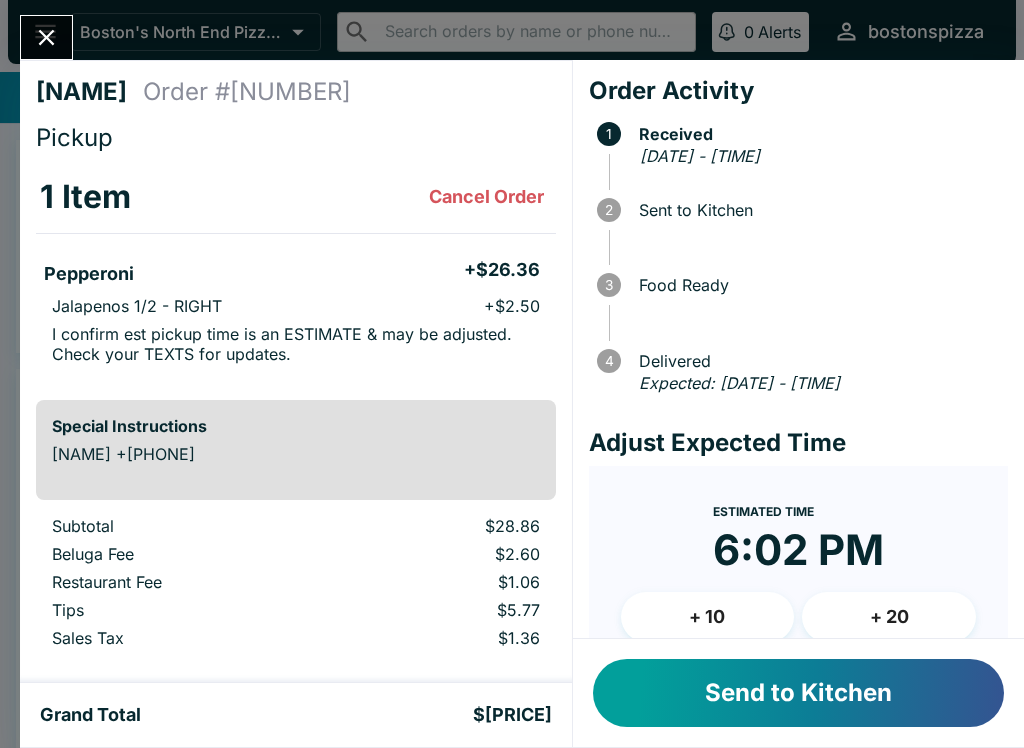 click on "+ 10" at bounding box center [708, 617] 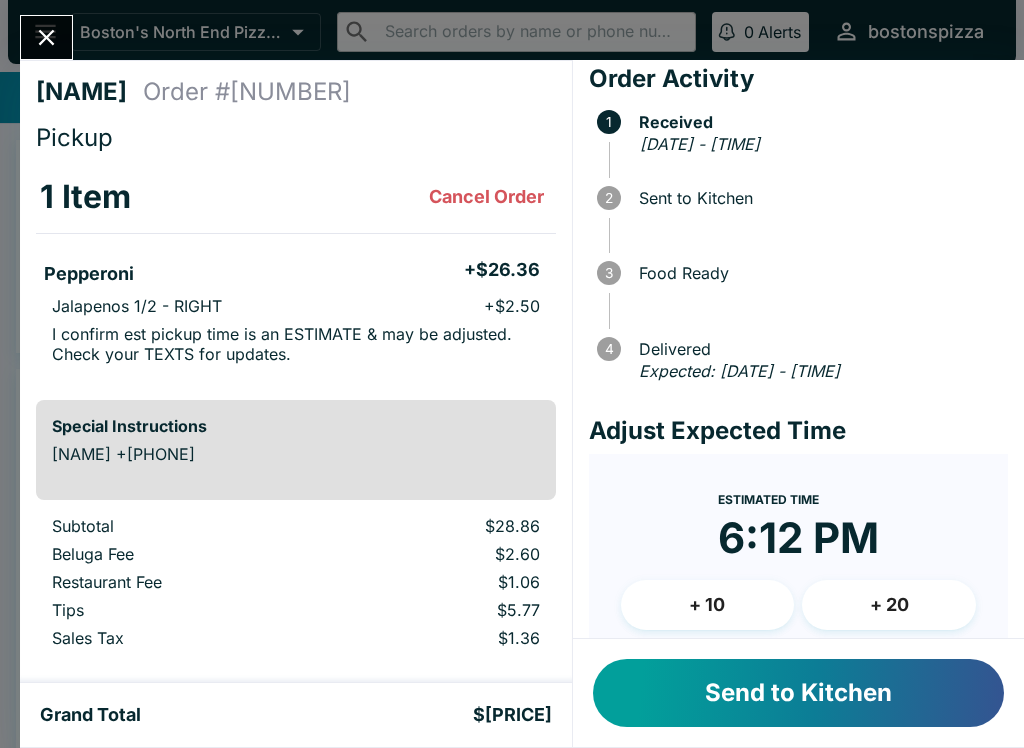 scroll, scrollTop: 13, scrollLeft: 0, axis: vertical 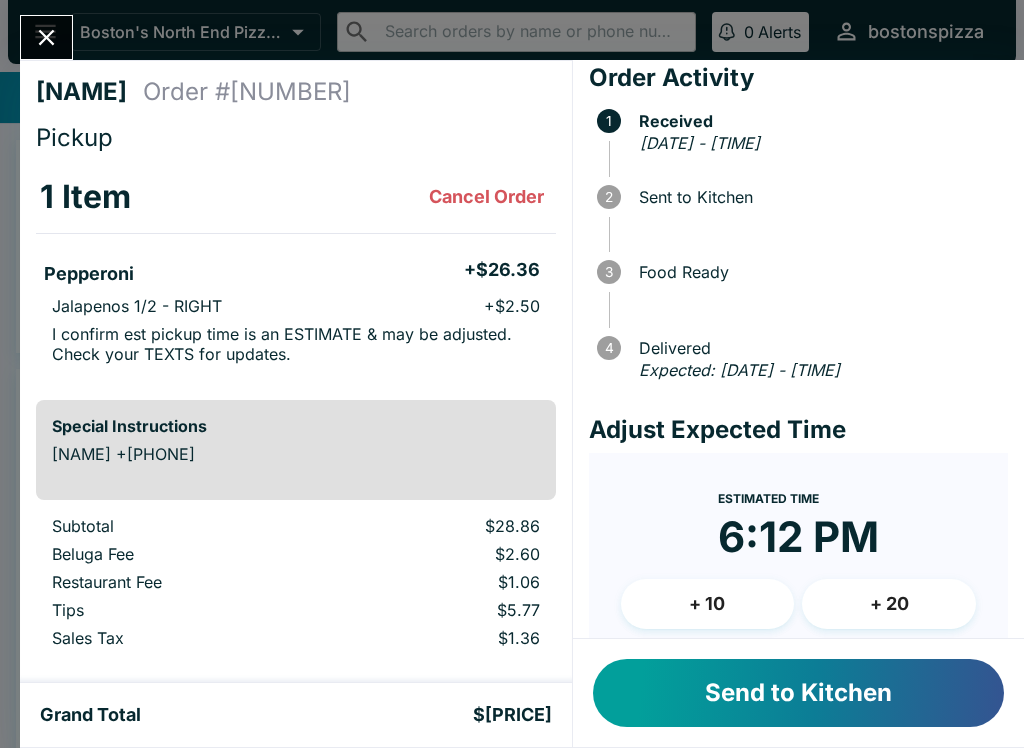 click on "+ 10" at bounding box center [708, 604] 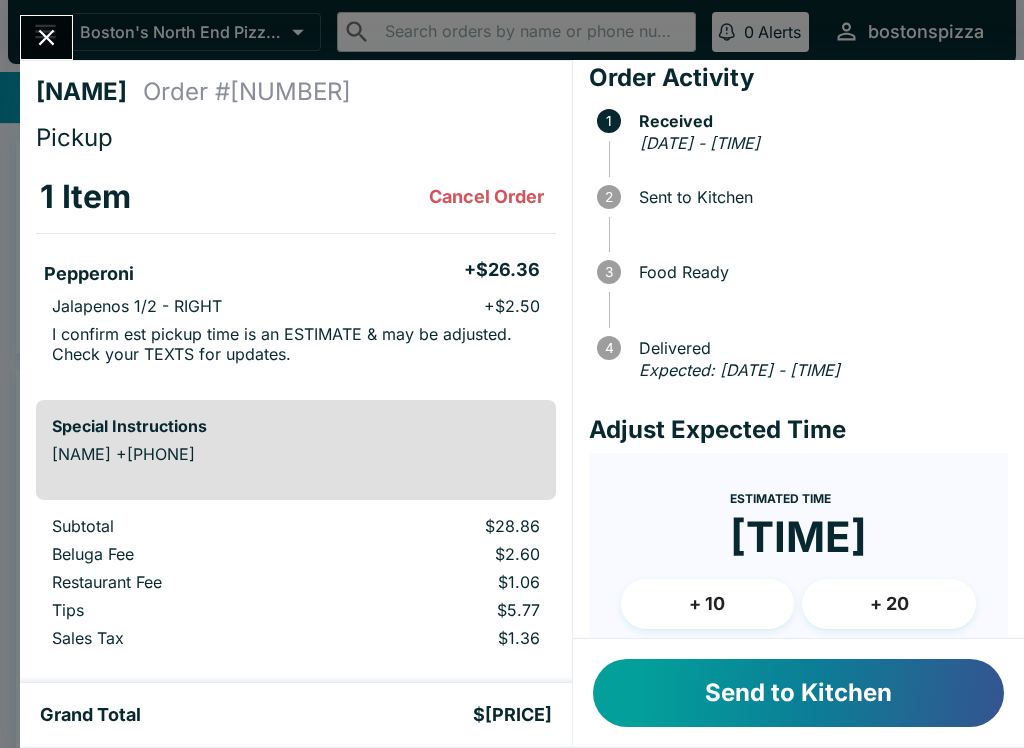 click on "+ 10" at bounding box center [708, 604] 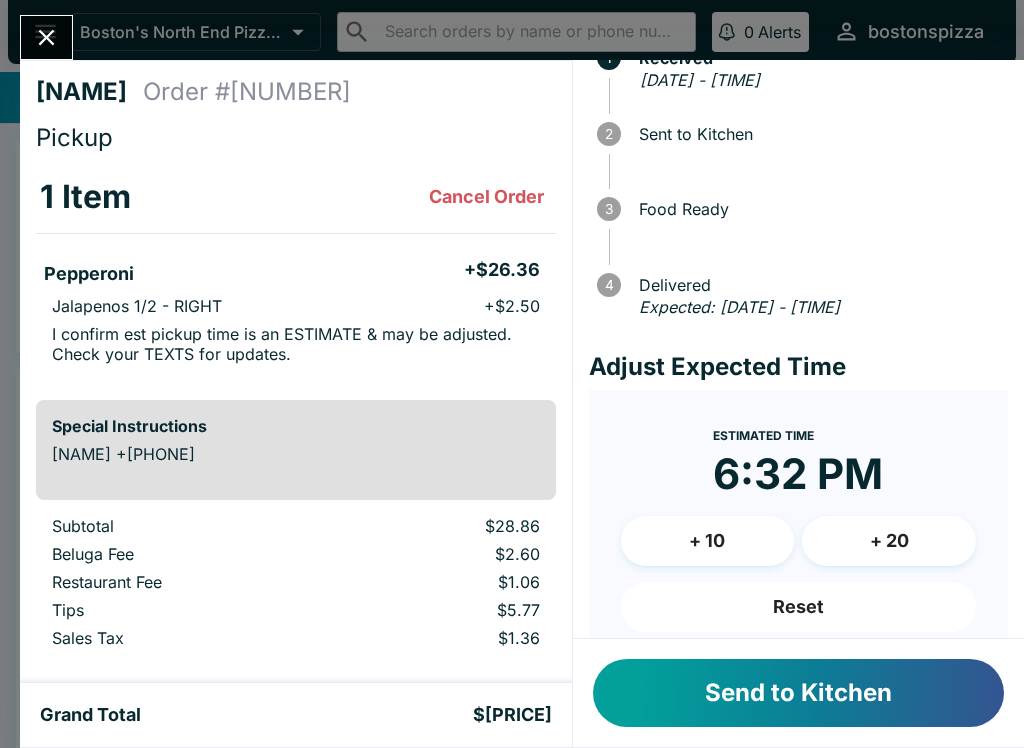 scroll, scrollTop: 107, scrollLeft: 0, axis: vertical 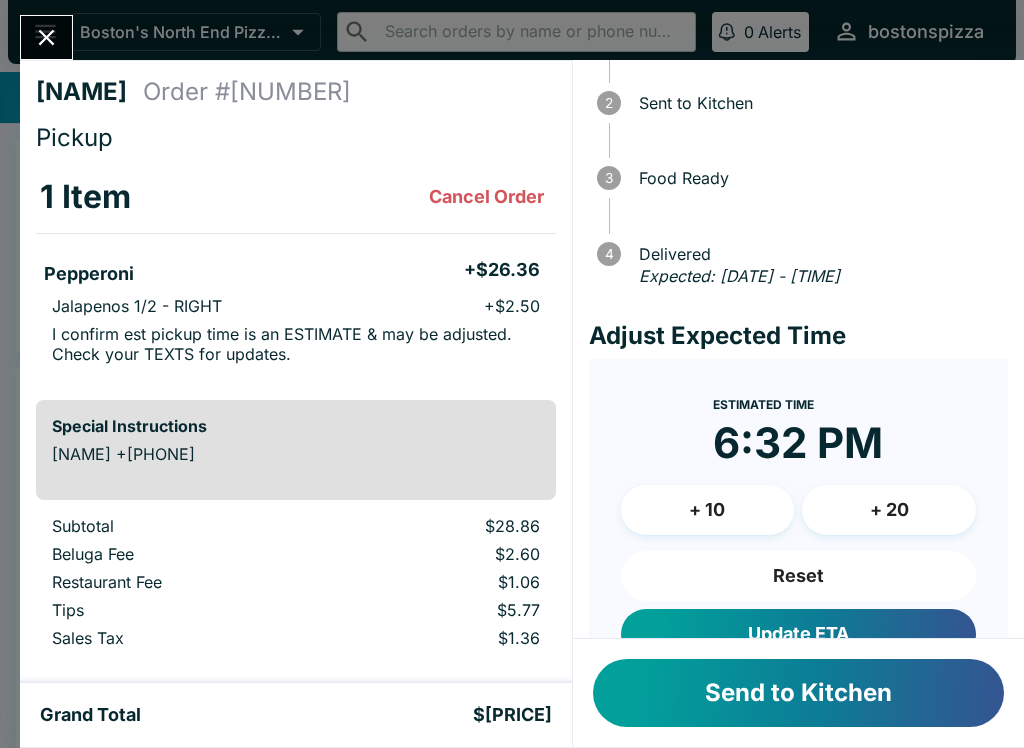 click on "Update ETA" at bounding box center [798, 634] 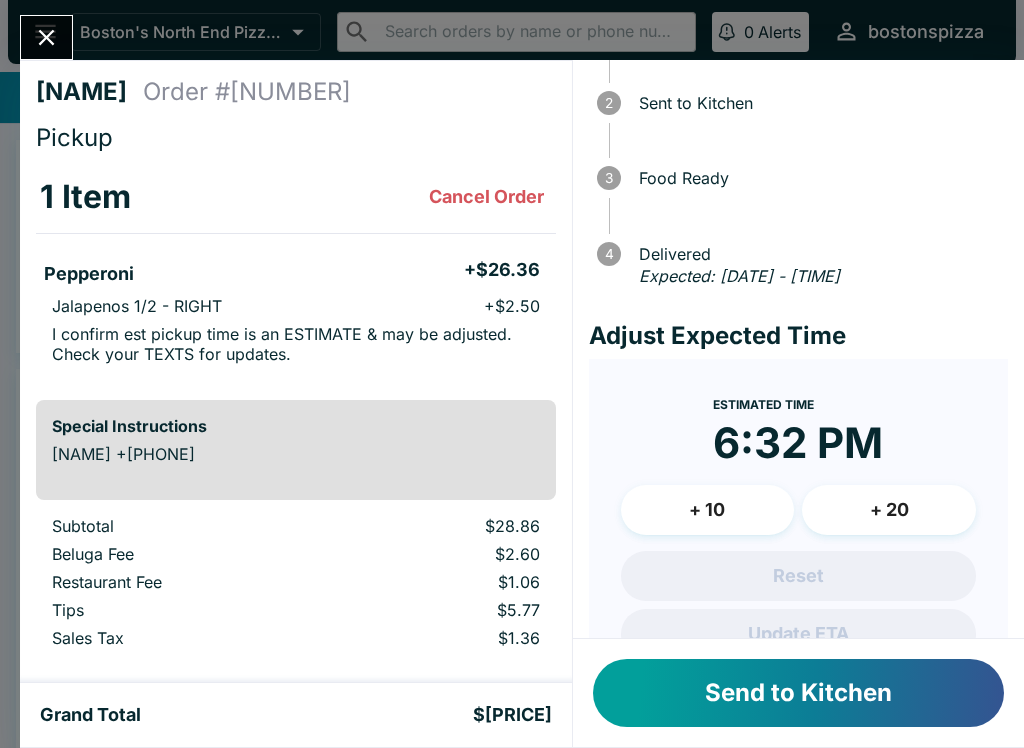 click on "Send to Kitchen" at bounding box center (798, 693) 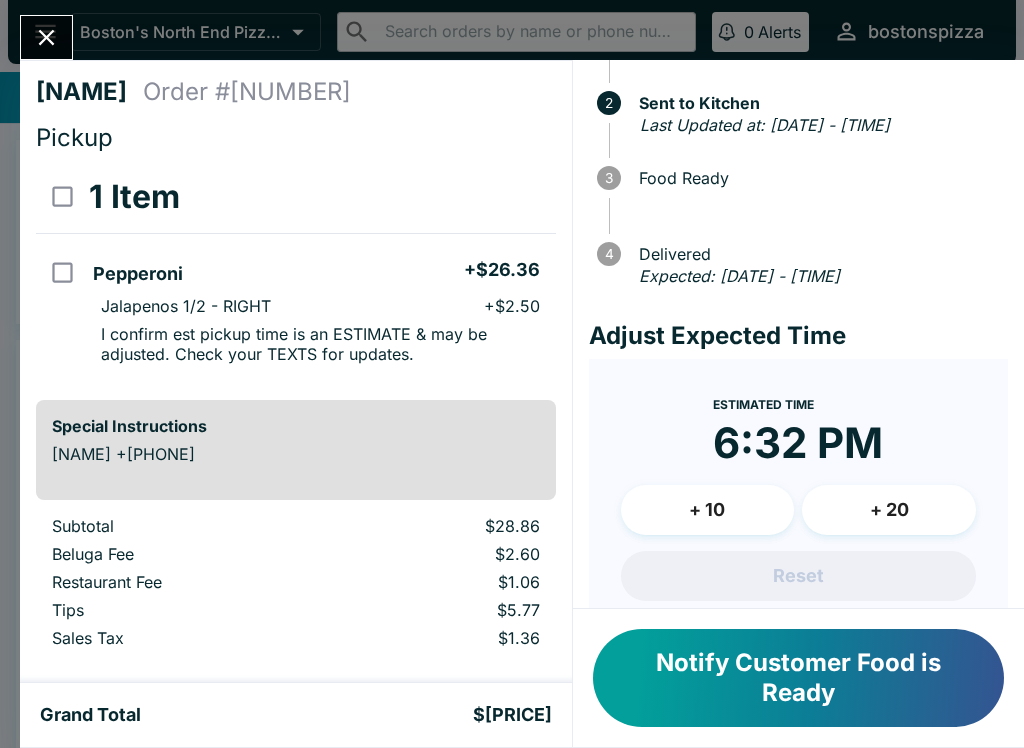 click at bounding box center (46, 37) 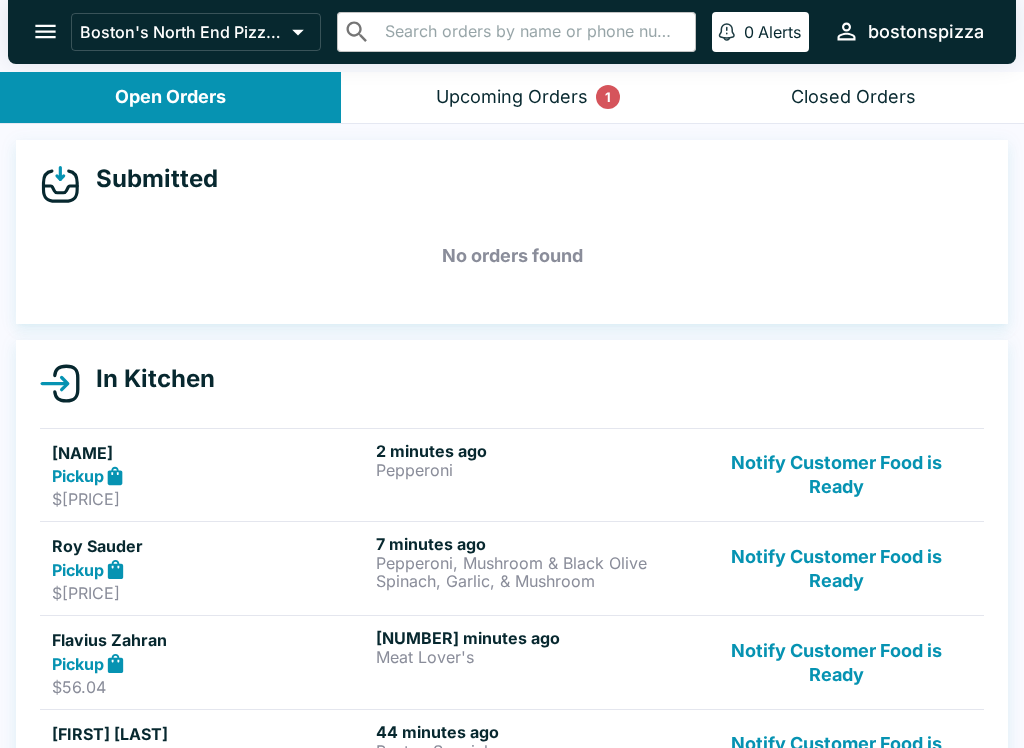 scroll, scrollTop: -1, scrollLeft: 0, axis: vertical 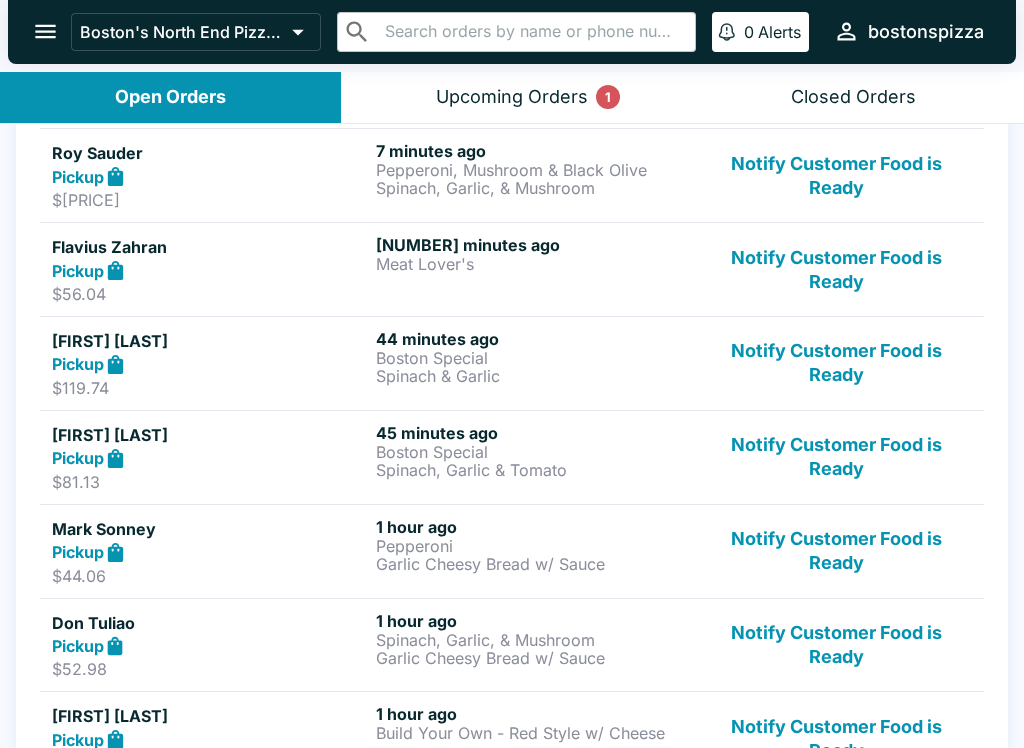 click on "Notify Customer Food is Ready" at bounding box center [836, 457] 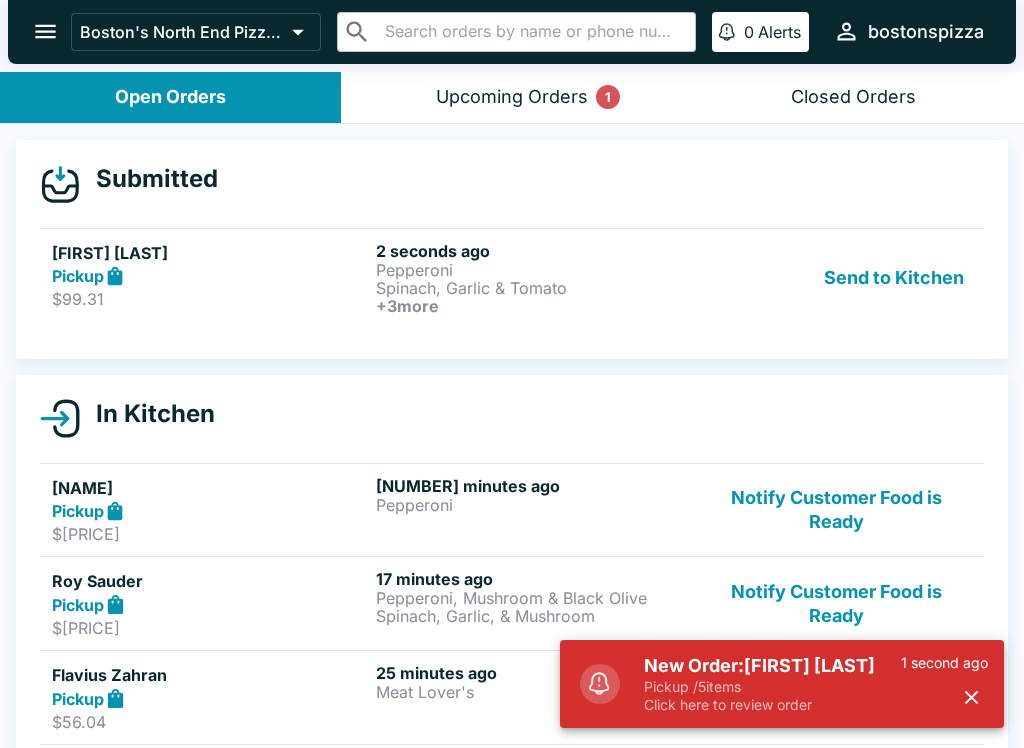 scroll, scrollTop: 0, scrollLeft: 0, axis: both 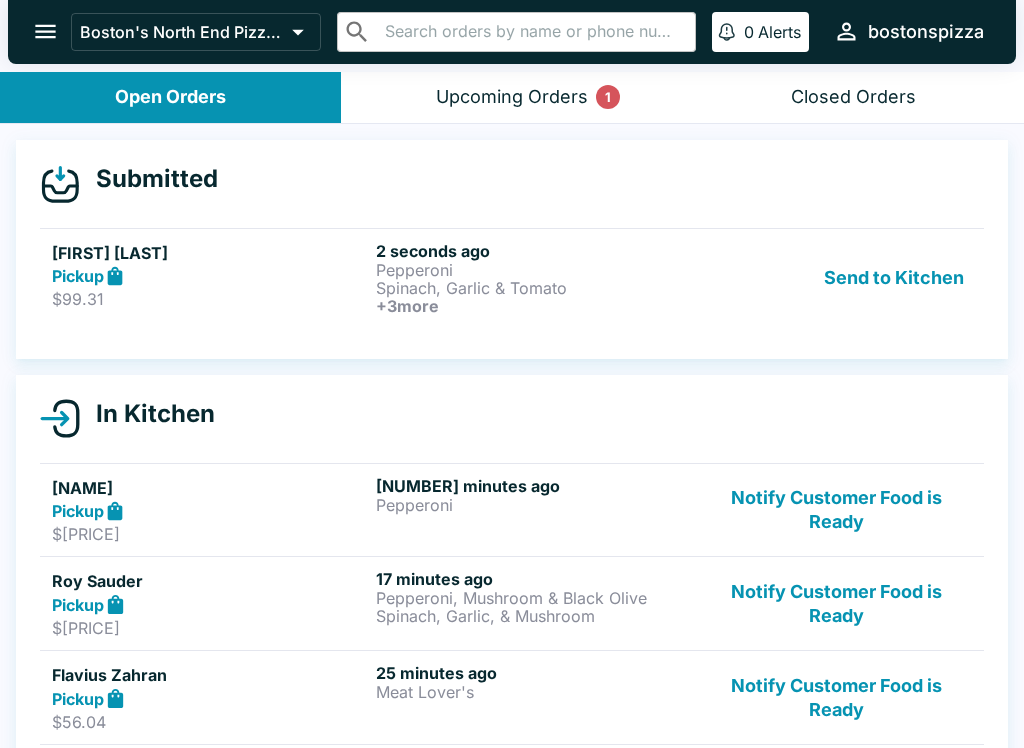 click on "Spinach, Garlic & Tomato" at bounding box center [534, 288] 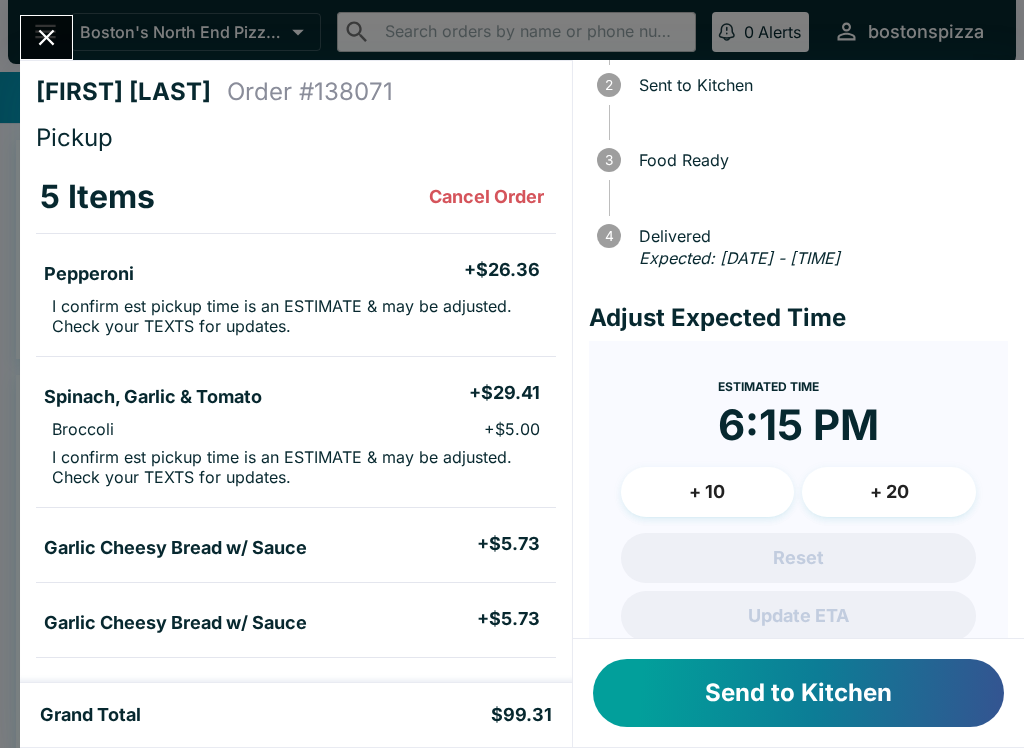 scroll, scrollTop: 126, scrollLeft: 0, axis: vertical 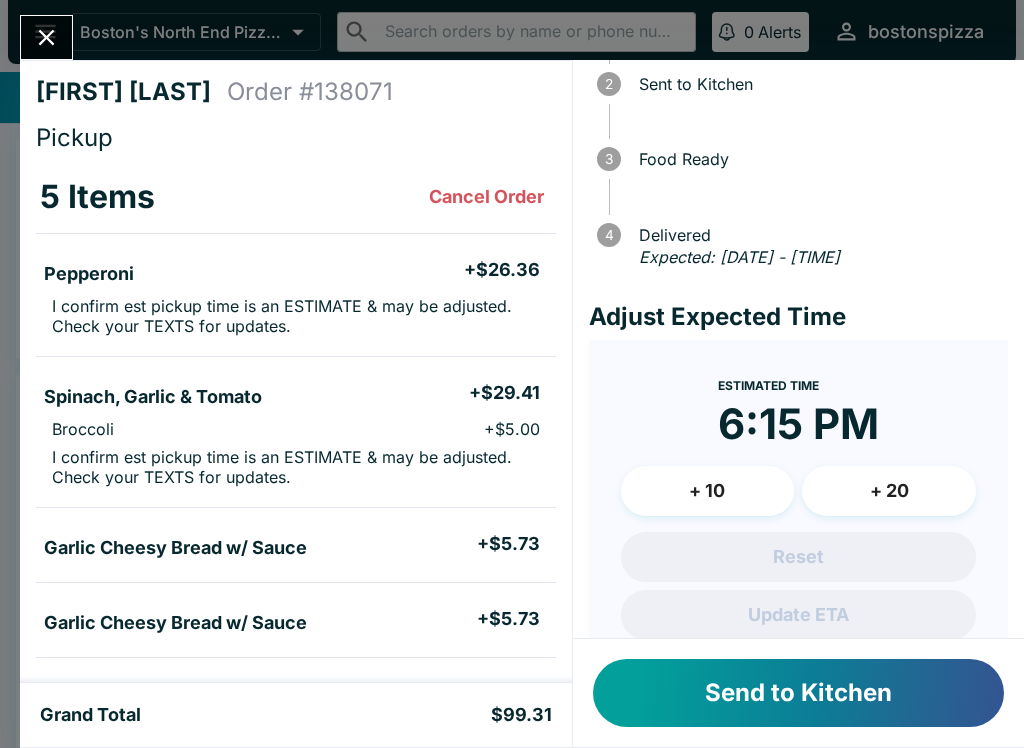 click on "+ 20" at bounding box center (889, 491) 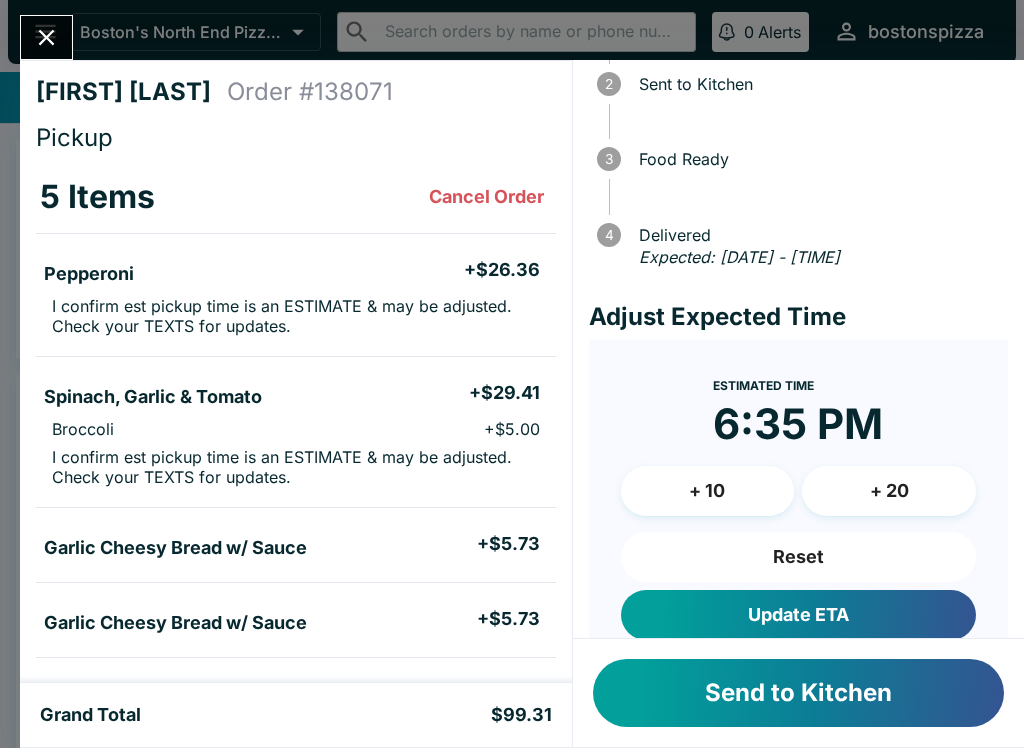 click on "Update ETA" at bounding box center (798, 615) 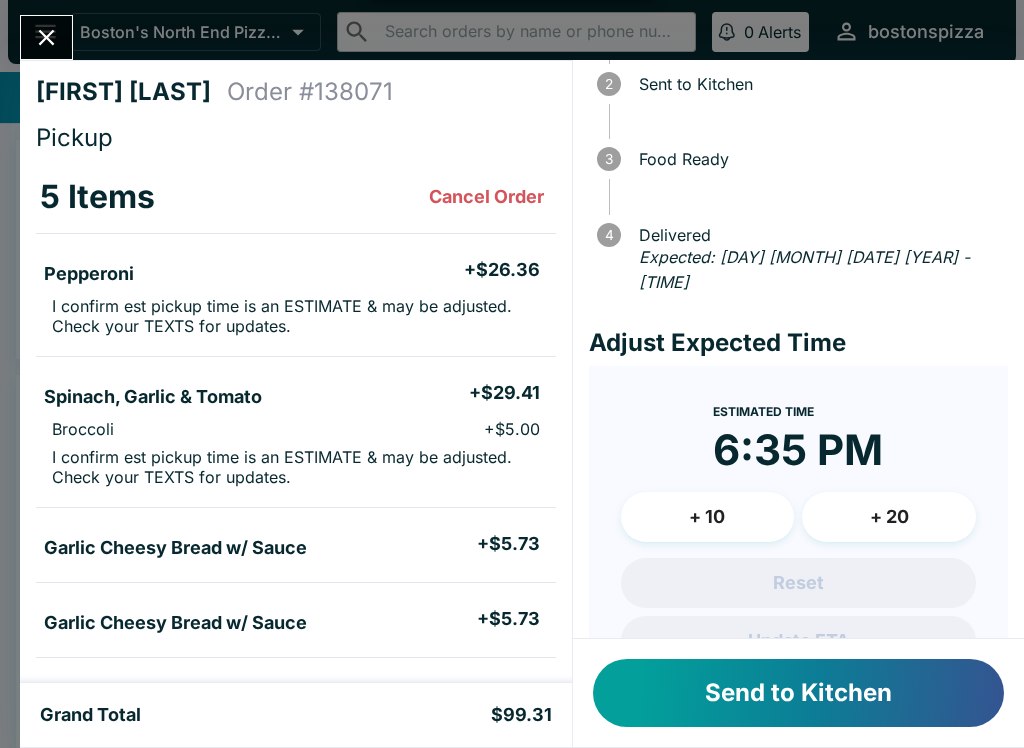 scroll, scrollTop: 0, scrollLeft: 0, axis: both 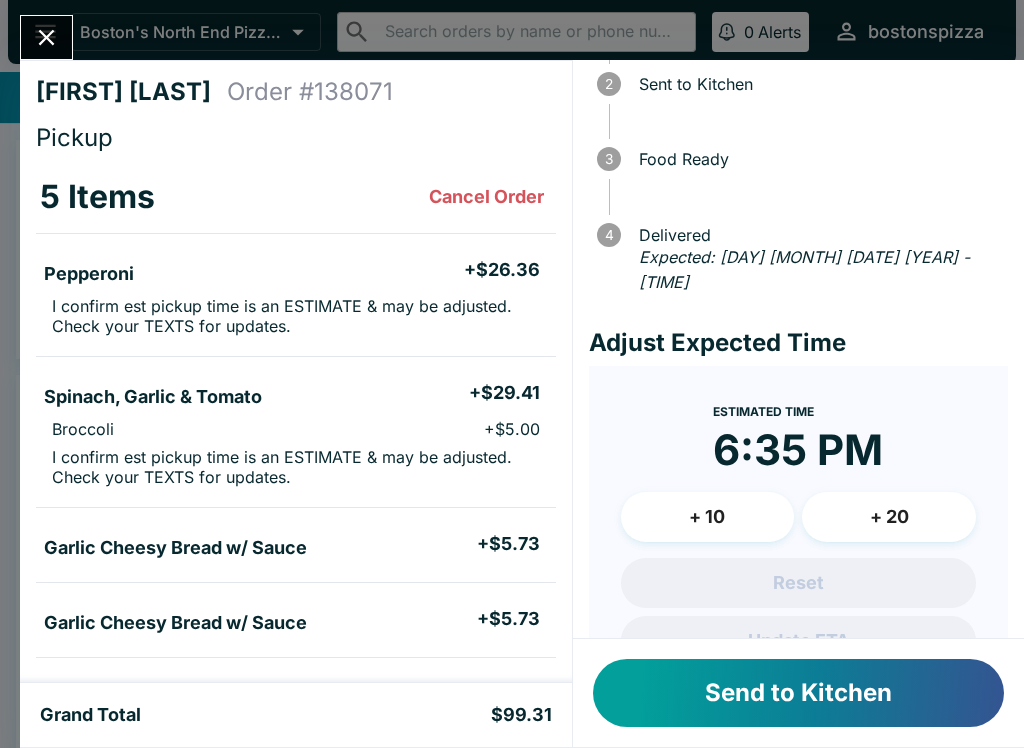 click on "Send to Kitchen" at bounding box center (798, 693) 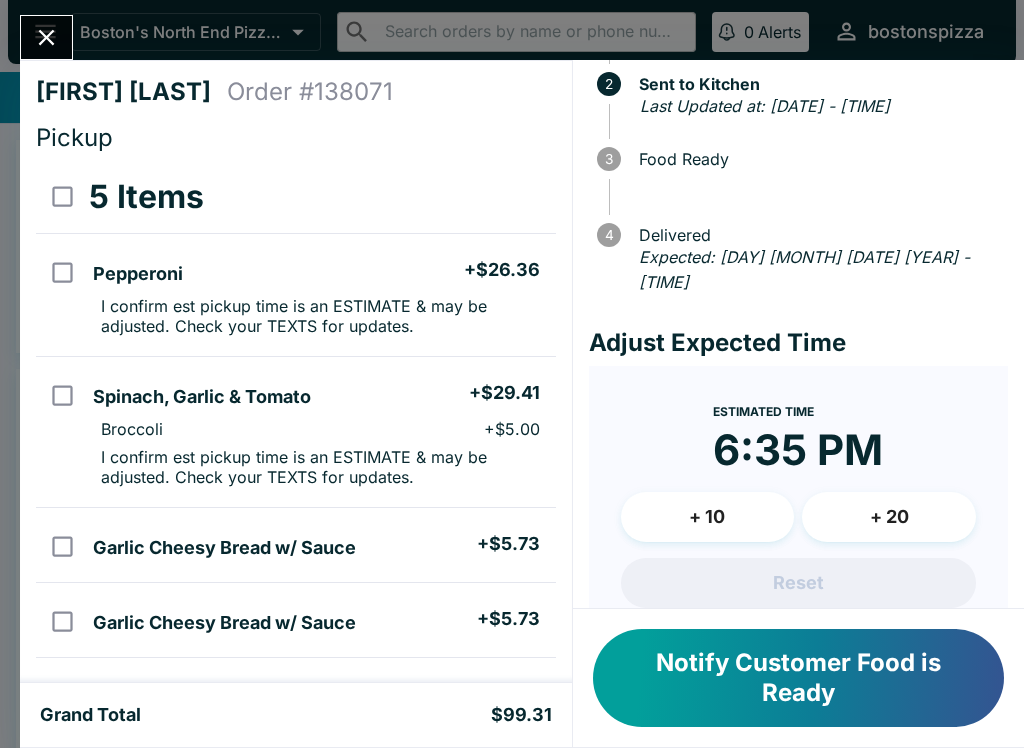 click on "[FIRST] [LAST] Order # [NUMBER] Pickup [NUMBER] Items [ITEM] + $[PRICE] I confirm est pickup time is an ESTIMATE & may be adjusted. Check your TEXTS for updates. [ITEM], [ITEM] & [ITEM] + $[PRICE] I confirm est pickup time is an ESTIMATE & may be adjusted. Check your TEXTS for updates. [ITEM] + $[PRICE] I confirm est pickup time is an ESTIMATE & may be adjusted. Check your TEXTS for updates. [ITEM] w/ Sauce + $[PRICE] [ITEM] w/ Sauce + $[PRICE] [ITEM] w/ Sauce + $[PRICE] Special Instructions [FIRST] [LAST] +[PHONE] Subtotal $[PRICE] Beluga Fee $[PRICE] Restaurant Fee $[PRICE] Tips $[PRICE] Sales Tax $[PRICE] Preview Receipt Print Receipt Grand Total $[PRICE] Order Activity Received [DATE] - [TIME] 2 Sent to Kitchen Last Updated at: [DATE] - [TIME] 3 Food Ready   4 Delivered Expected: [DATE] - [TIME] Adjust Expected Time Estimated Time [TIME] + 10 + 20 Reset Update ETA Notify Customer Food is Ready" at bounding box center (512, 374) 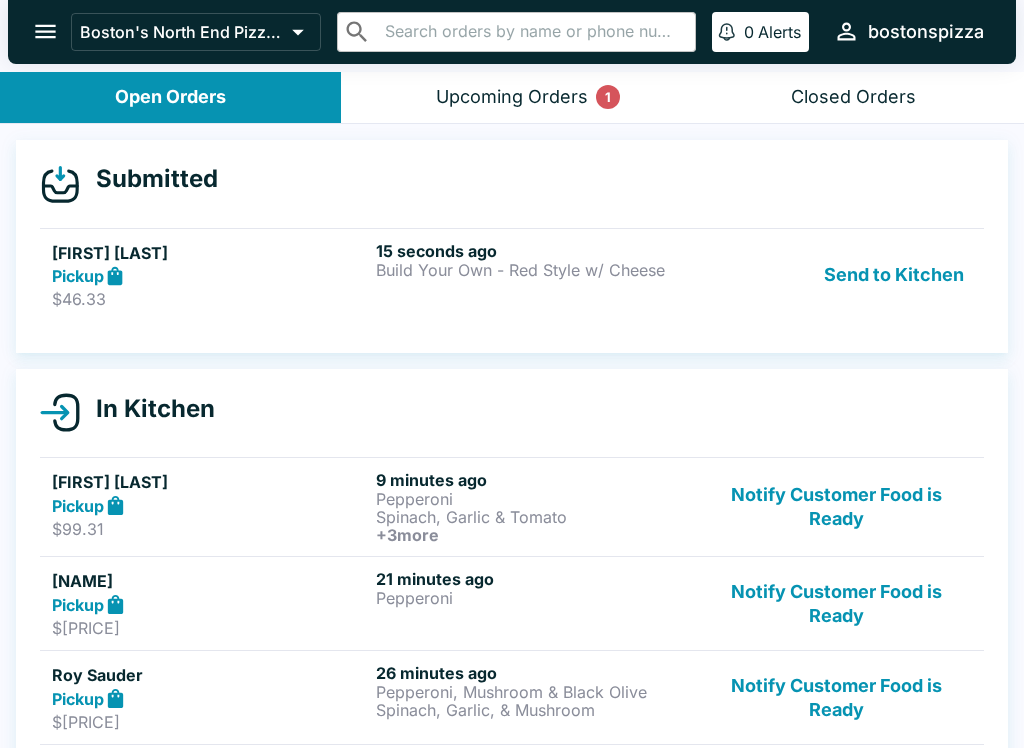 click on "$46.33" at bounding box center [210, 299] 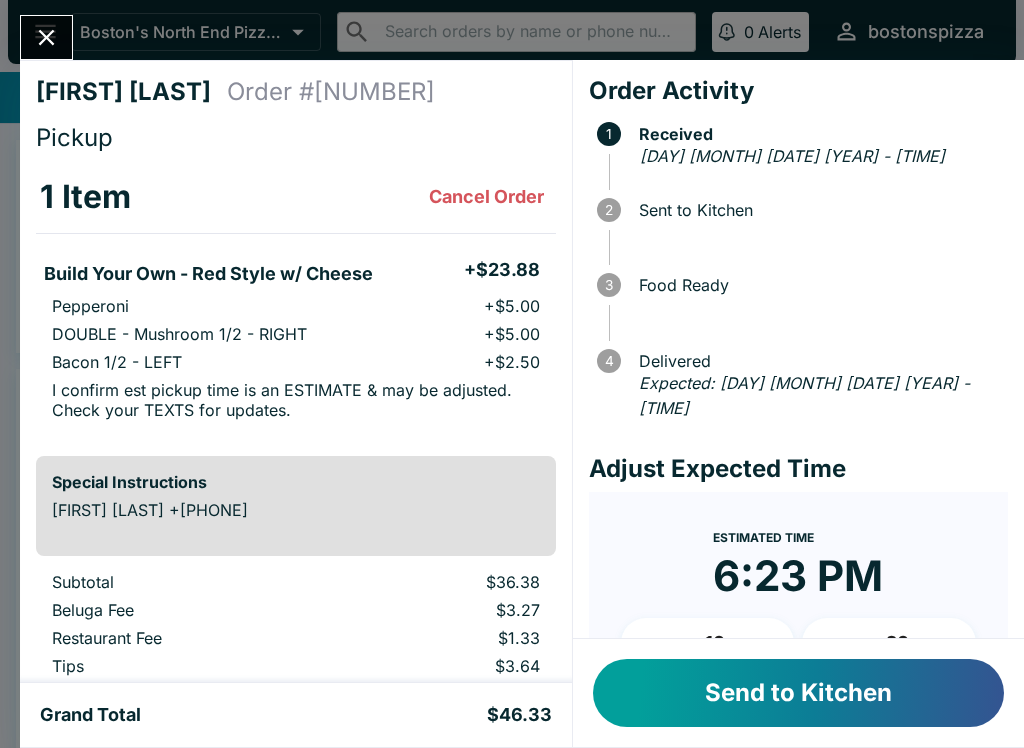 click on "+ 10" at bounding box center [708, 643] 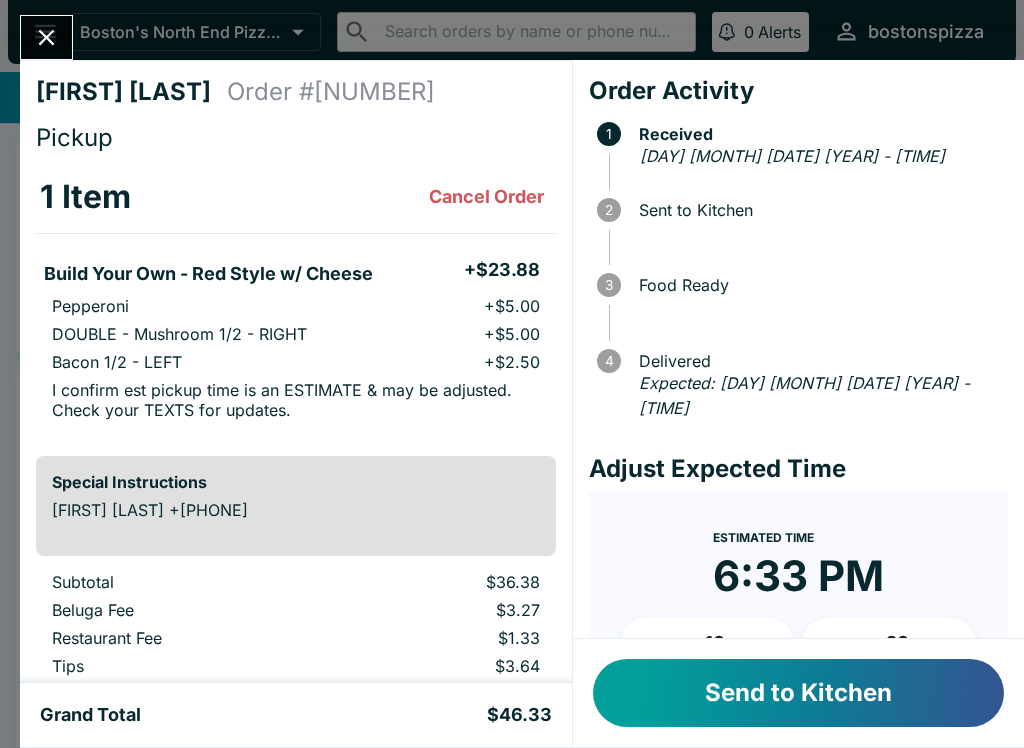 click on "+ 10" at bounding box center [708, 643] 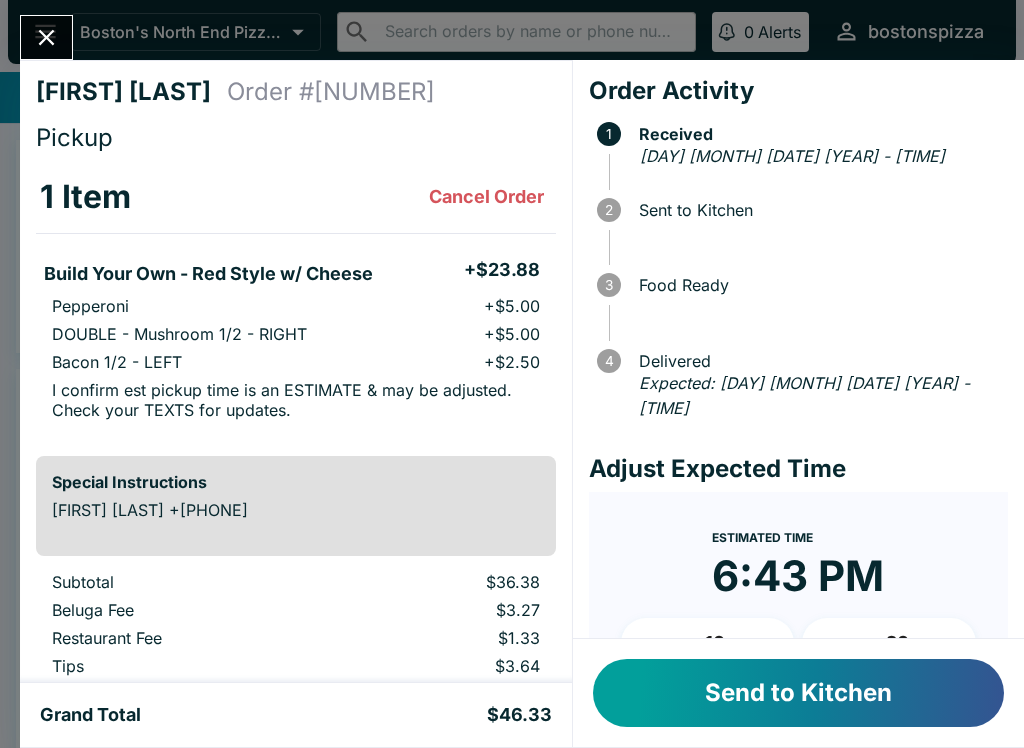click on "+ 10" at bounding box center (708, 643) 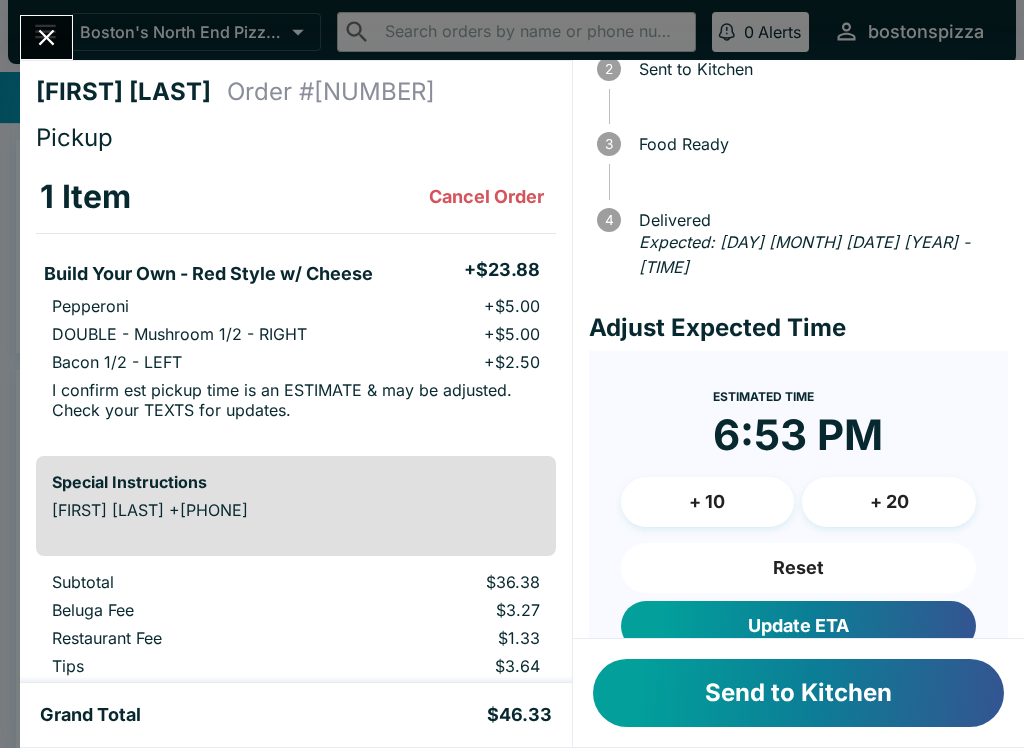 scroll, scrollTop: 141, scrollLeft: 0, axis: vertical 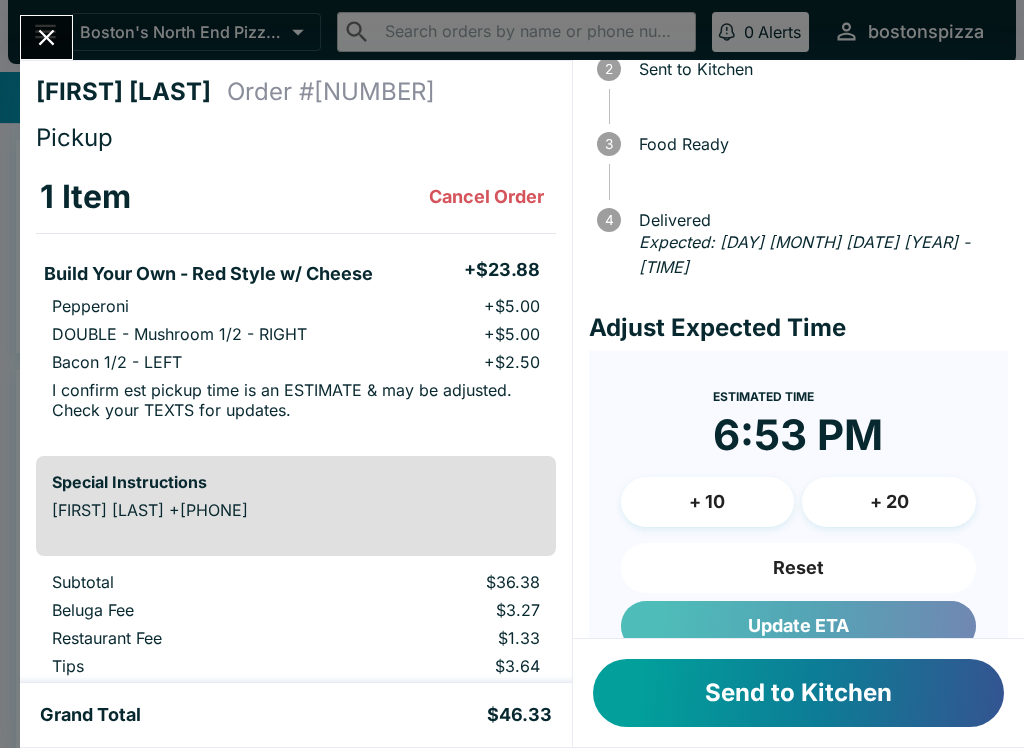 click on "Update ETA" at bounding box center (798, 626) 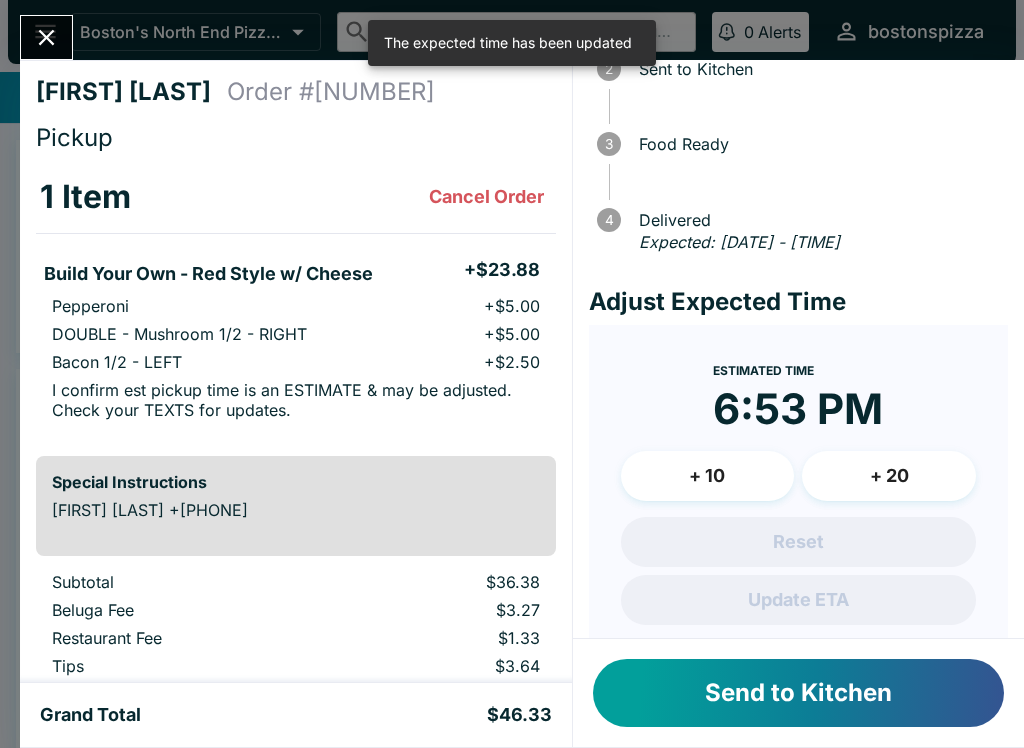 click on "Send to Kitchen" at bounding box center (798, 693) 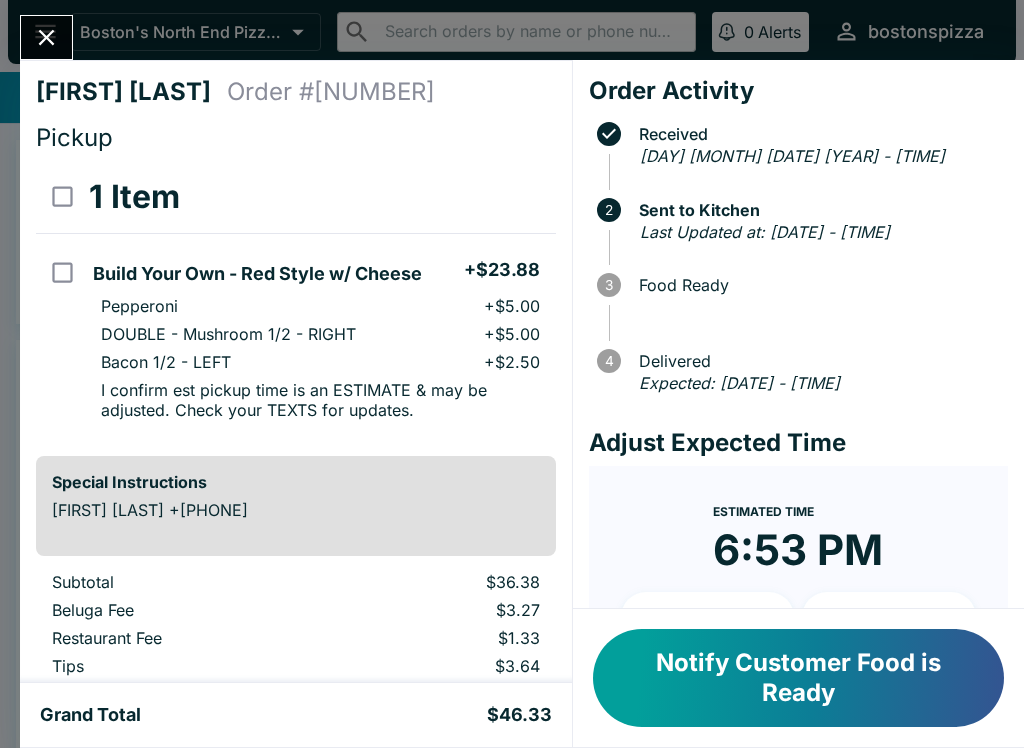 scroll, scrollTop: 0, scrollLeft: 0, axis: both 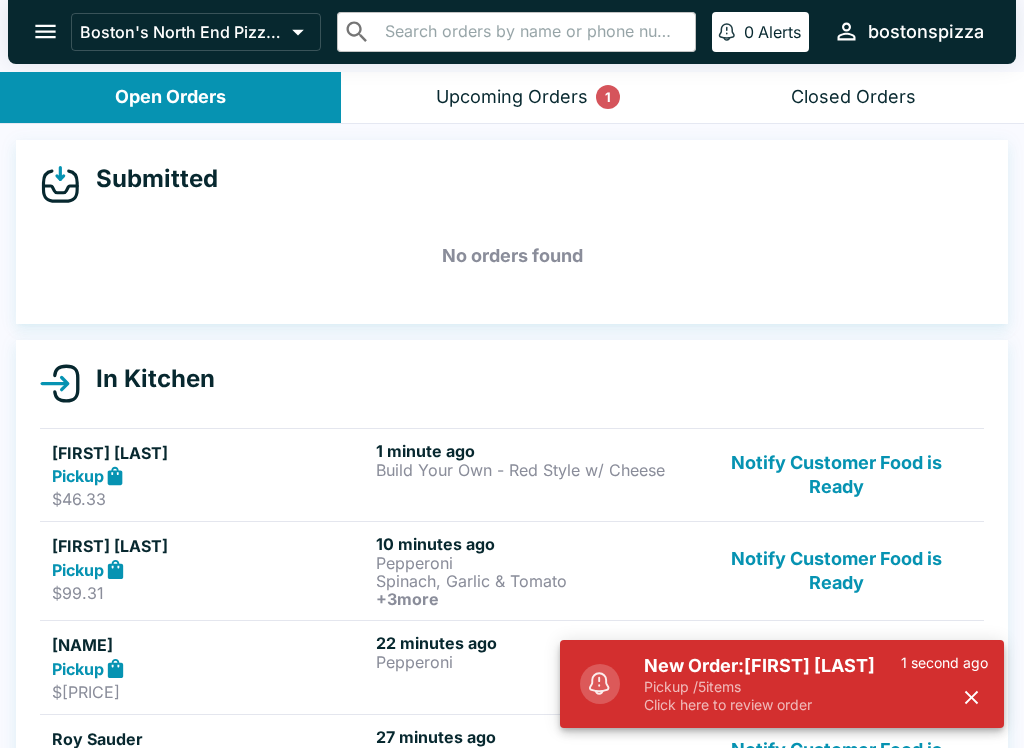 click on "New Order: Gatlin smith" at bounding box center [772, 666] 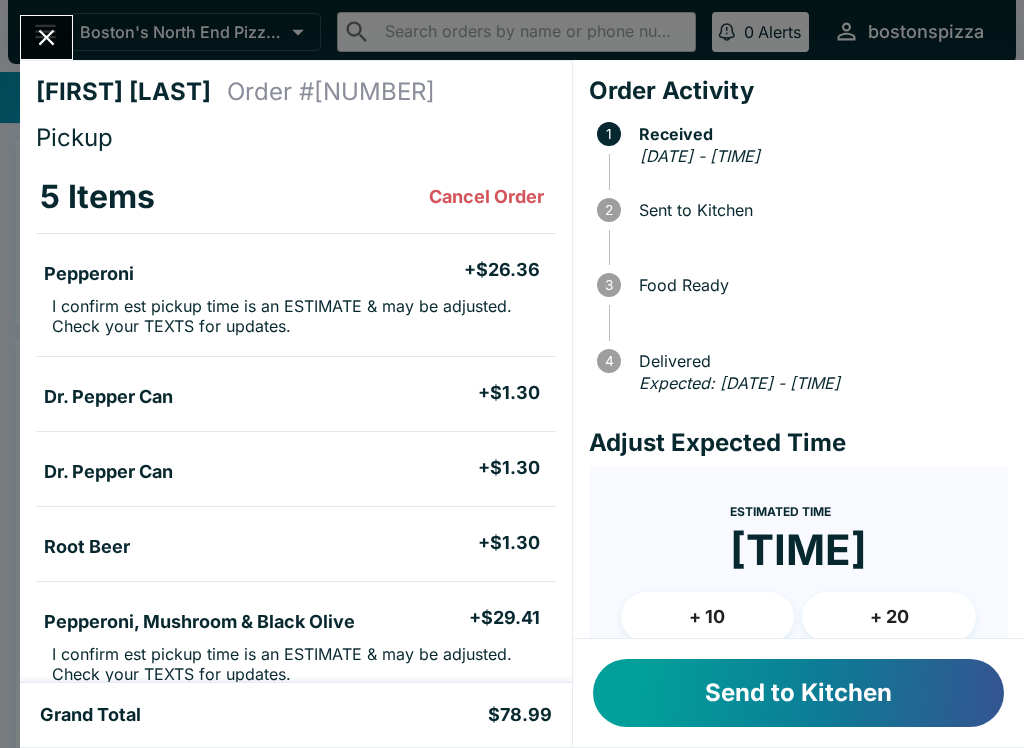 click on "+ 20" at bounding box center [889, 617] 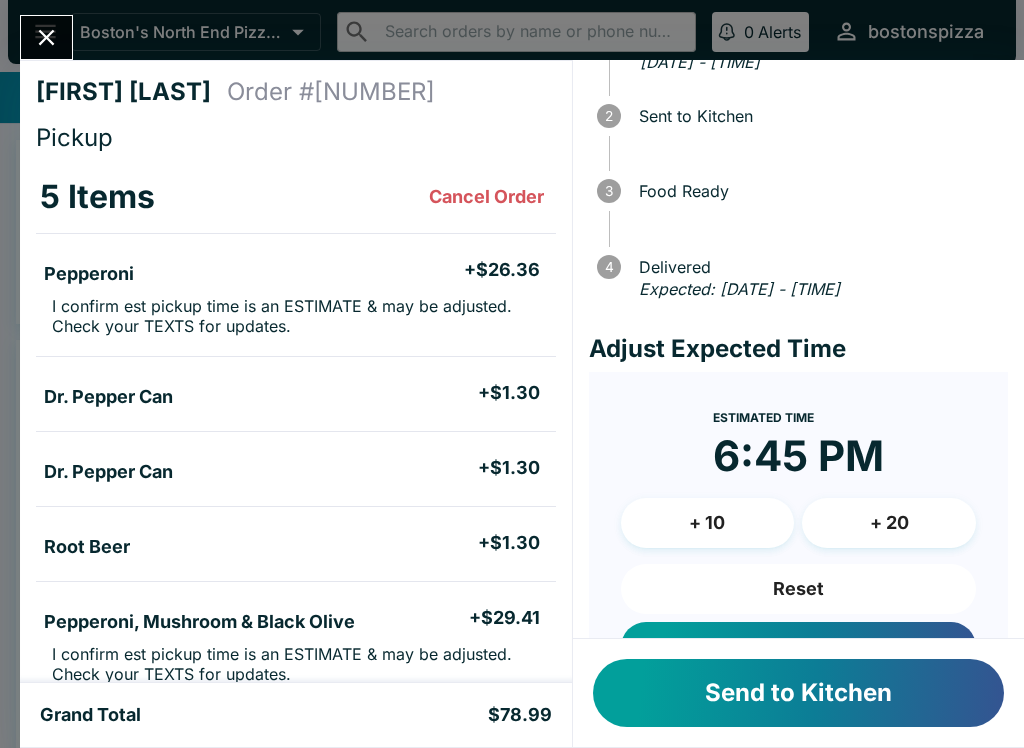 scroll, scrollTop: 111, scrollLeft: 0, axis: vertical 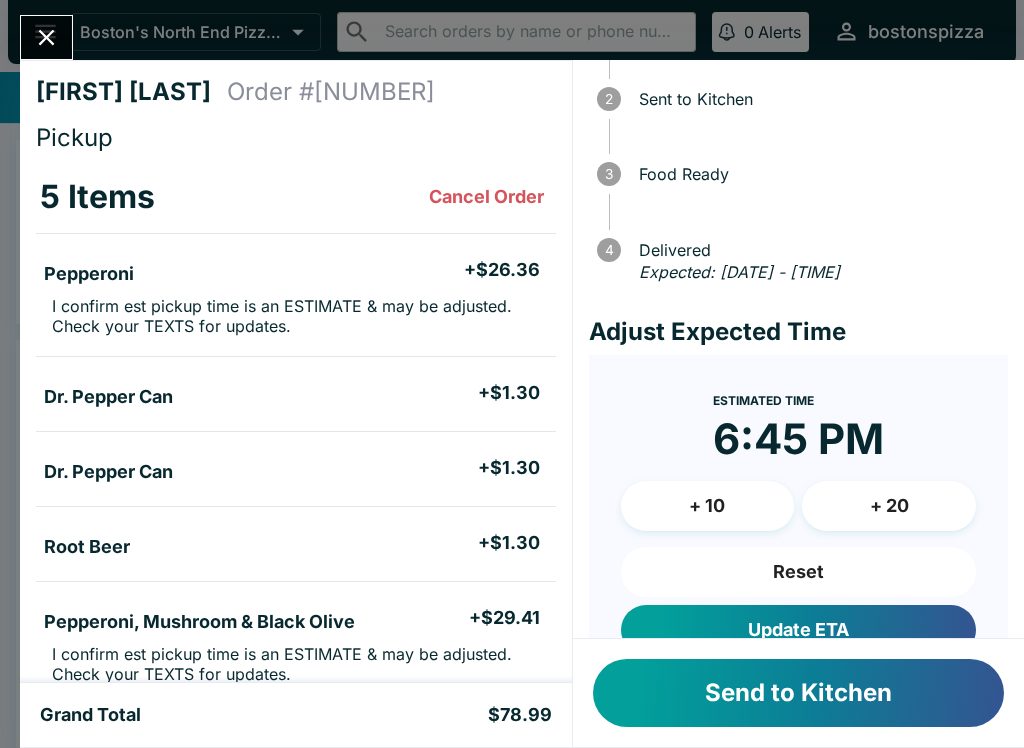 click on "+ 10" at bounding box center [708, 506] 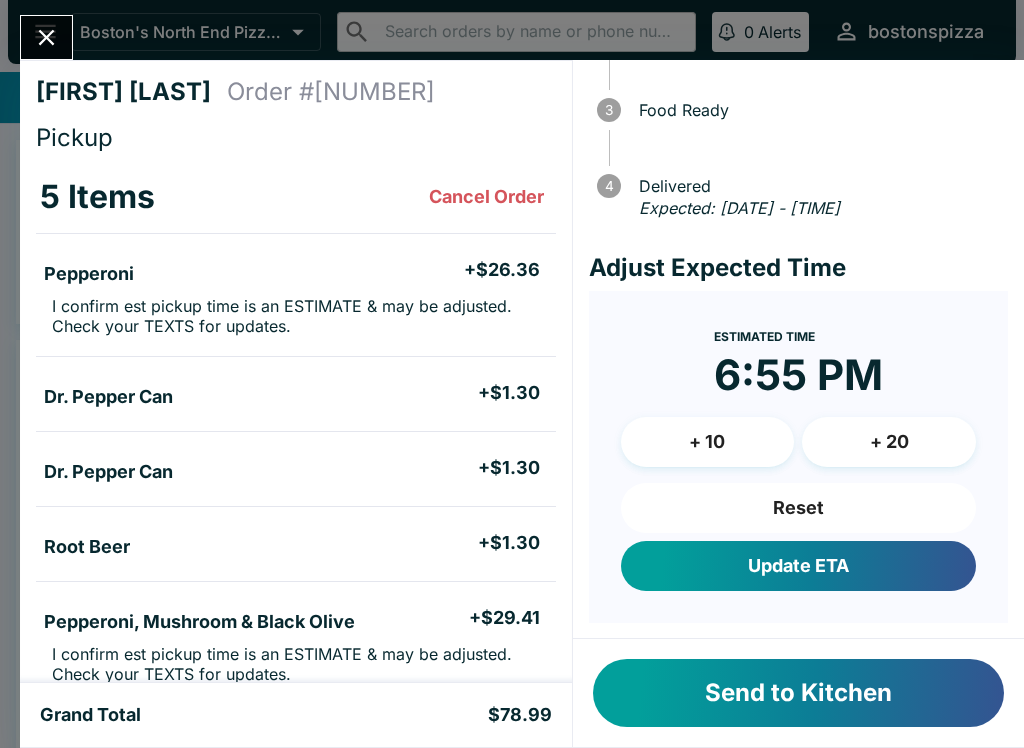 scroll, scrollTop: 173, scrollLeft: 0, axis: vertical 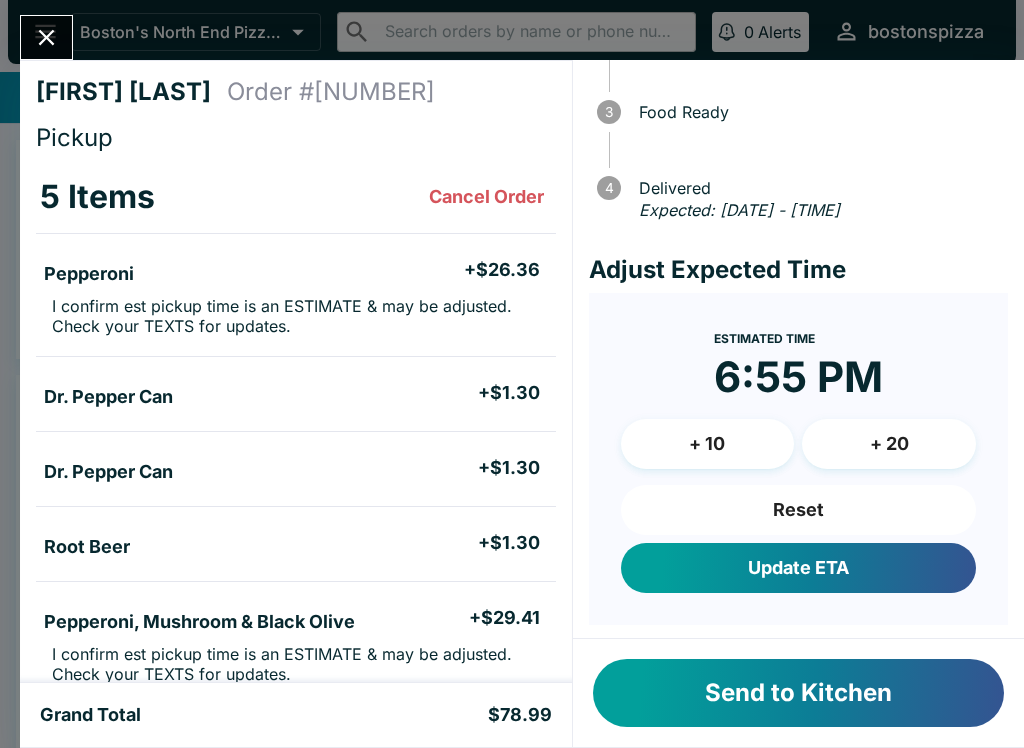 click on "Send to Kitchen" at bounding box center [798, 693] 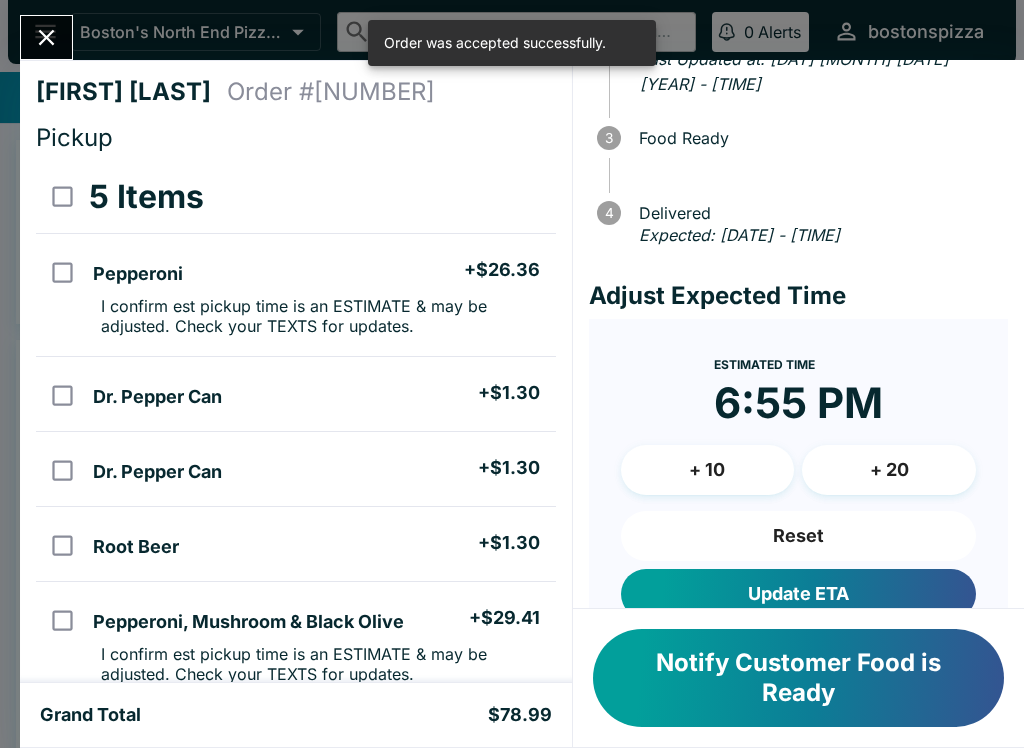 click on "Update ETA" at bounding box center (798, 594) 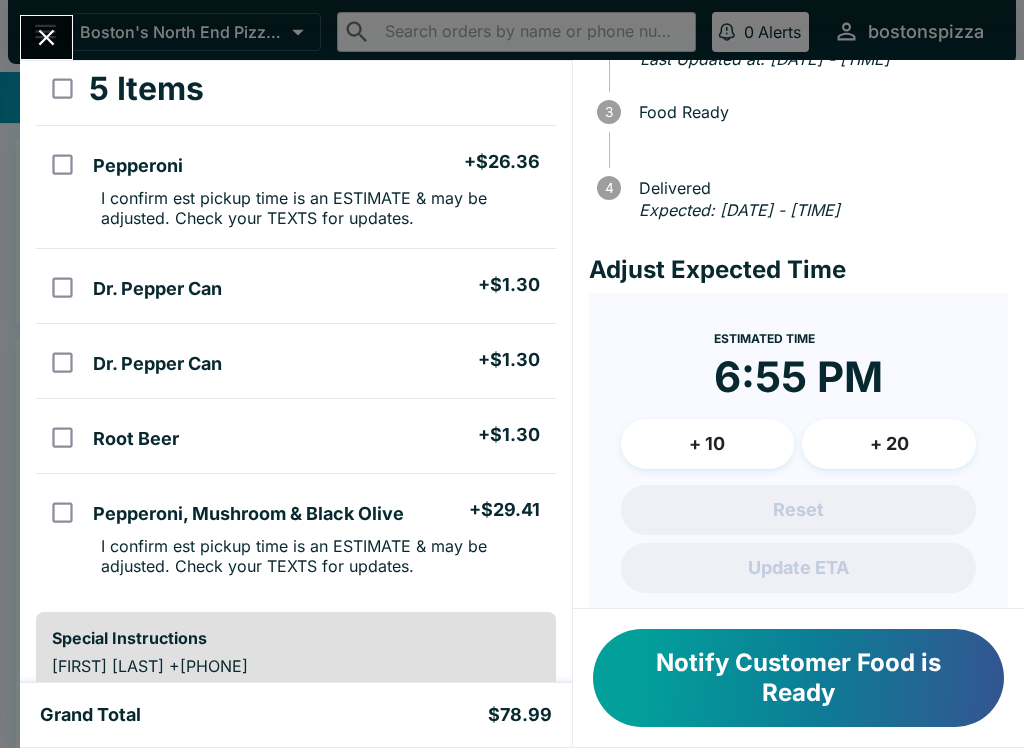 scroll, scrollTop: 116, scrollLeft: 0, axis: vertical 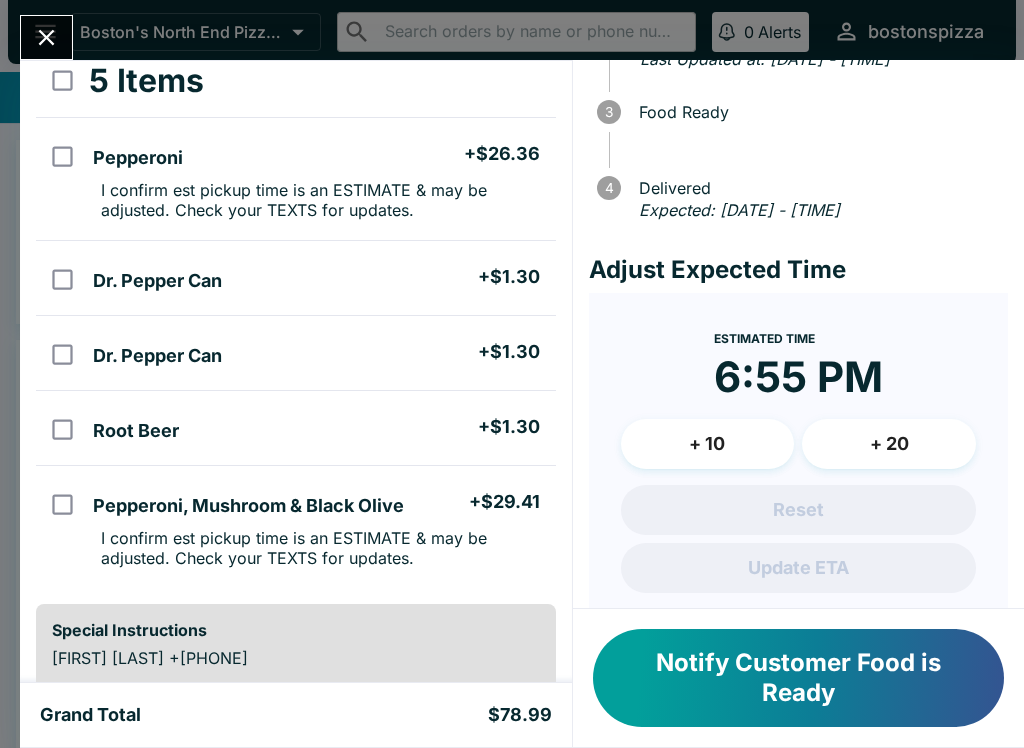 click at bounding box center [46, 37] 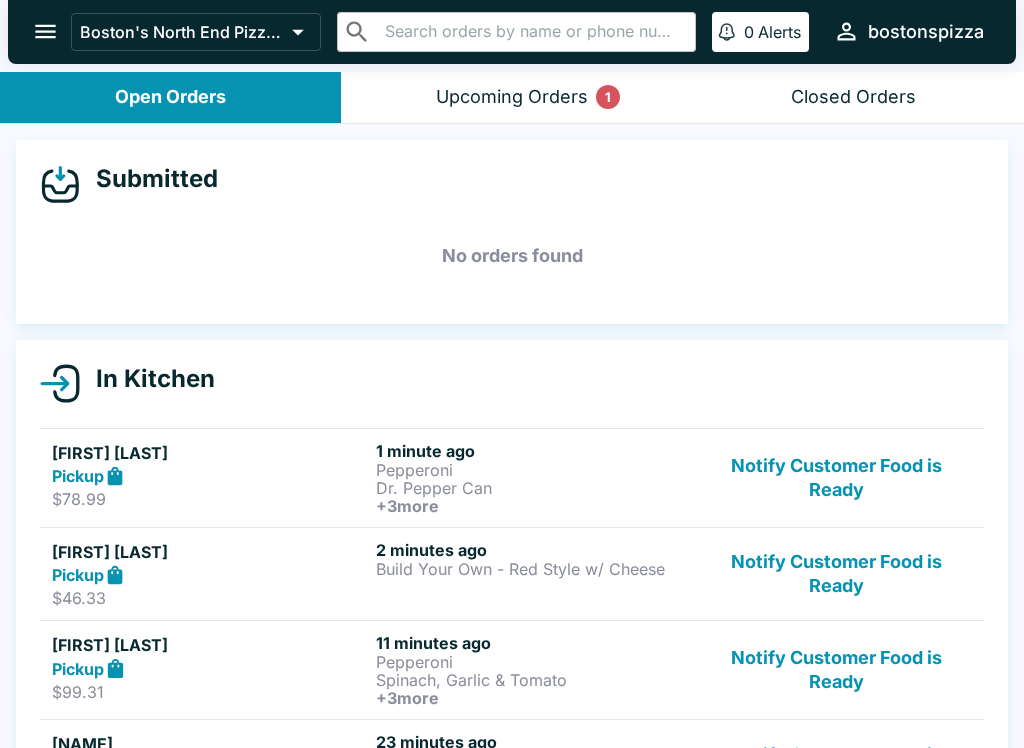 scroll, scrollTop: 3, scrollLeft: 0, axis: vertical 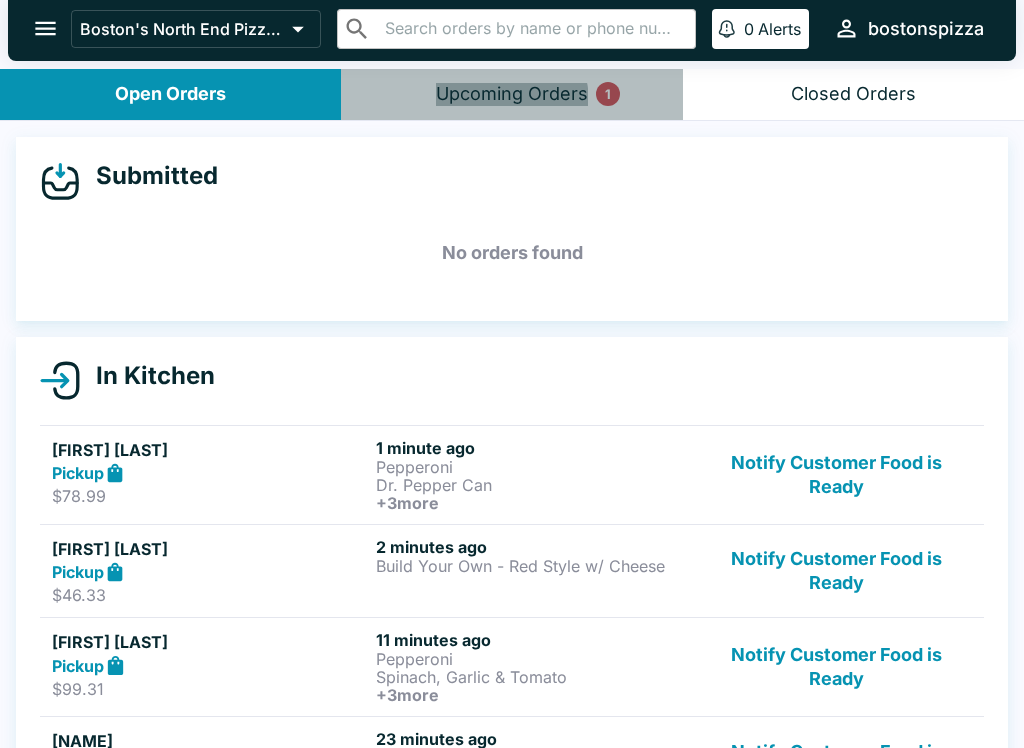 click on "Upcoming Orders 1" at bounding box center (512, 94) 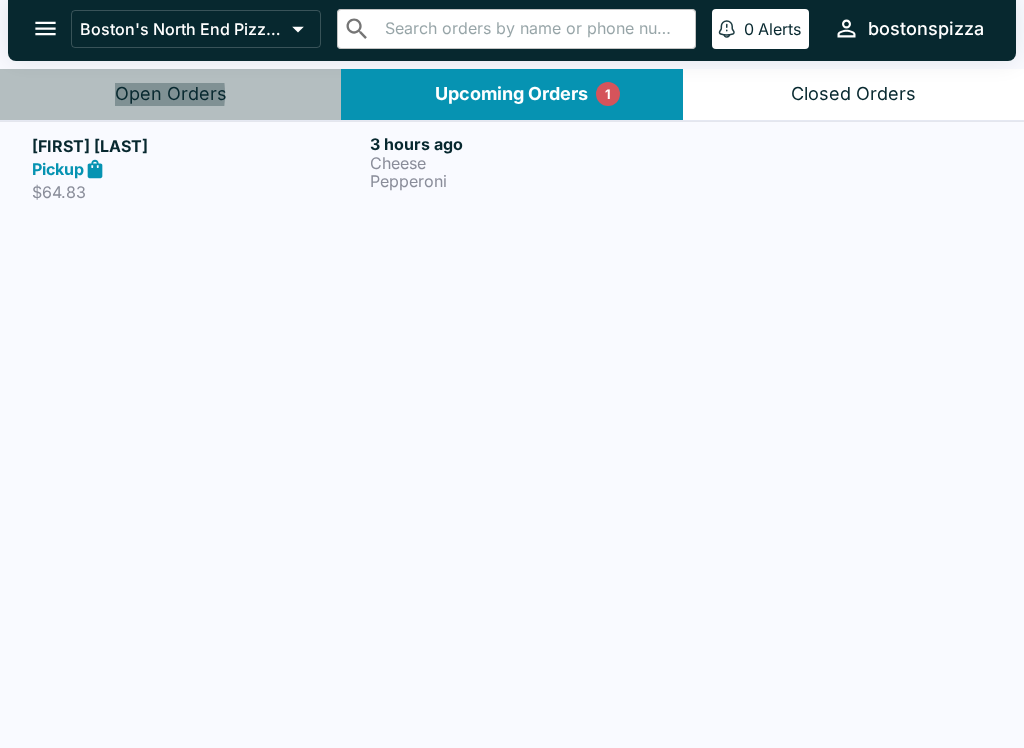 click on "Open Orders" at bounding box center [171, 94] 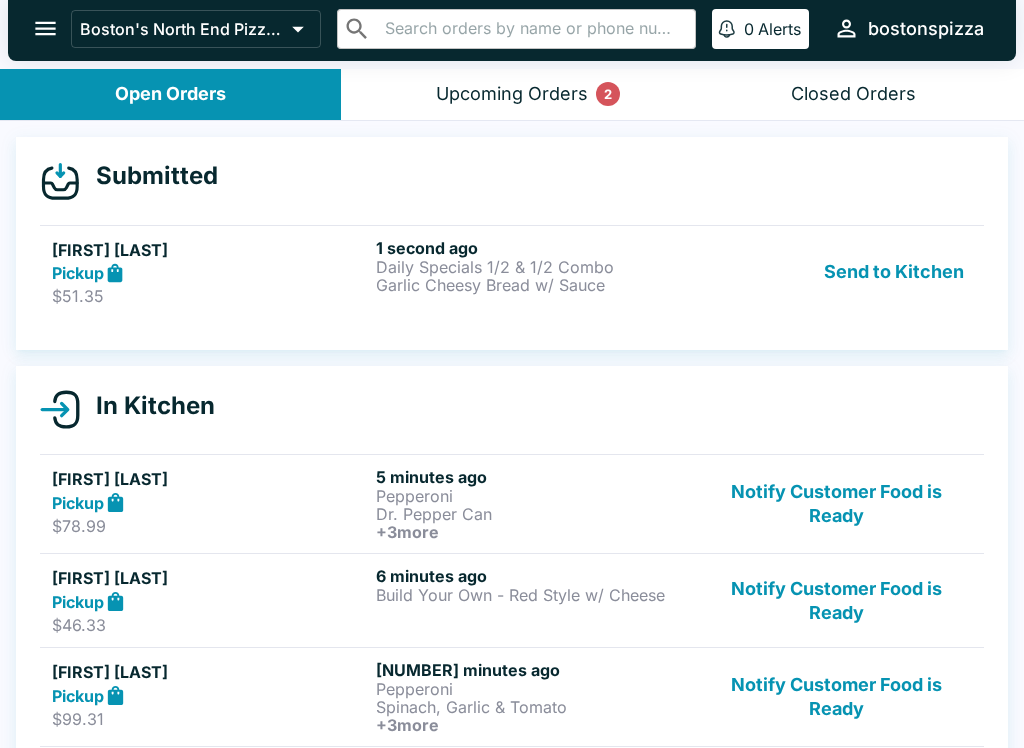 click on "[FIRST] [LAST]" at bounding box center (210, 250) 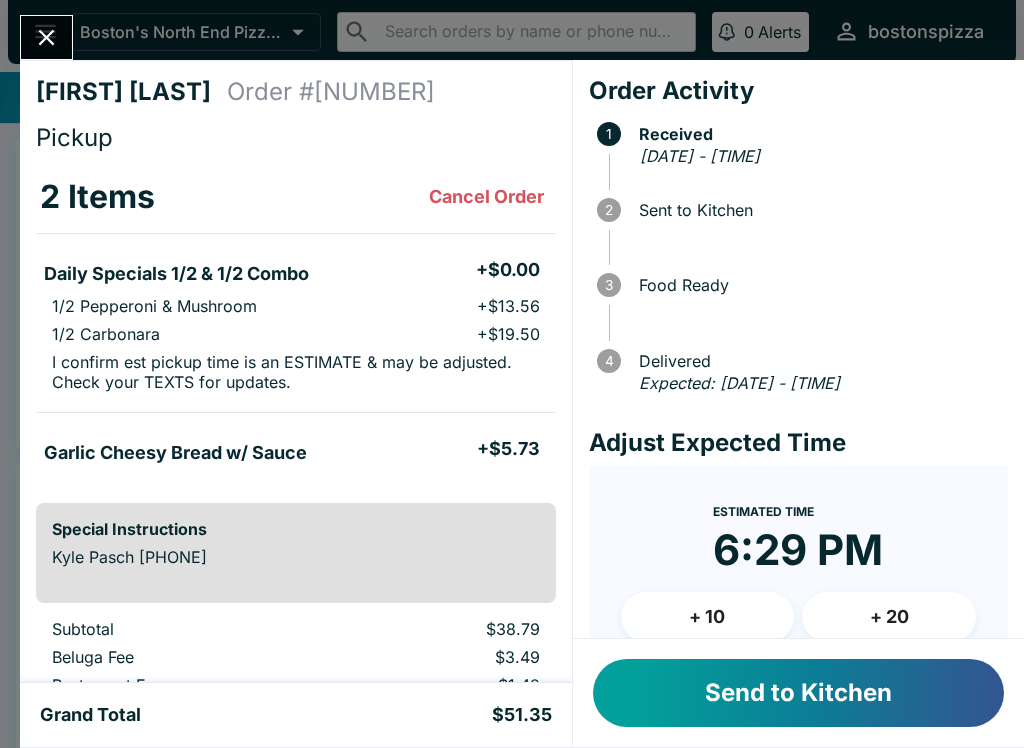 click on "+ 20" at bounding box center [889, 617] 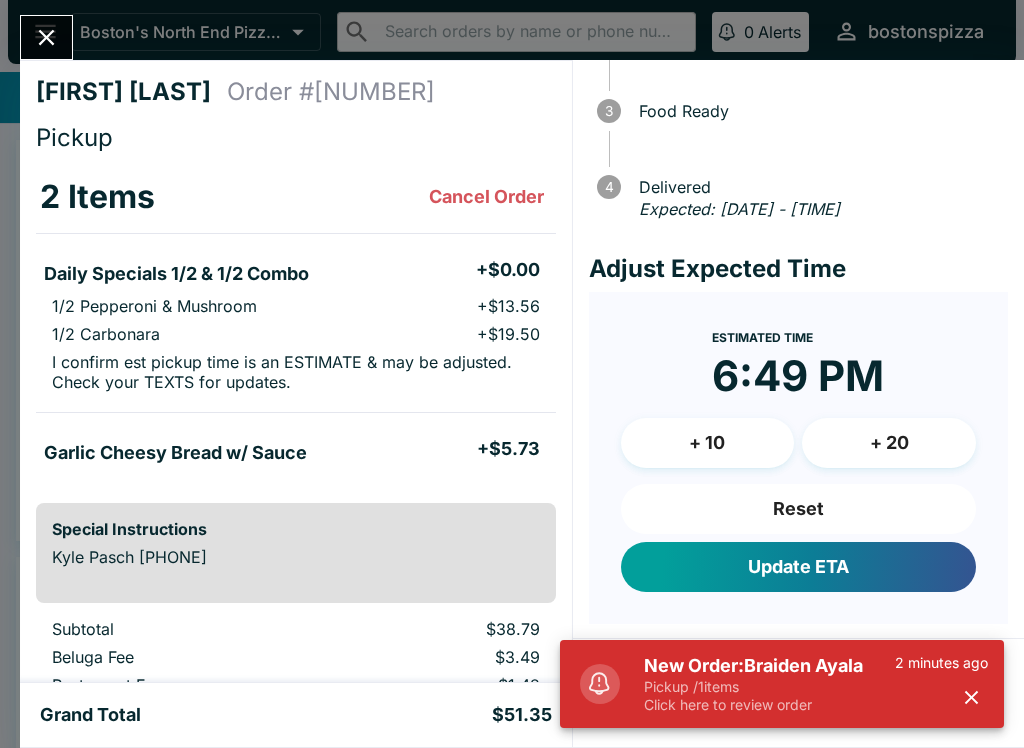 scroll, scrollTop: 173, scrollLeft: 0, axis: vertical 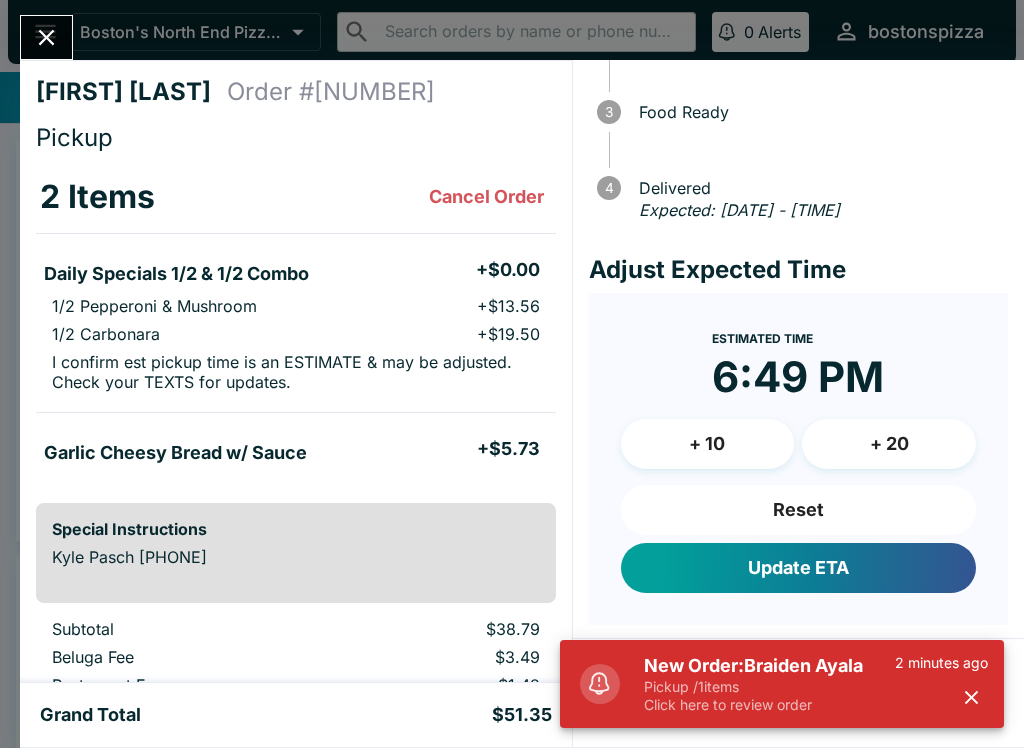 click on "+ 20" at bounding box center (889, 444) 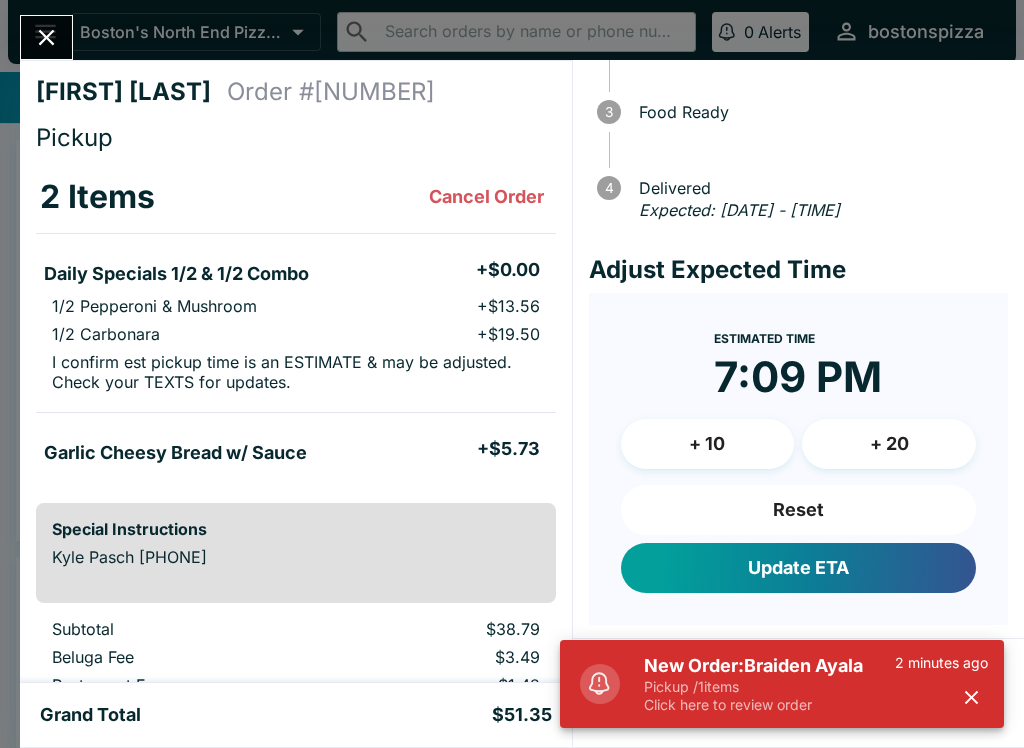 click on "Reset" at bounding box center [798, 510] 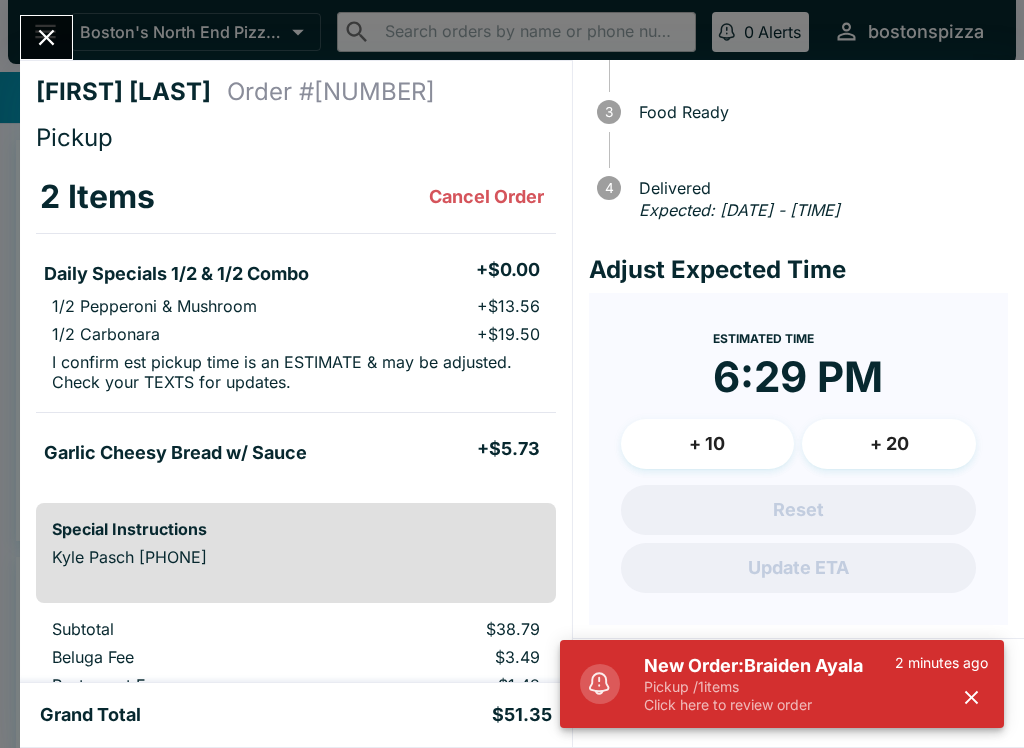 click on "+ 20" at bounding box center [889, 444] 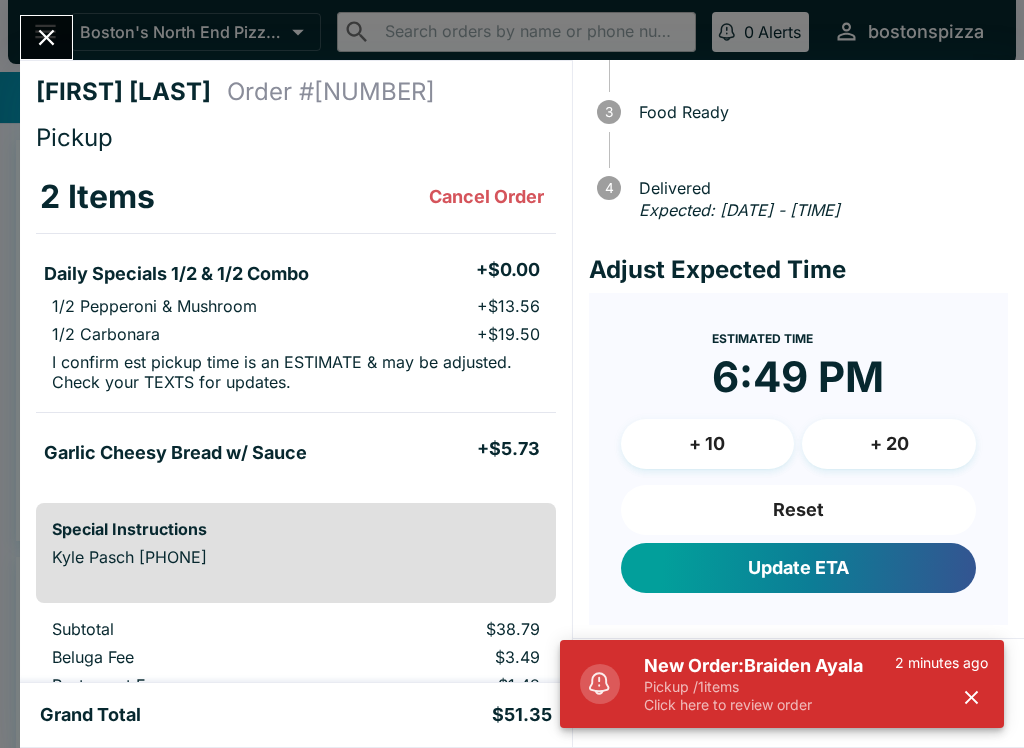 click on "Update ETA" at bounding box center [798, 568] 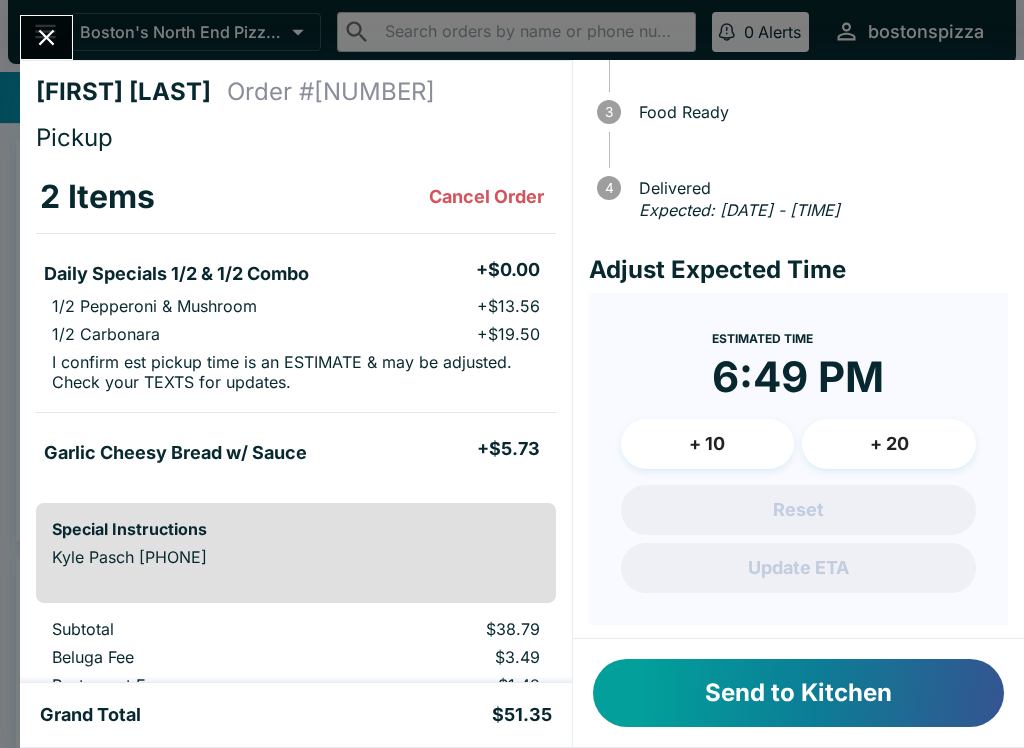 click on "Send to Kitchen" at bounding box center (798, 693) 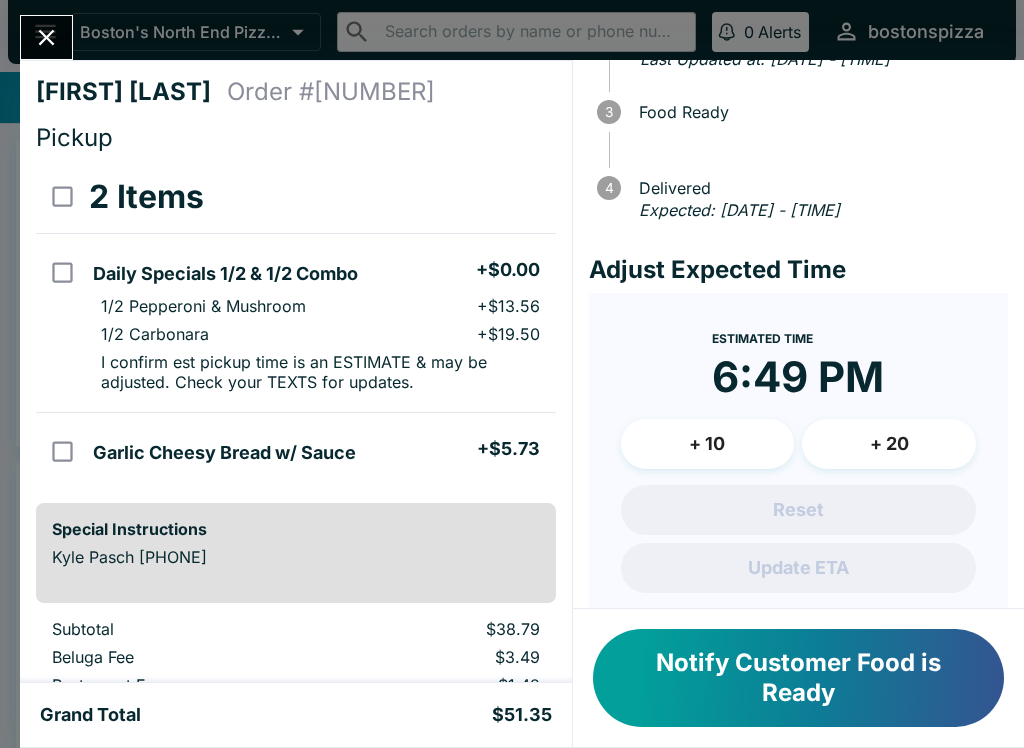 click 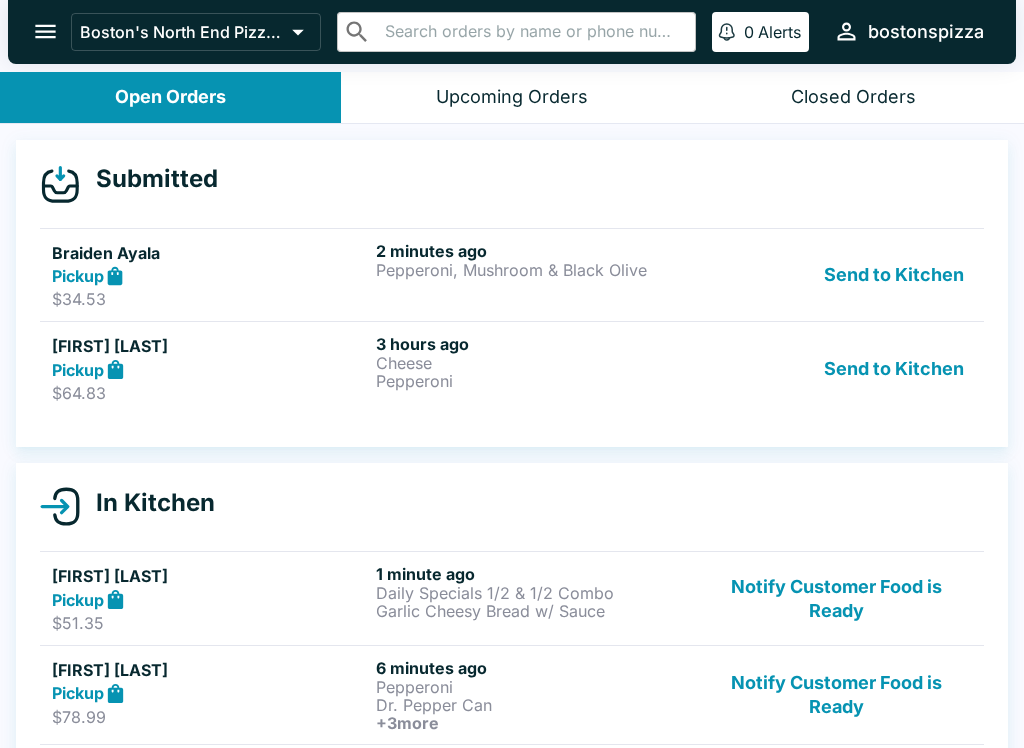 click on "Pepperoni" at bounding box center [534, 381] 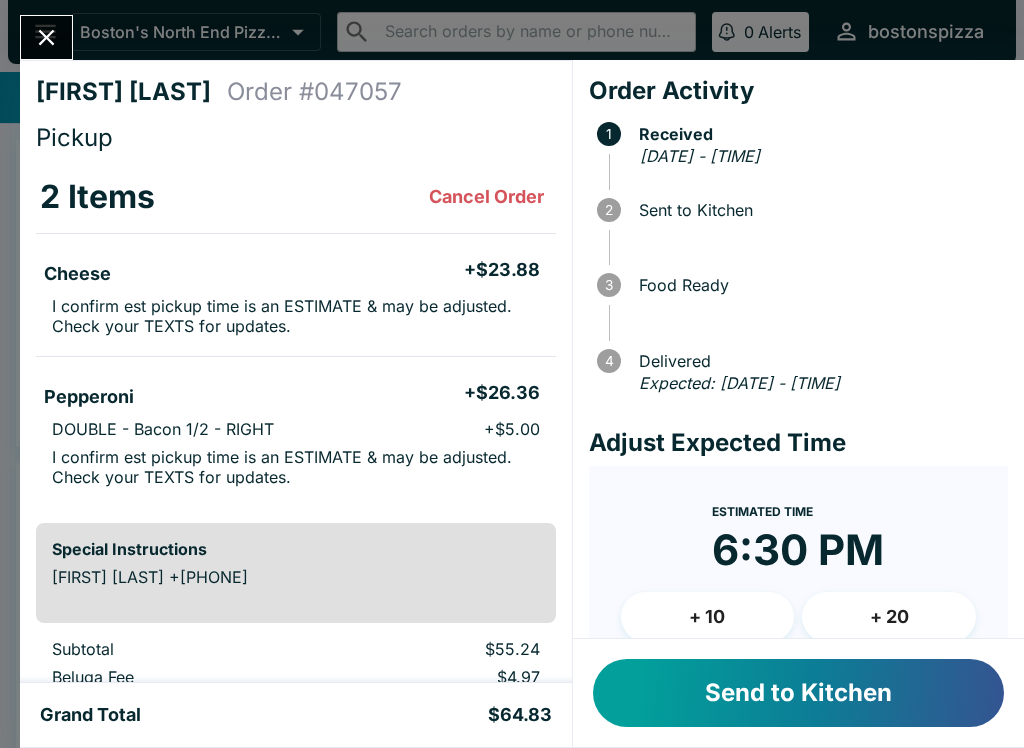 click on "Send to Kitchen" at bounding box center [798, 693] 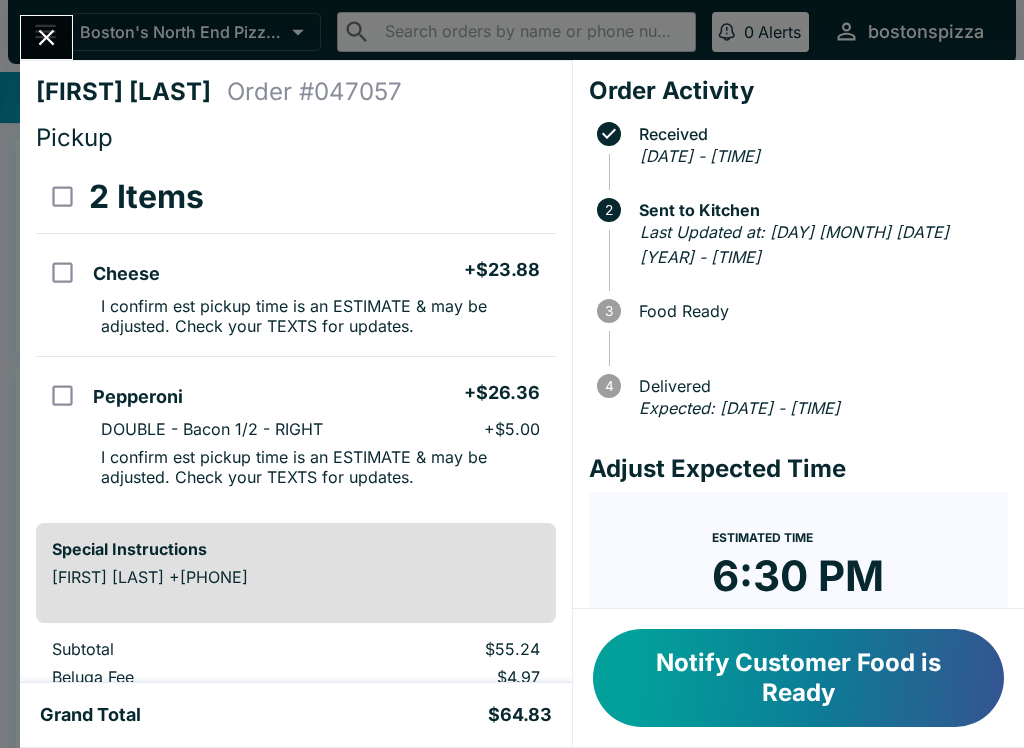 click 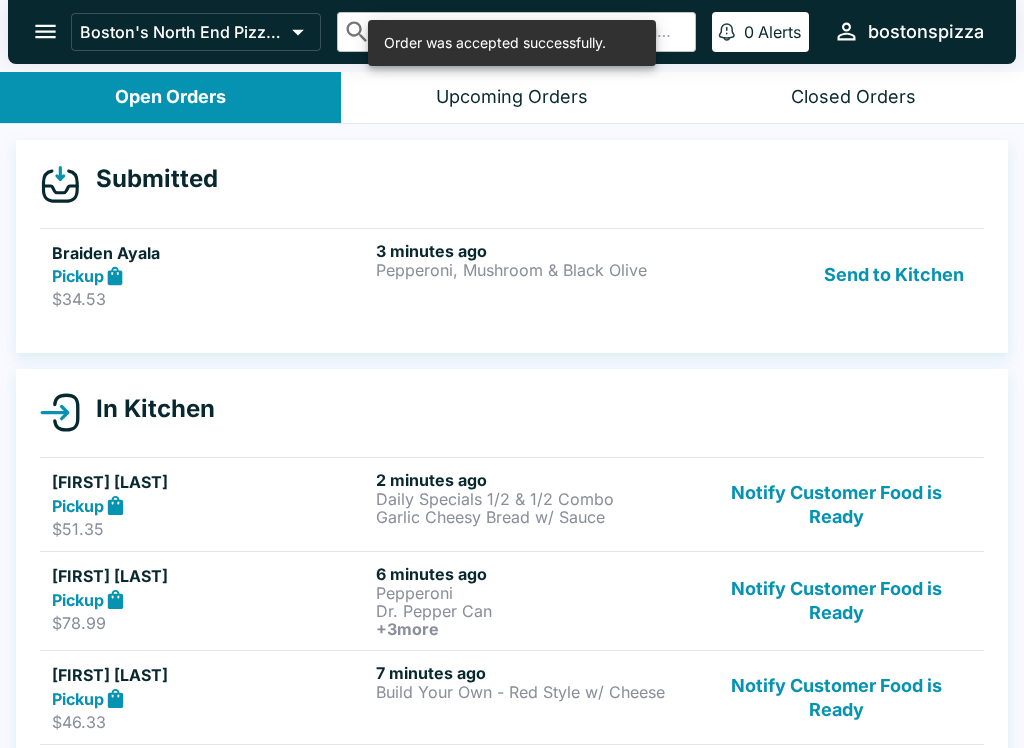 click on "3 minutes ago Pepperoni, Mushroom & Black Olive" at bounding box center (534, 275) 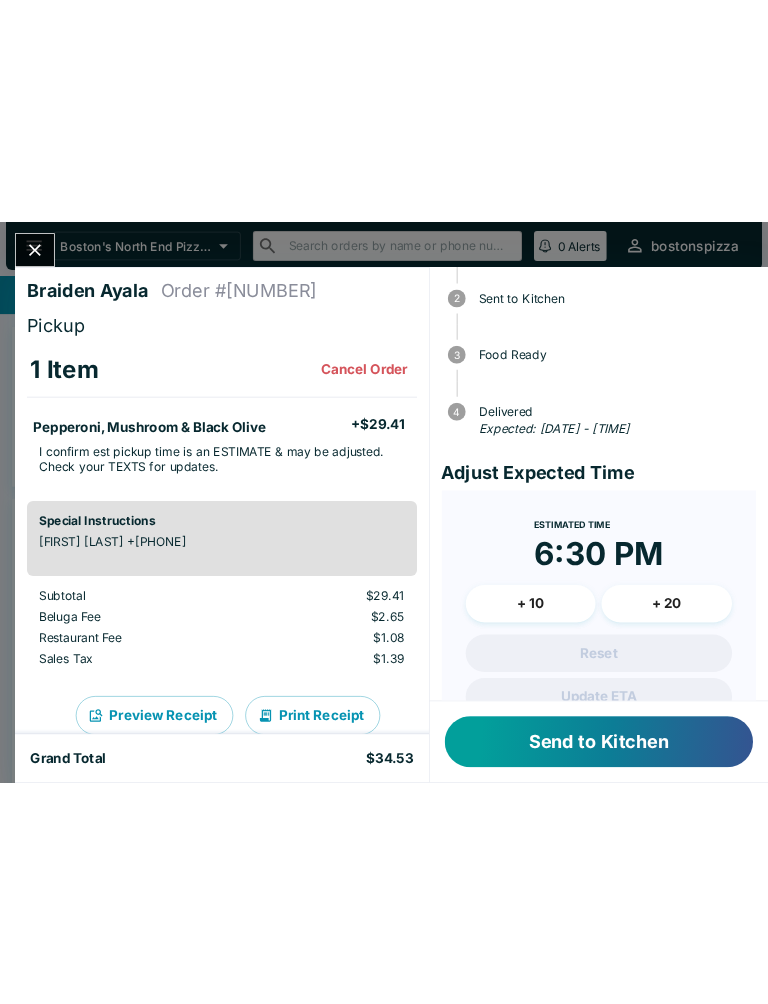 scroll, scrollTop: 115, scrollLeft: 0, axis: vertical 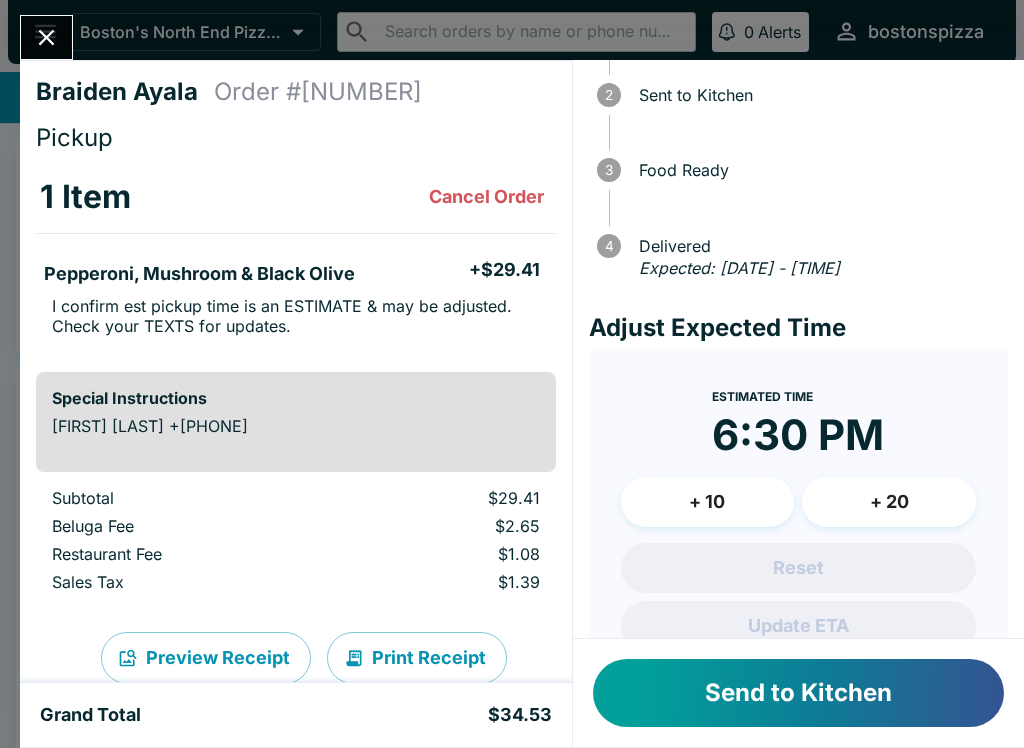 click on "+ 20" at bounding box center (889, 502) 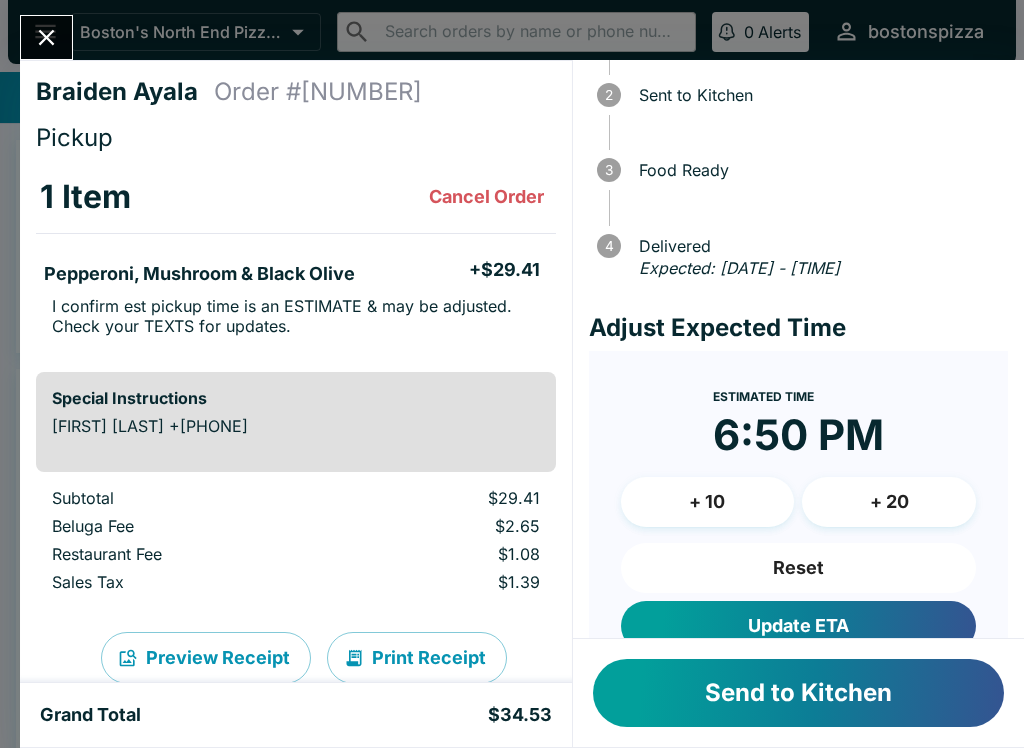 click on "Update ETA" at bounding box center [798, 626] 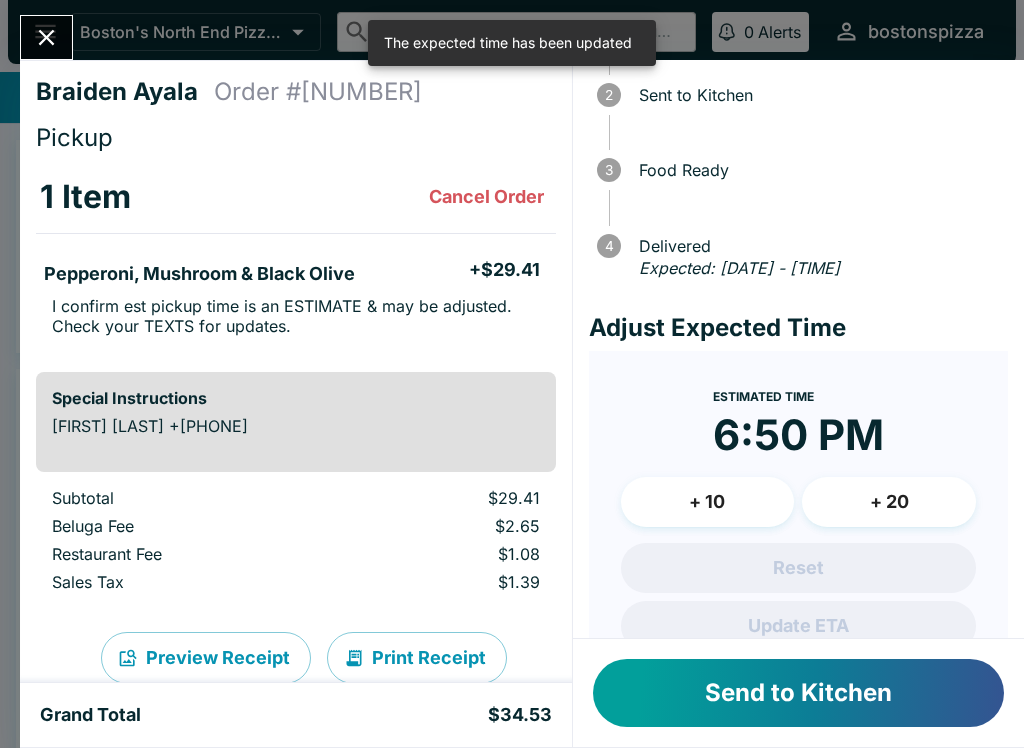 click on "Send to Kitchen" at bounding box center [798, 693] 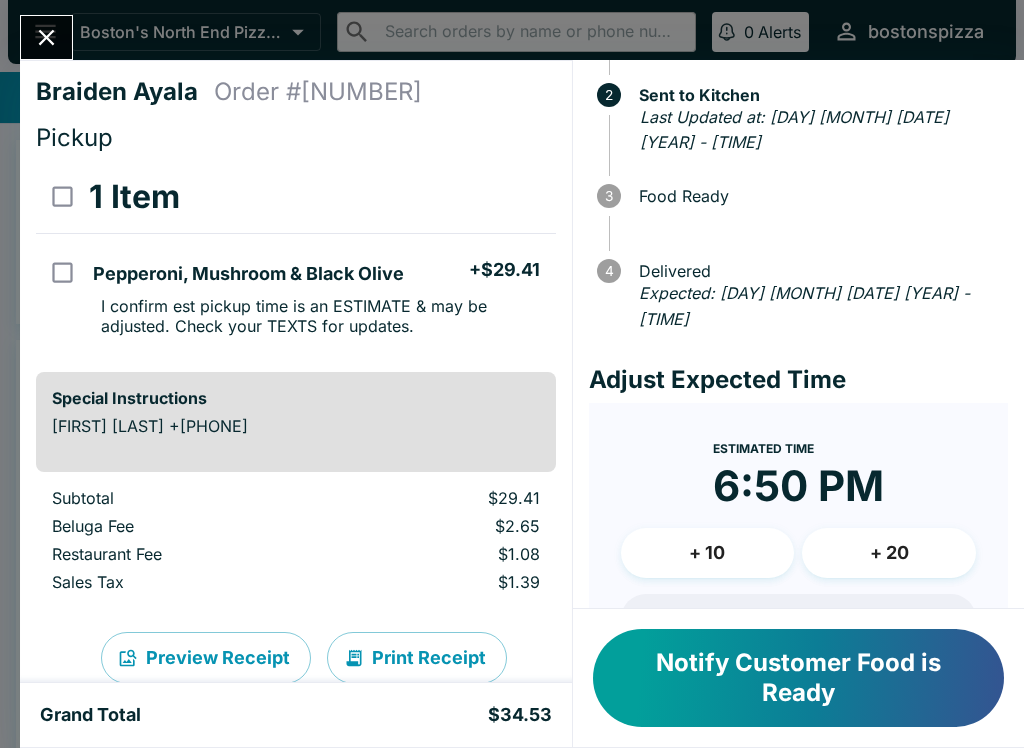 scroll, scrollTop: 0, scrollLeft: 0, axis: both 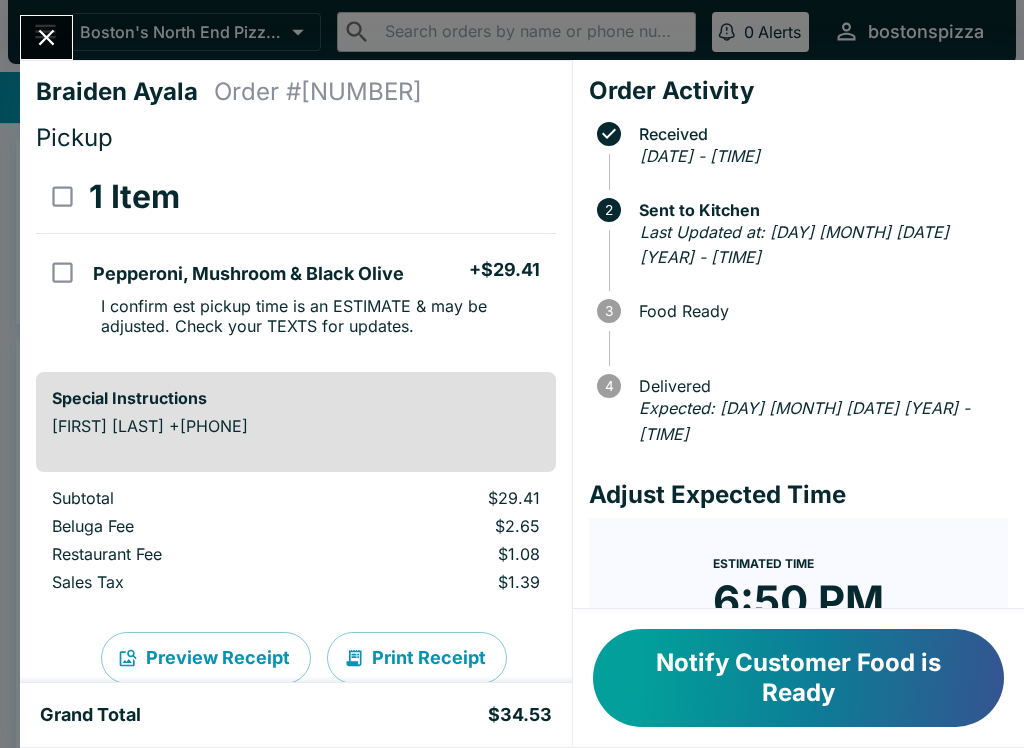 click 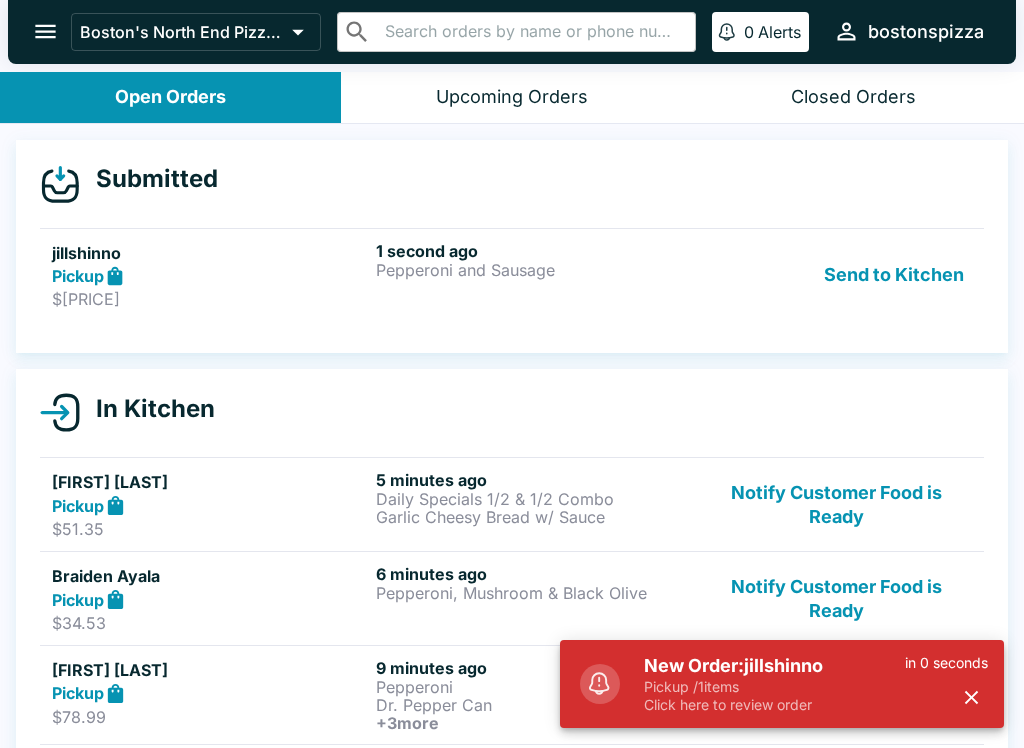 click on "New Order:  [NAME]" at bounding box center [774, 666] 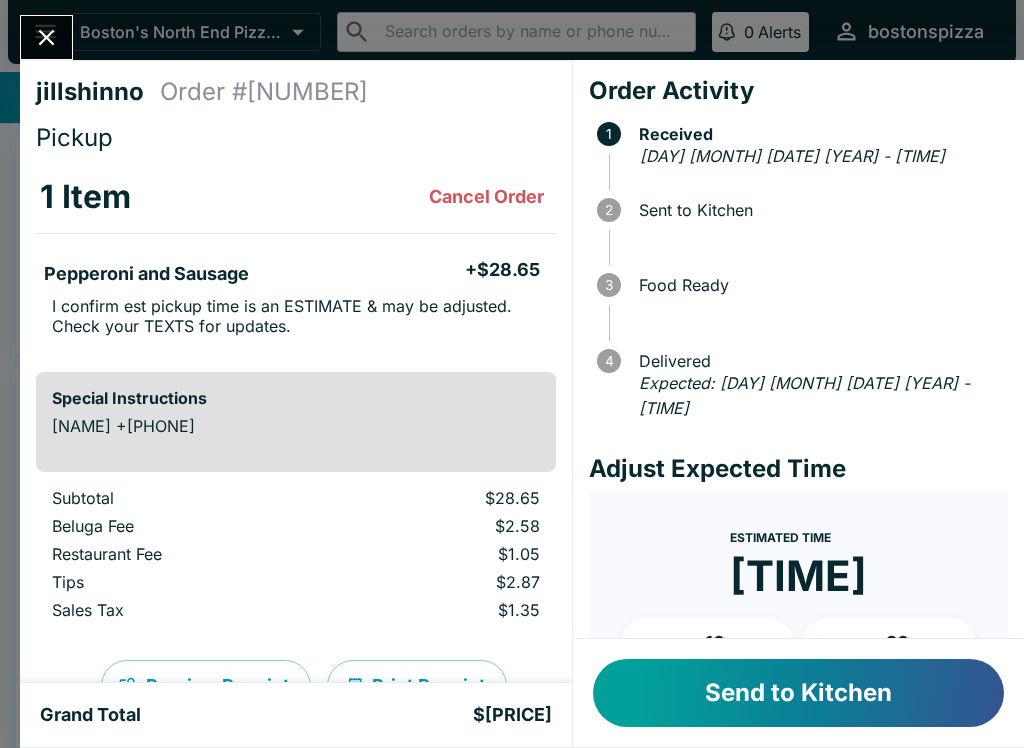 click on "+ 20" at bounding box center (889, 643) 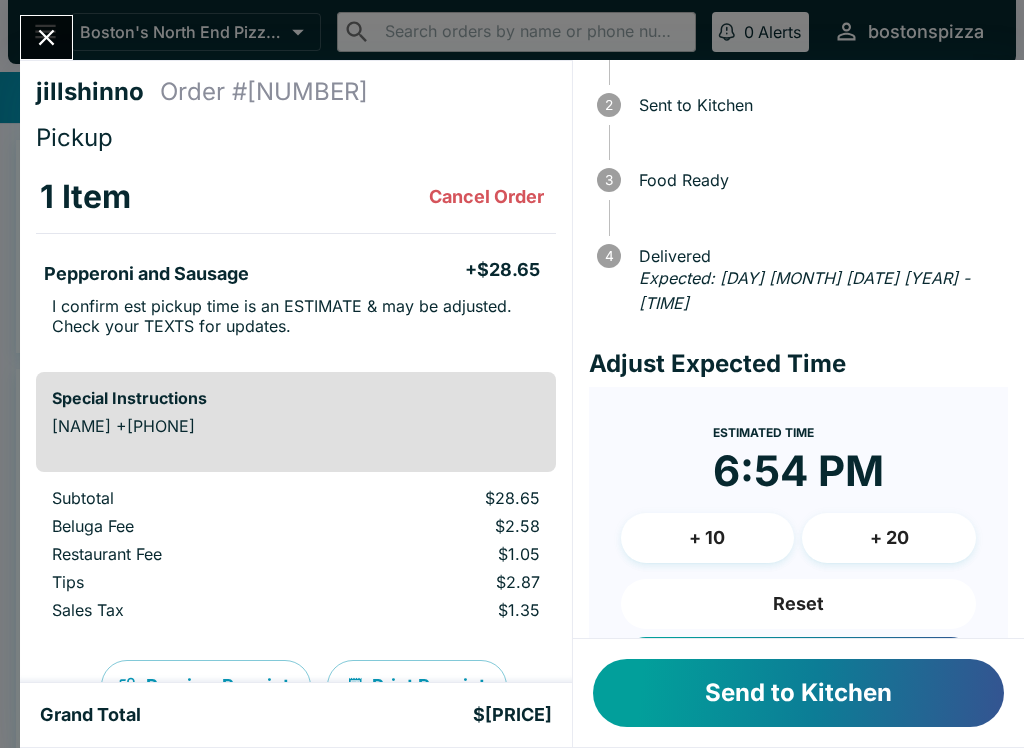scroll, scrollTop: 106, scrollLeft: 0, axis: vertical 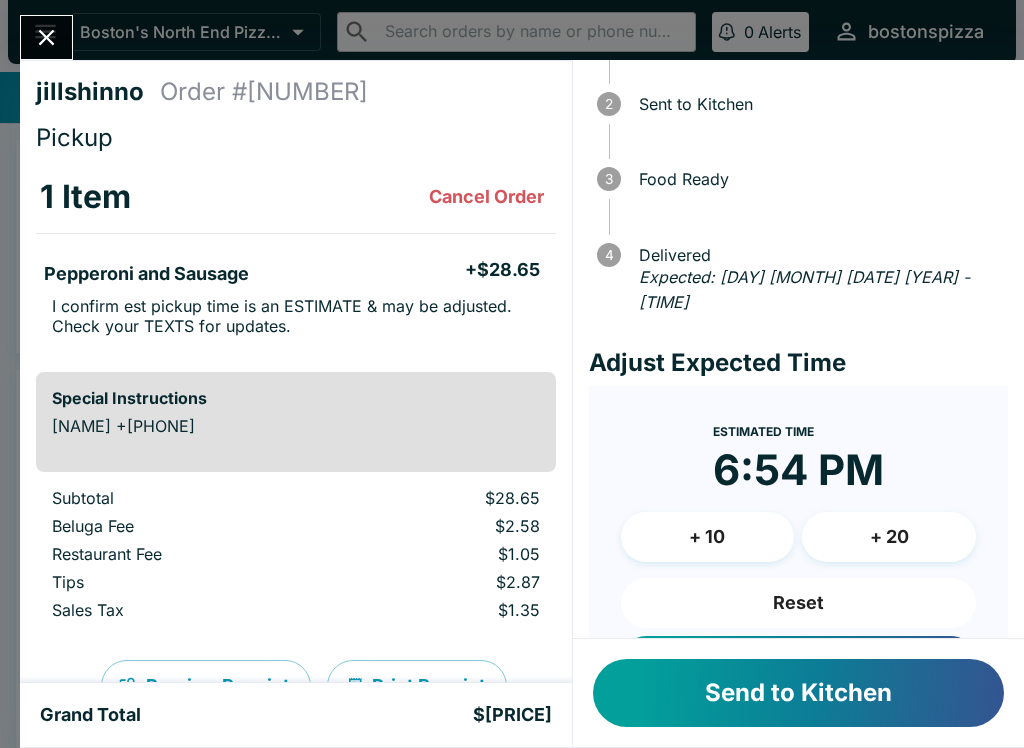 click on "Update ETA" at bounding box center [798, 661] 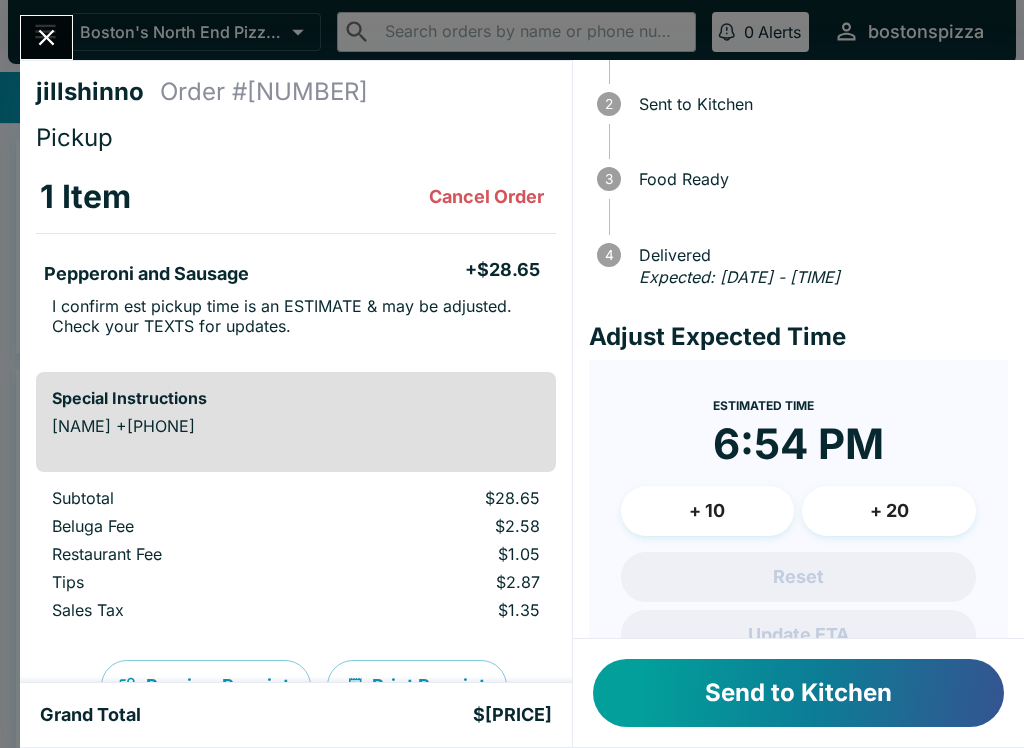 click on "Send to Kitchen" at bounding box center (798, 693) 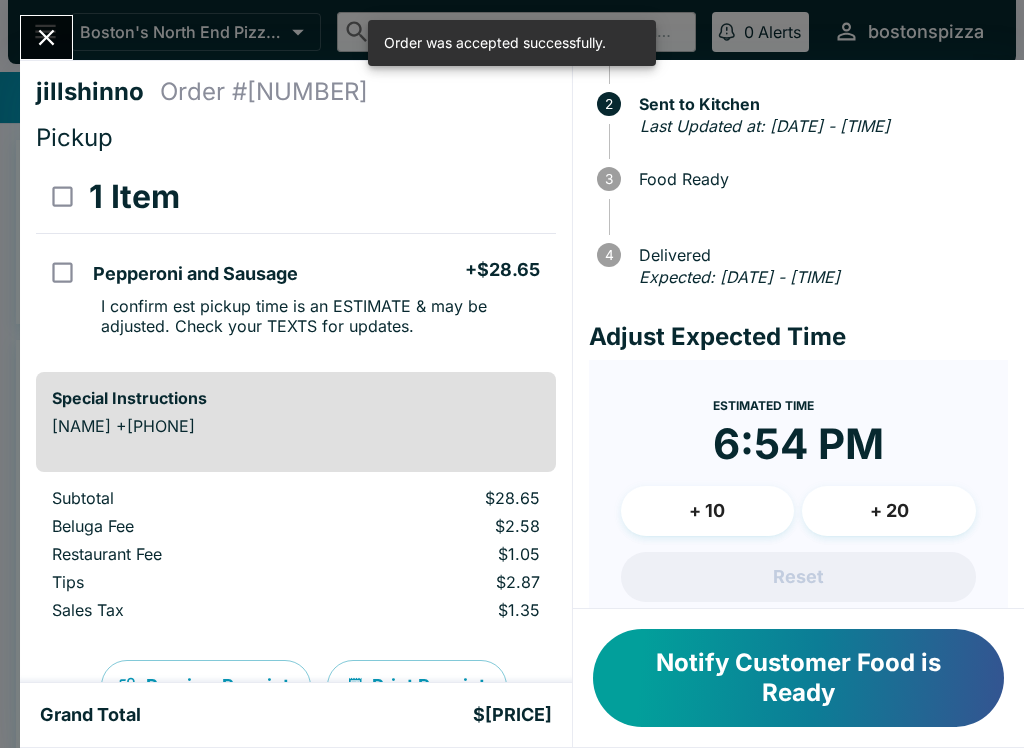 click 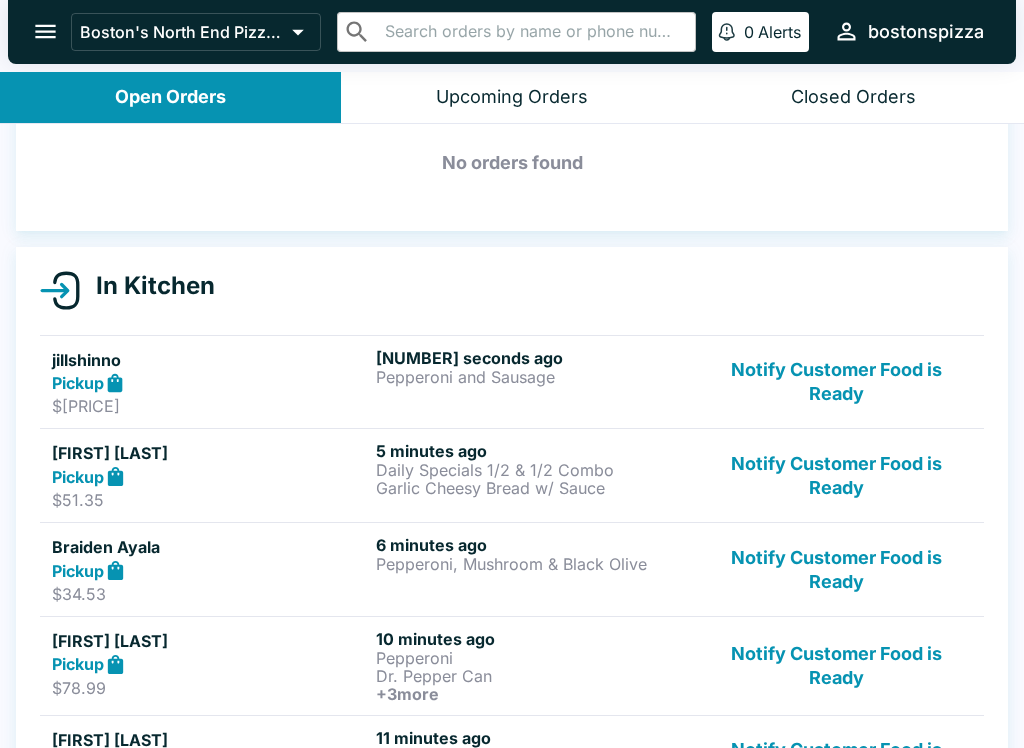 scroll, scrollTop: 105, scrollLeft: 0, axis: vertical 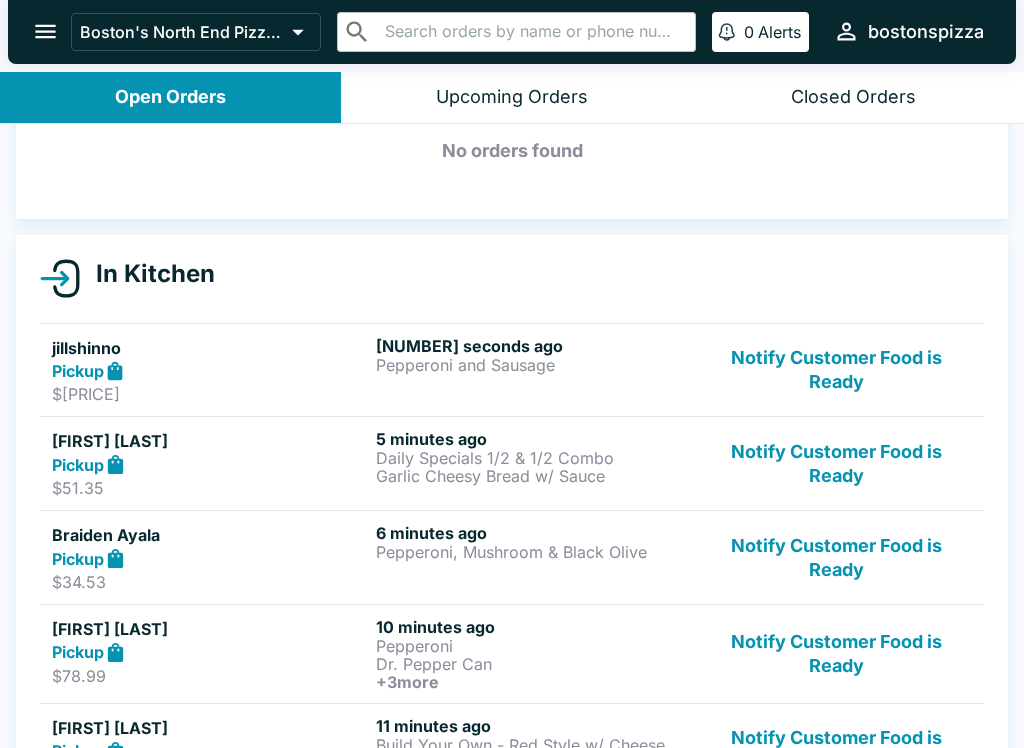 click on "Pepperoni and Sausage" at bounding box center (534, 365) 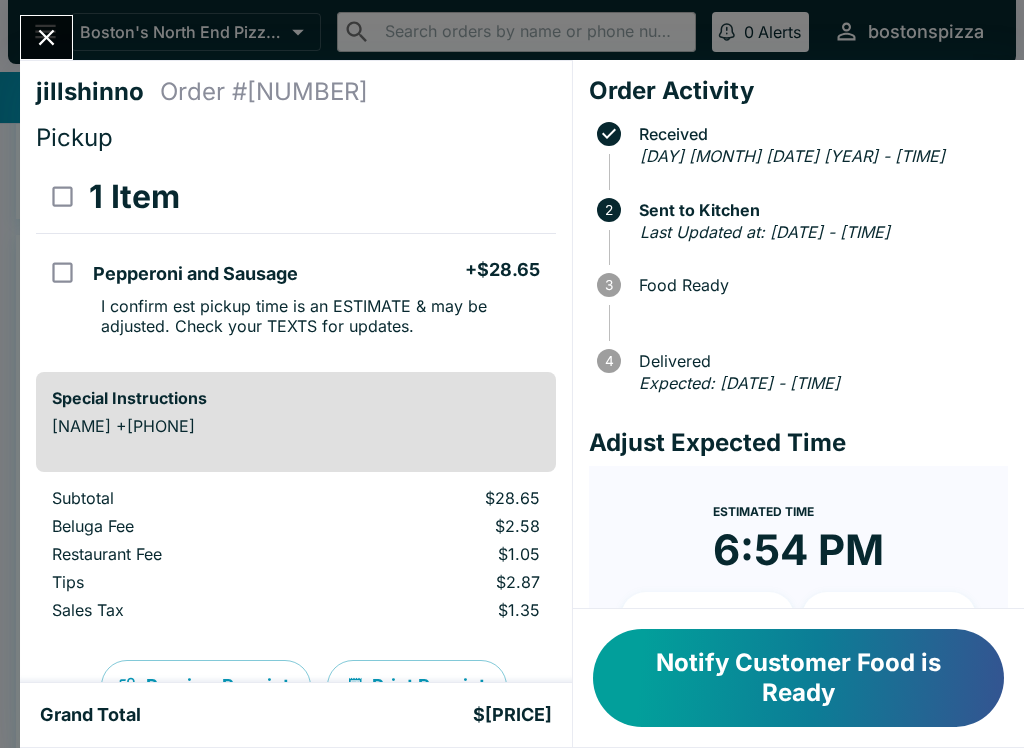 click 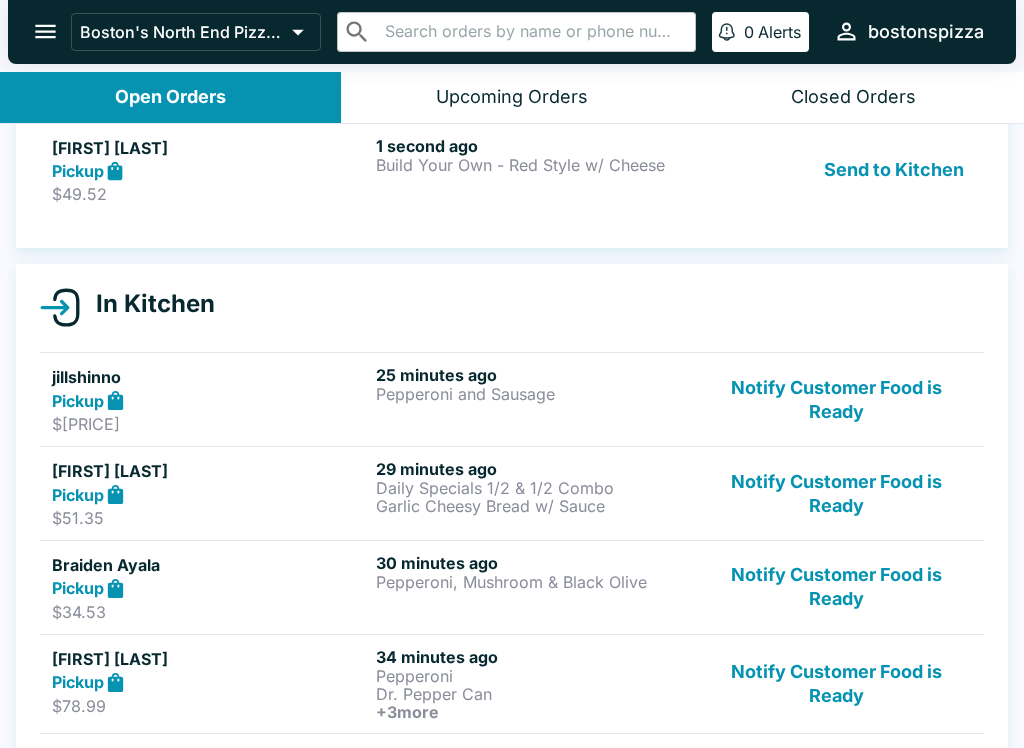 click on "Build Your Own - Red Style w/ Cheese" at bounding box center [534, 165] 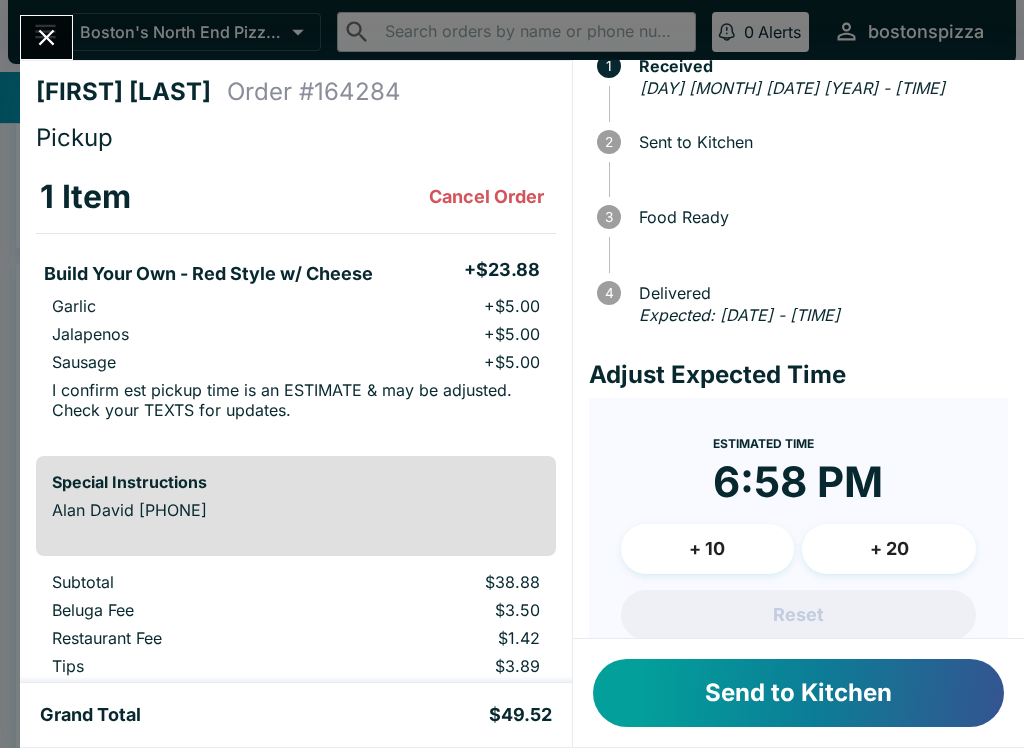scroll, scrollTop: 69, scrollLeft: 0, axis: vertical 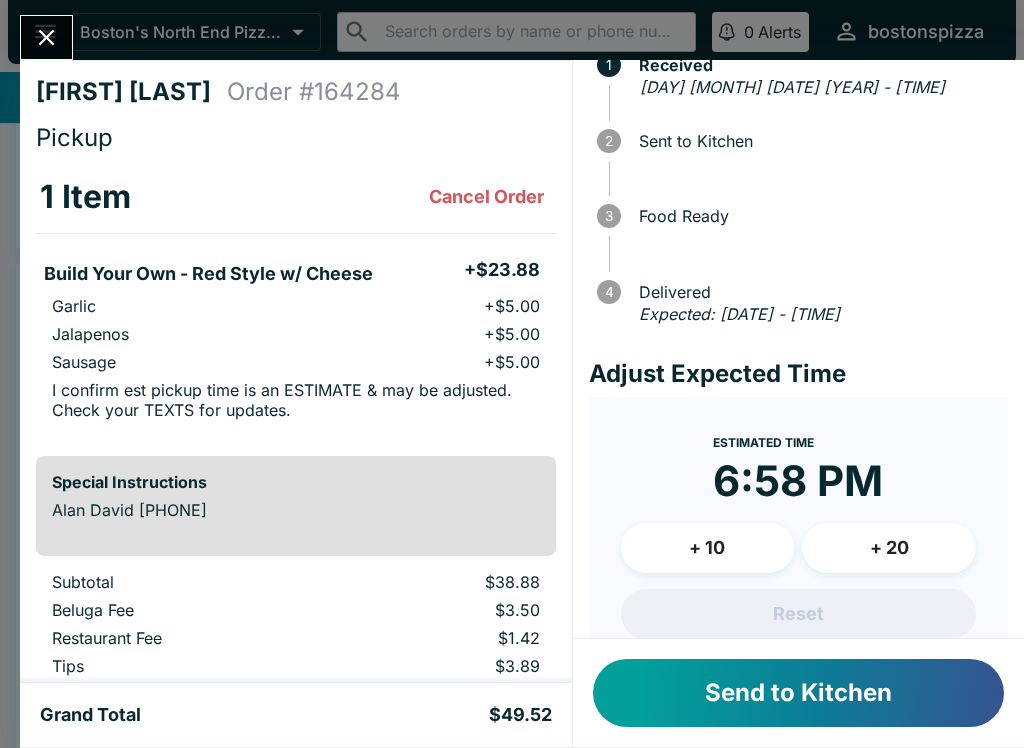 click on "+ 20" at bounding box center (889, 548) 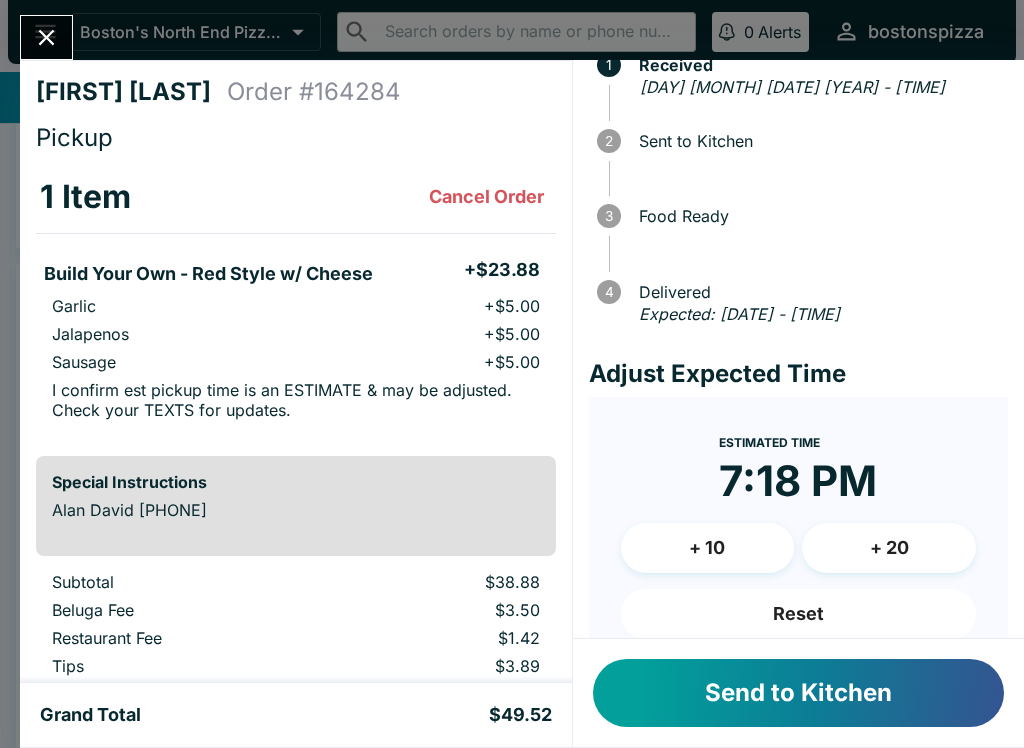 click on "Reset" at bounding box center (798, 614) 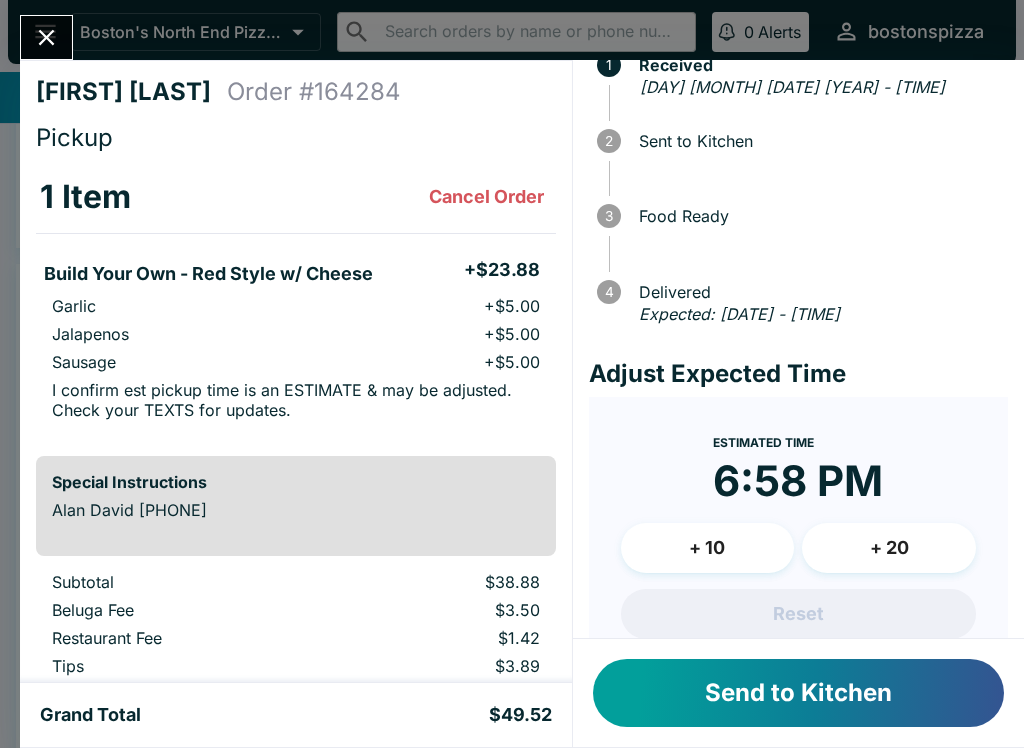 click on "+ 20" at bounding box center [889, 548] 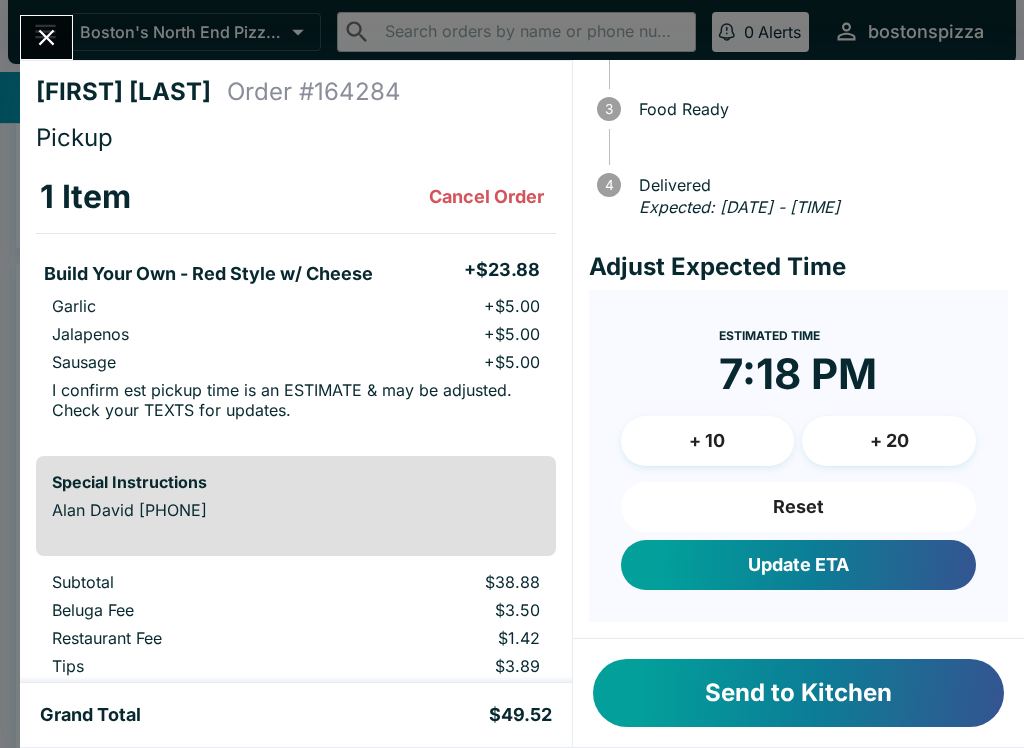 scroll, scrollTop: 173, scrollLeft: 0, axis: vertical 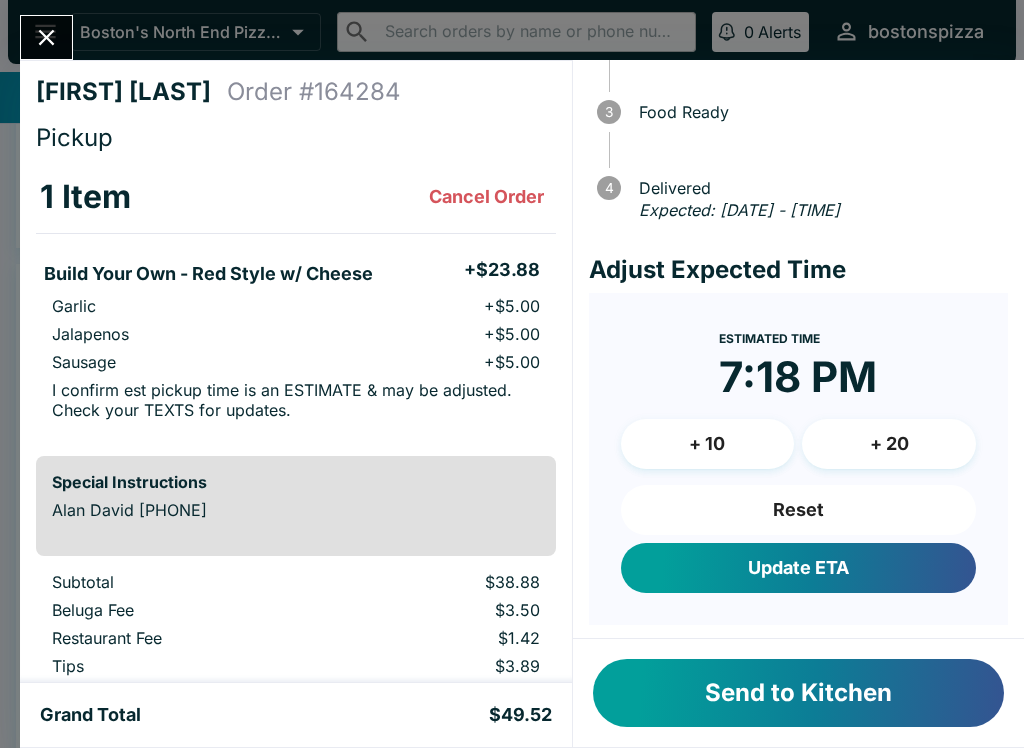 click on "Send to Kitchen" at bounding box center [798, 693] 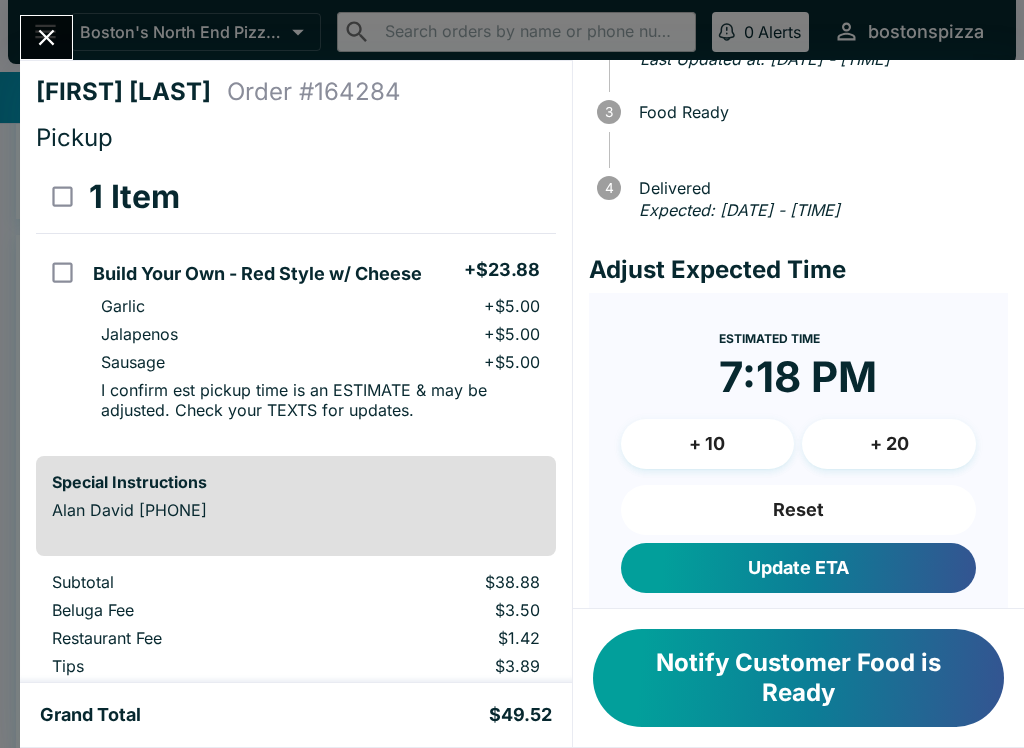 click at bounding box center (46, 37) 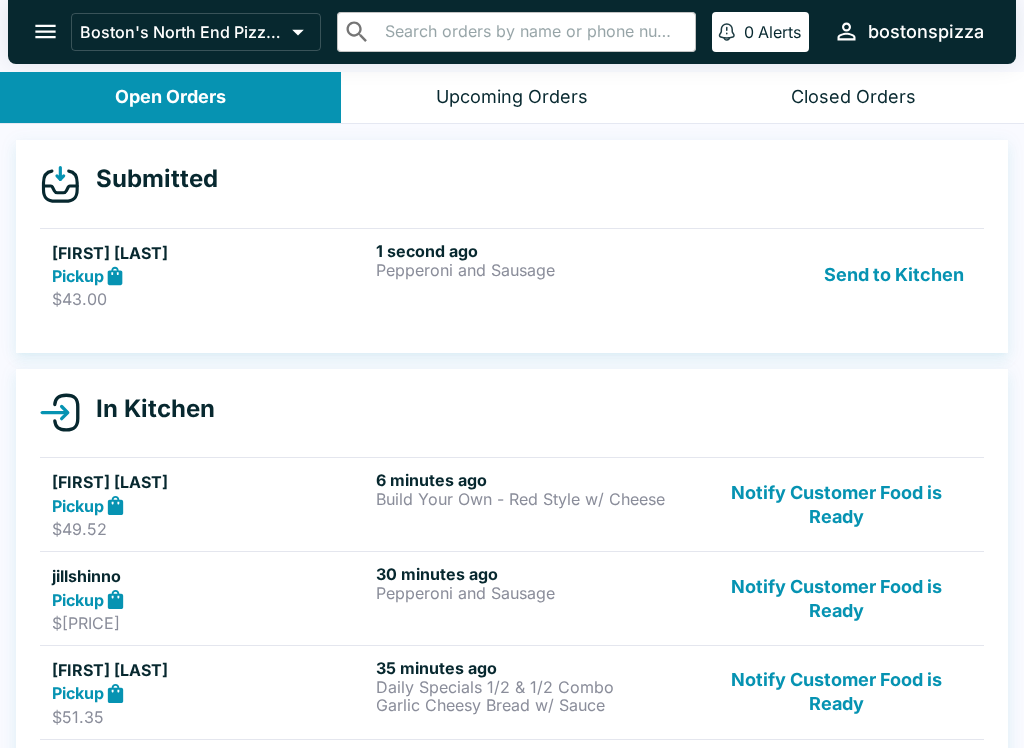 scroll, scrollTop: 0, scrollLeft: 0, axis: both 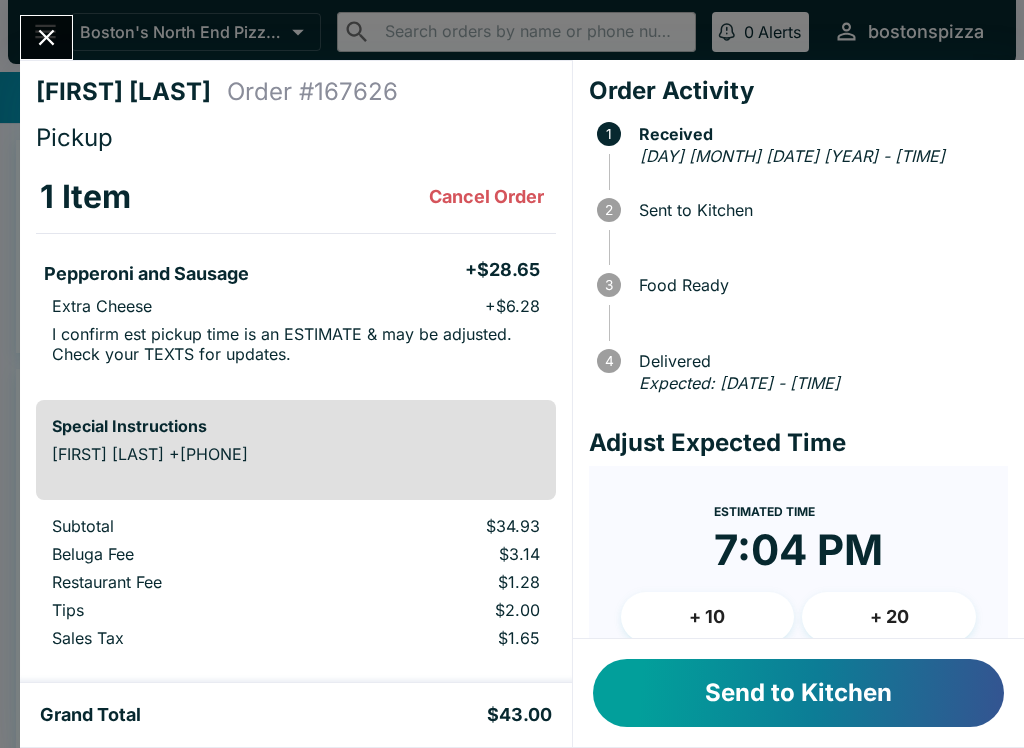 click on "+ 20" at bounding box center (889, 617) 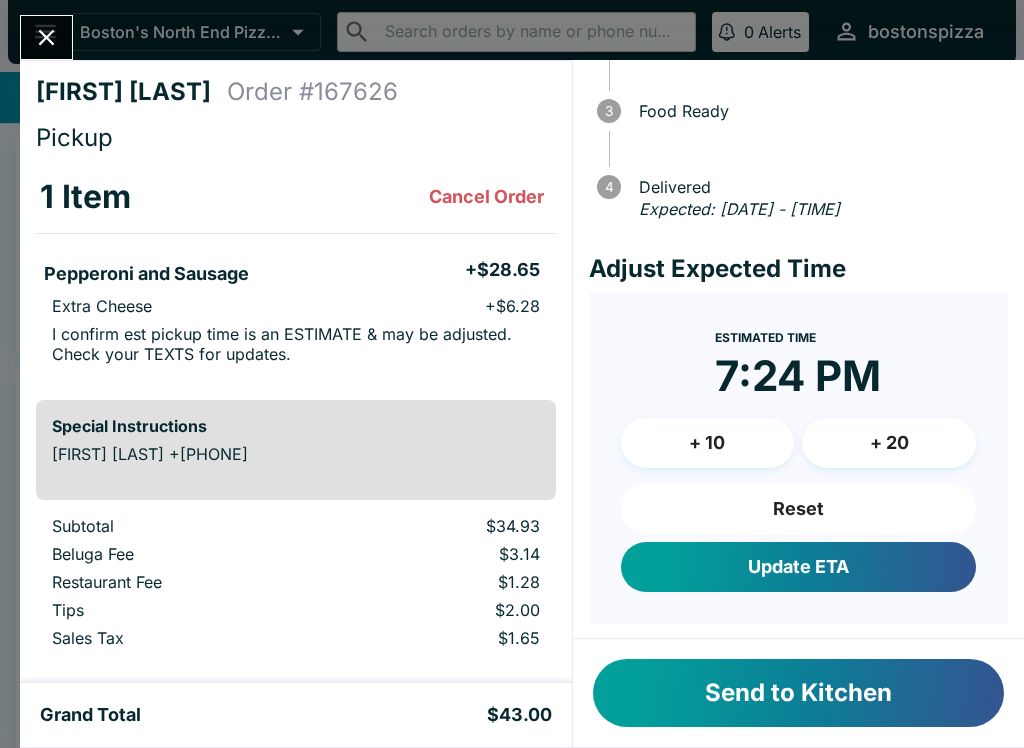 scroll, scrollTop: 173, scrollLeft: 0, axis: vertical 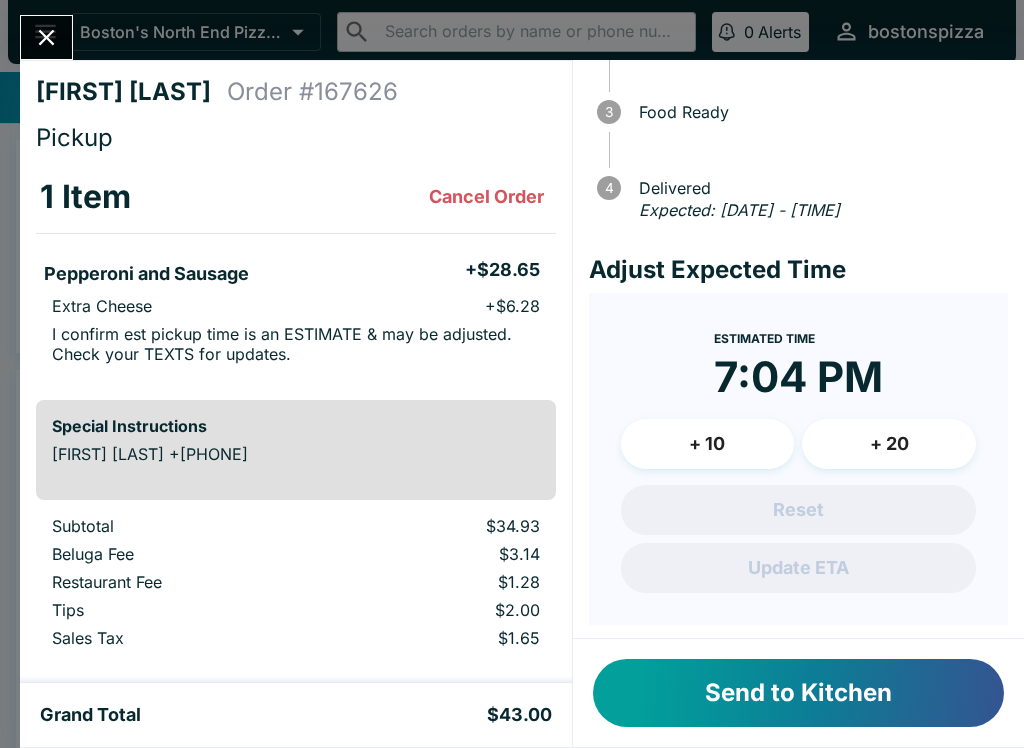click on "+ 20" at bounding box center [889, 444] 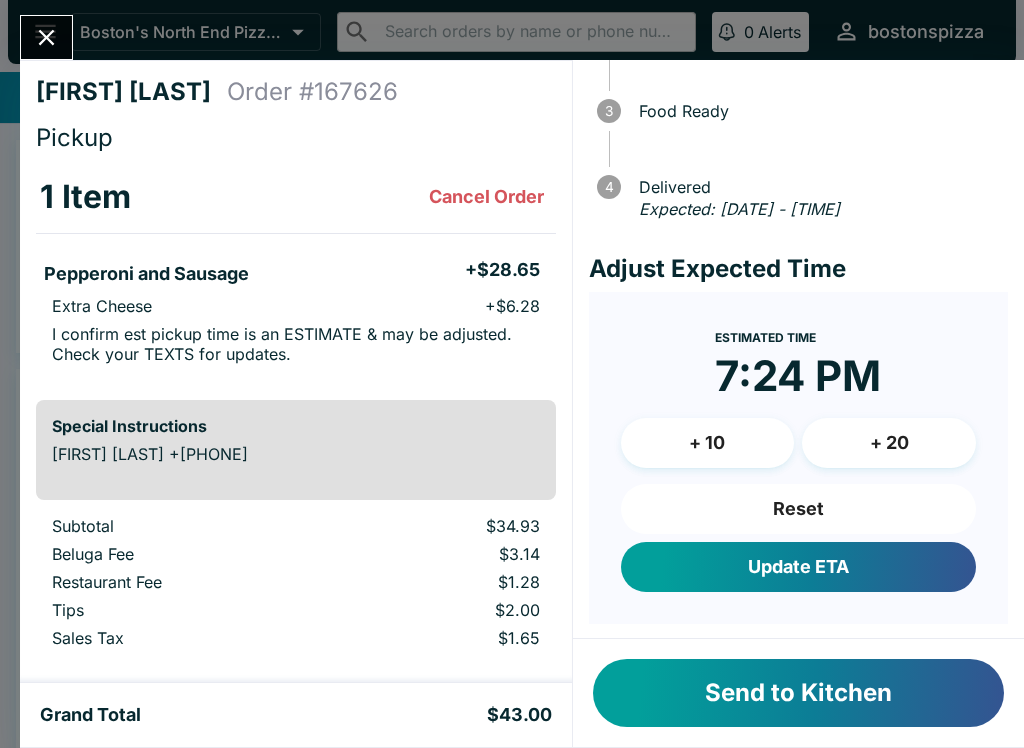 scroll, scrollTop: 173, scrollLeft: 0, axis: vertical 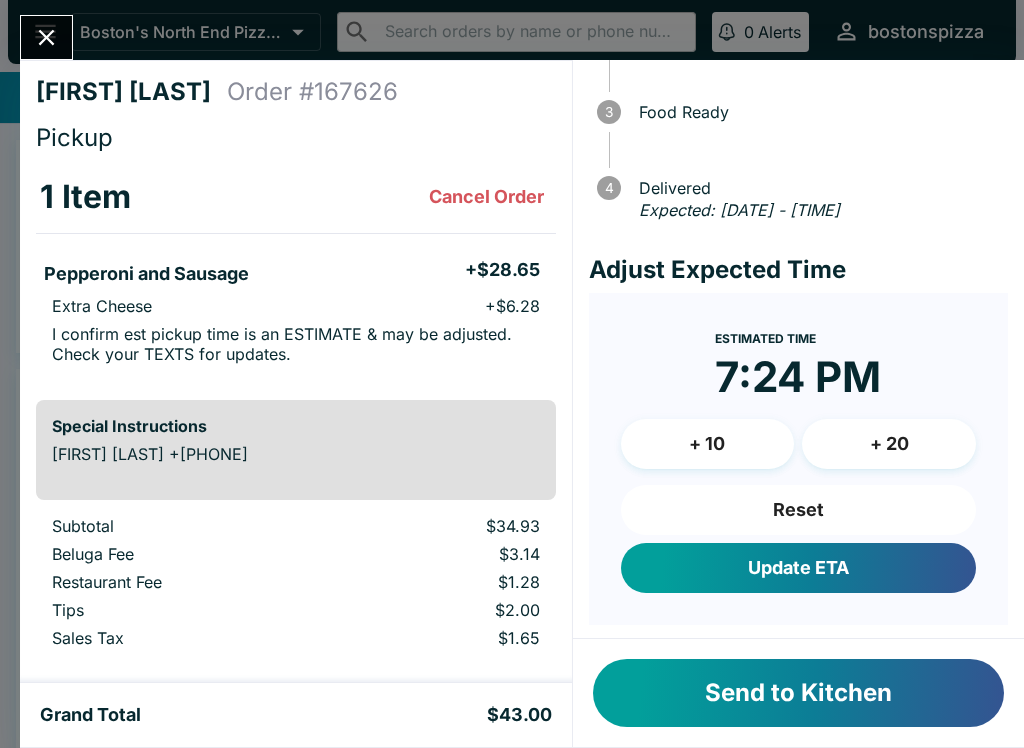 click on "Send to Kitchen" at bounding box center [798, 693] 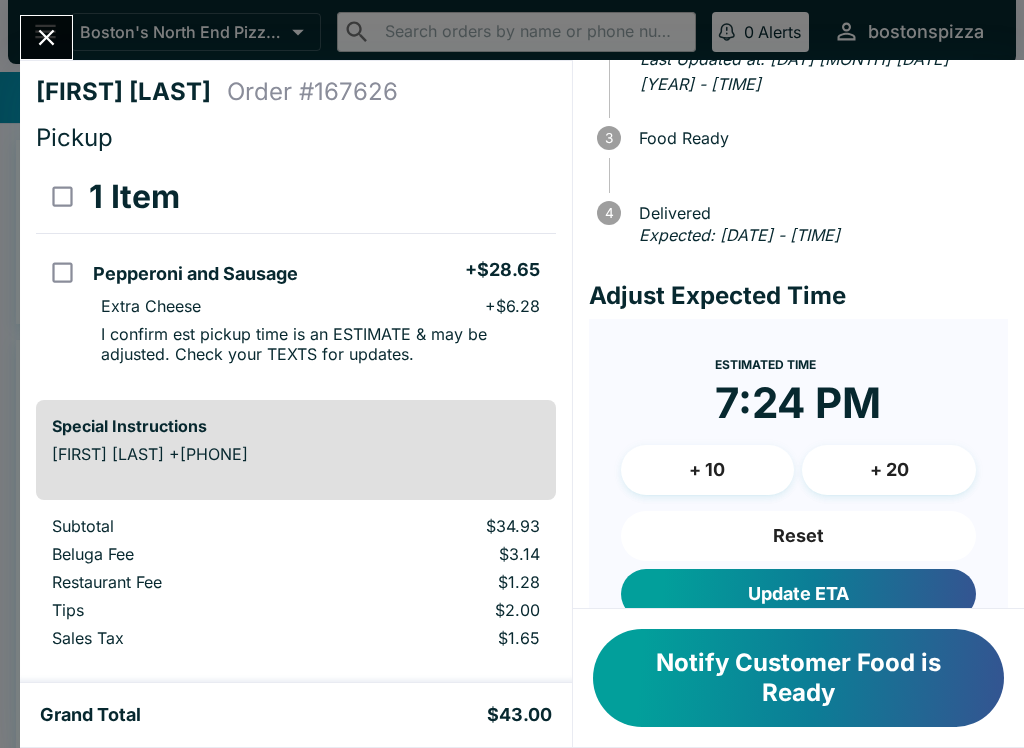 click 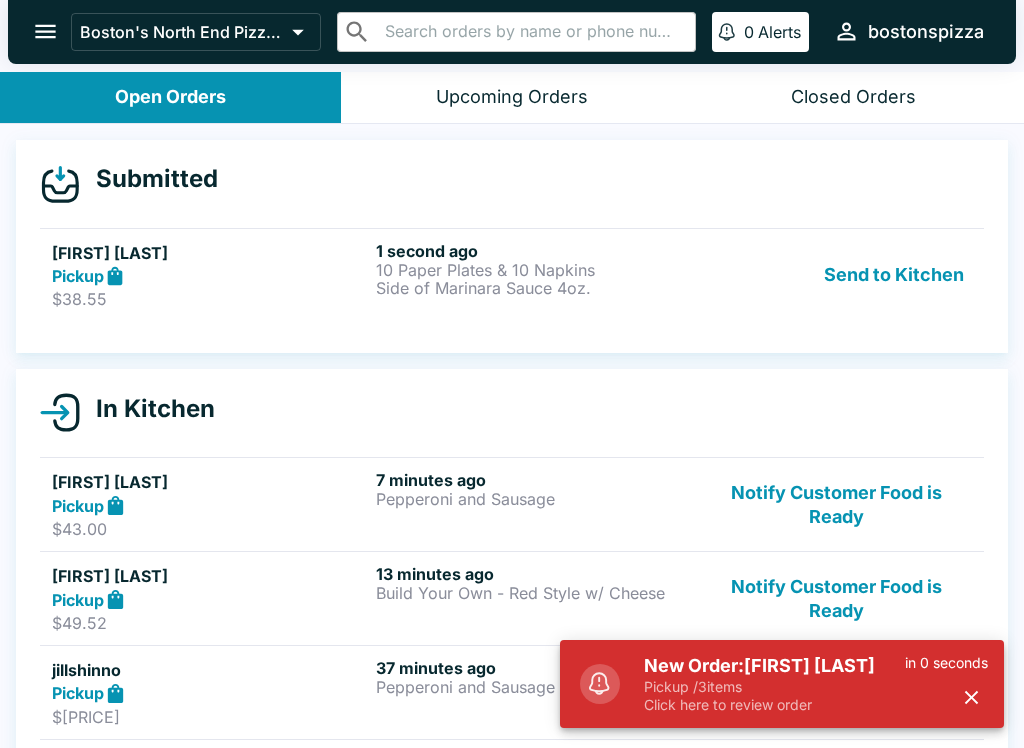 click on "Pickup   /  3  items" at bounding box center [774, 687] 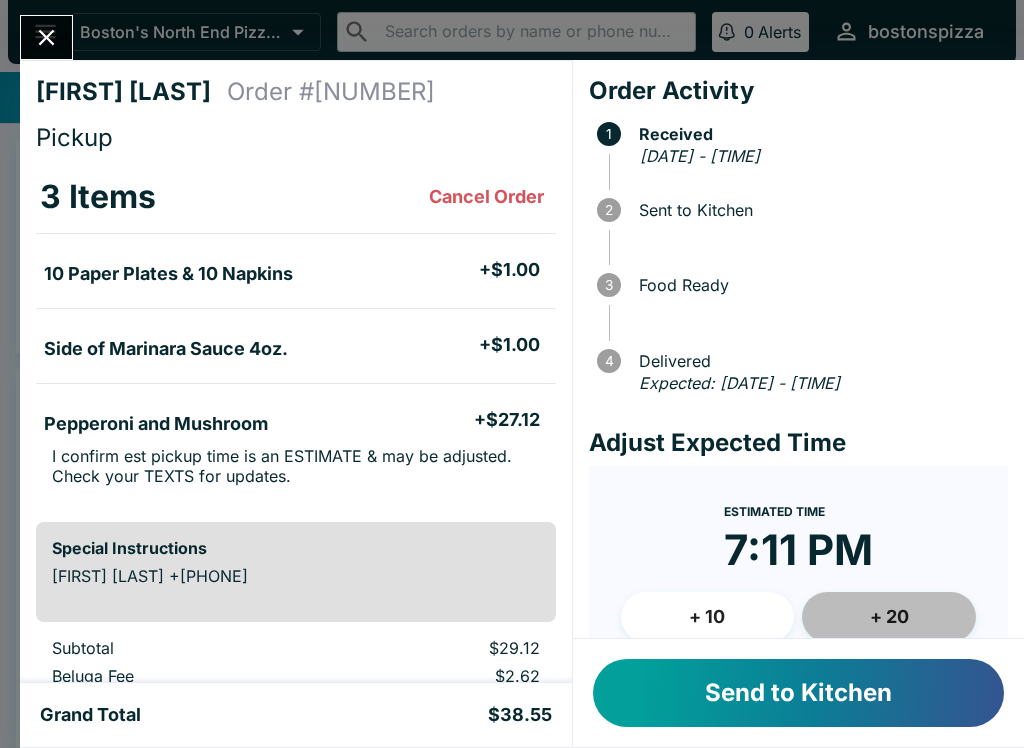 click on "+ 20" at bounding box center [889, 617] 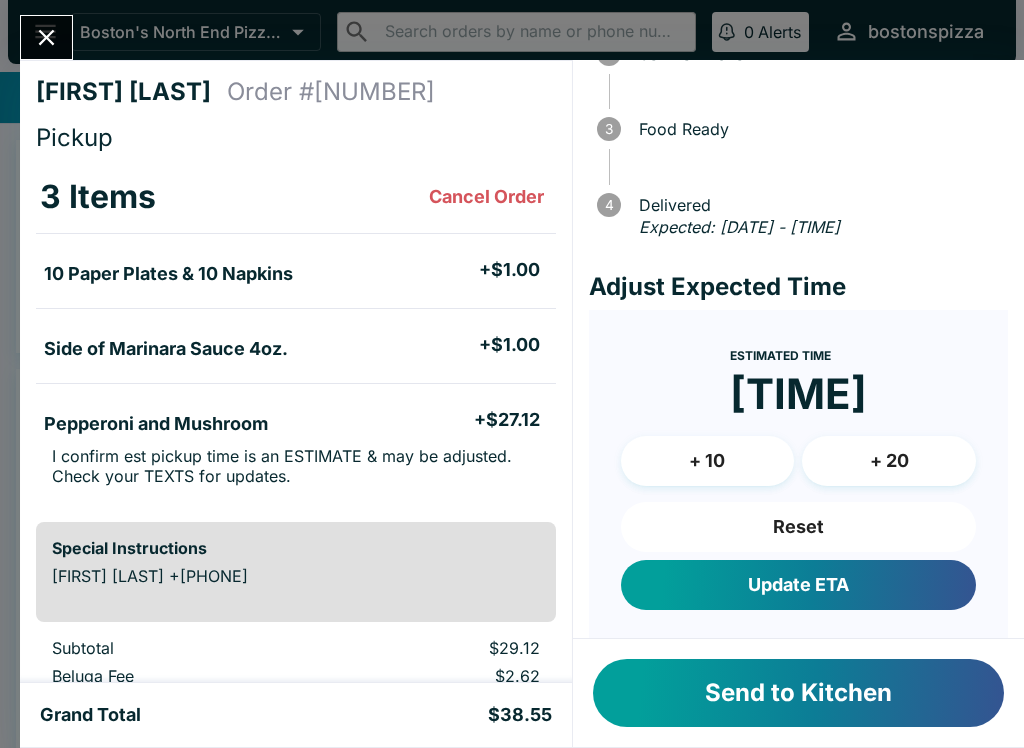scroll, scrollTop: 158, scrollLeft: 0, axis: vertical 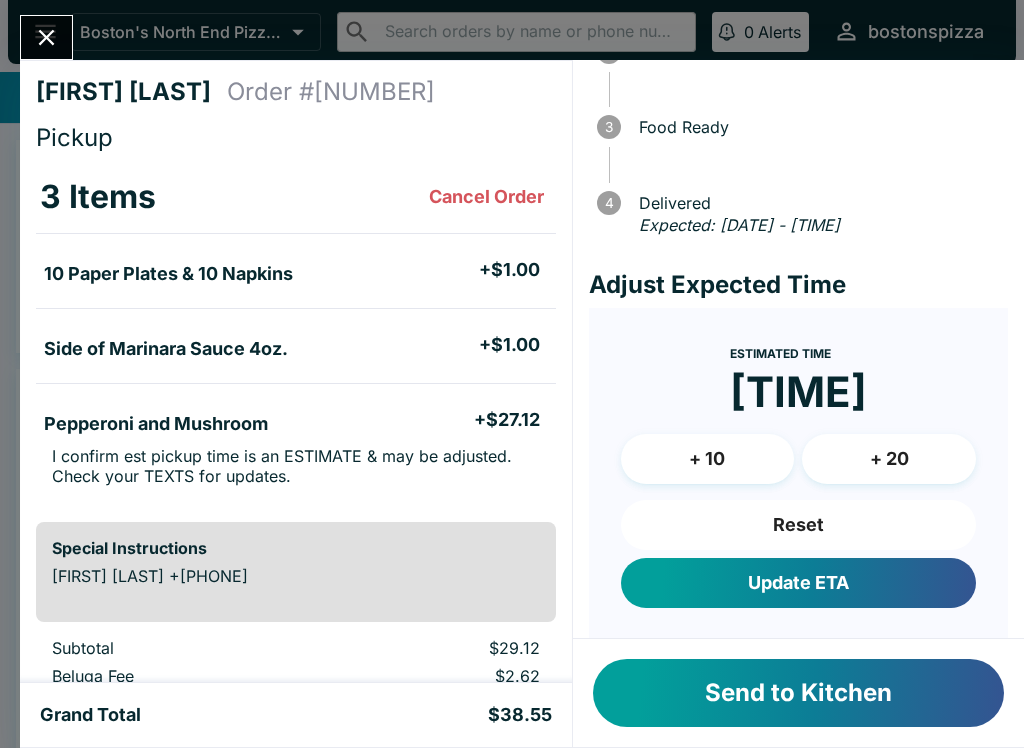 click on "Update ETA" at bounding box center (798, 583) 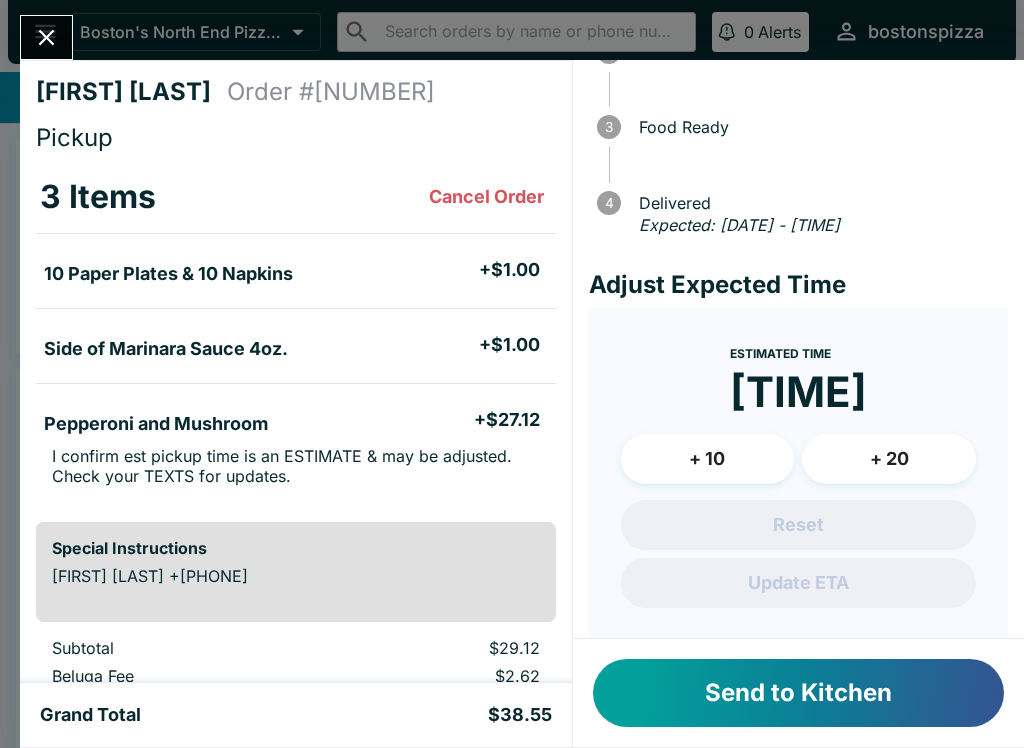 click on "Send to Kitchen" at bounding box center [798, 693] 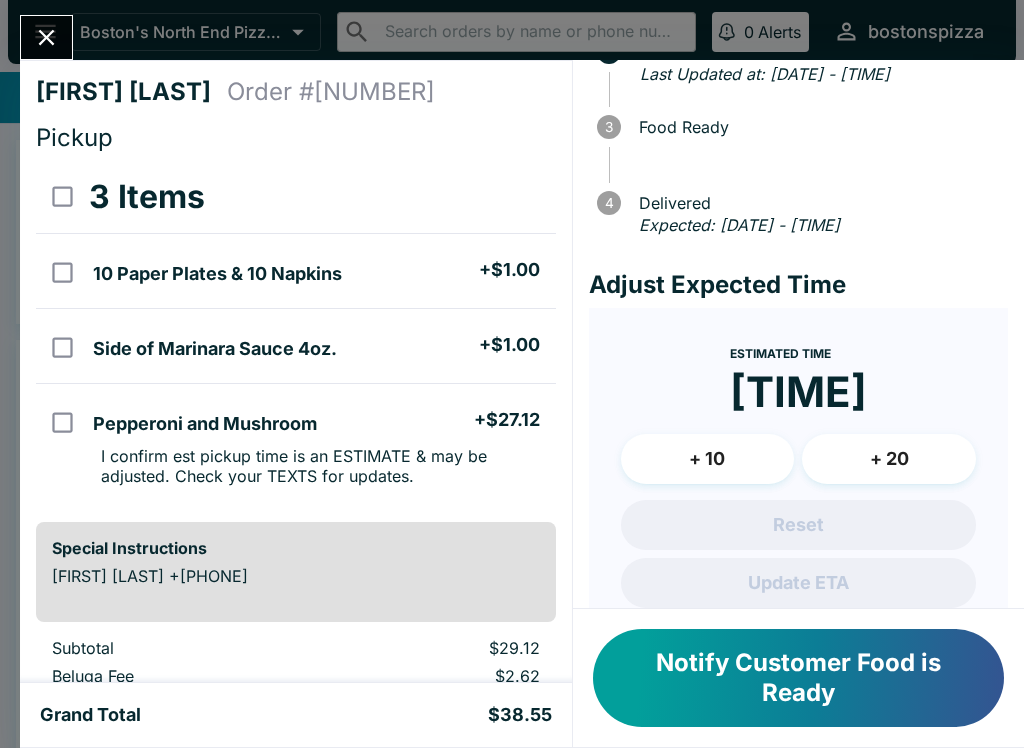 click at bounding box center (46, 37) 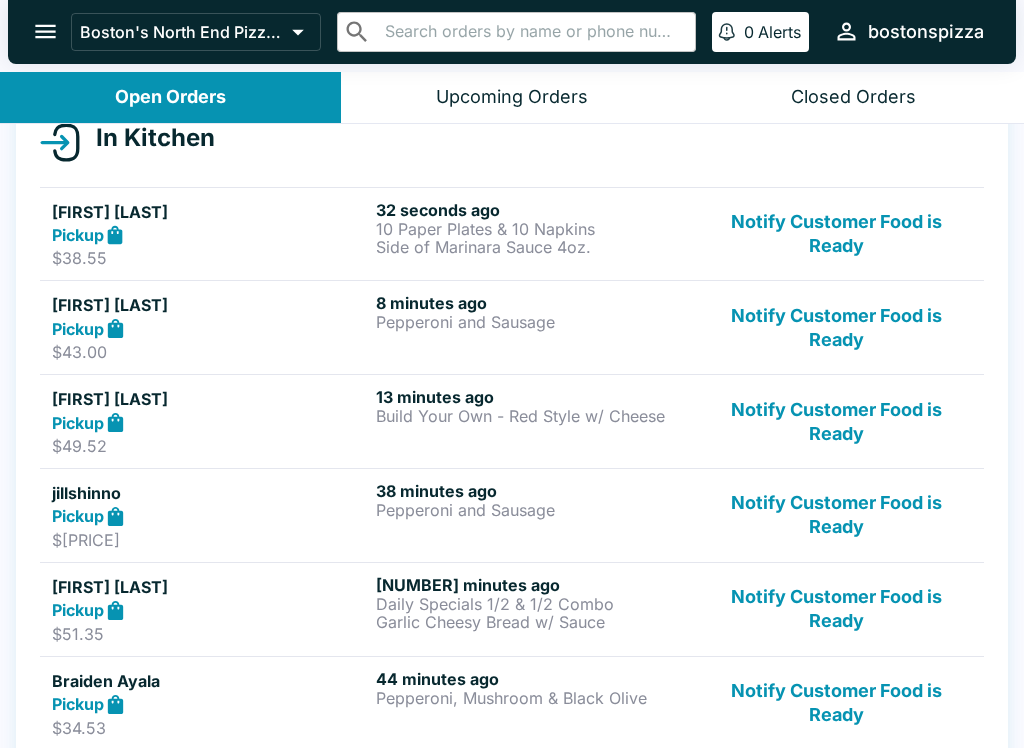 scroll, scrollTop: 246, scrollLeft: 0, axis: vertical 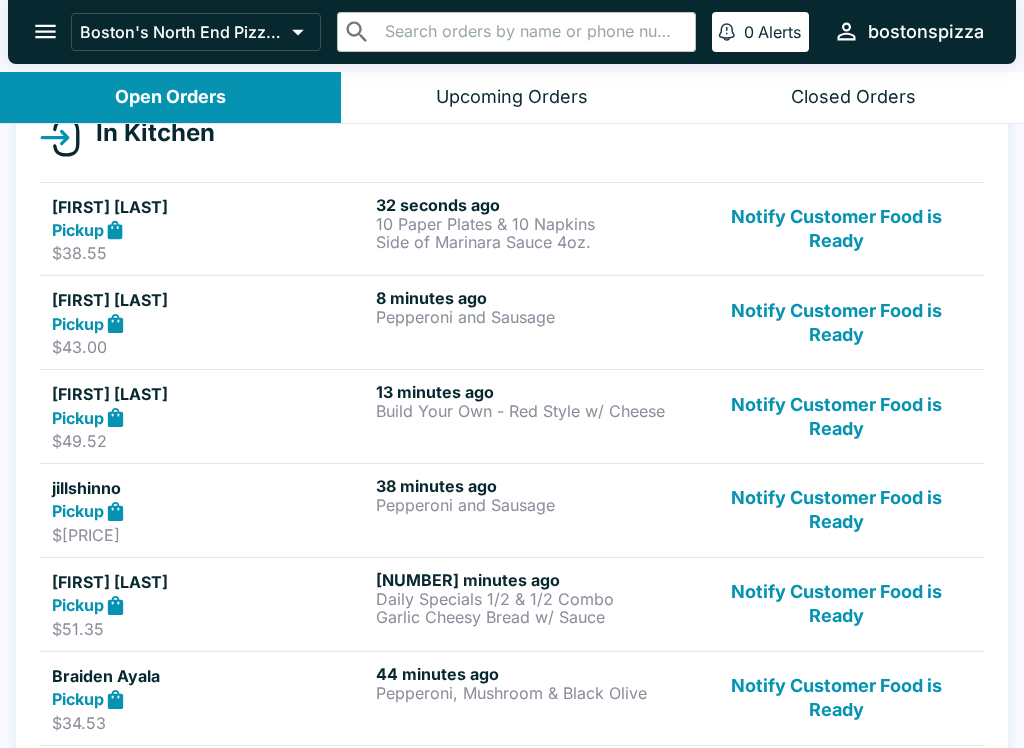 click on "Notify Customer Food is Ready" at bounding box center (836, 510) 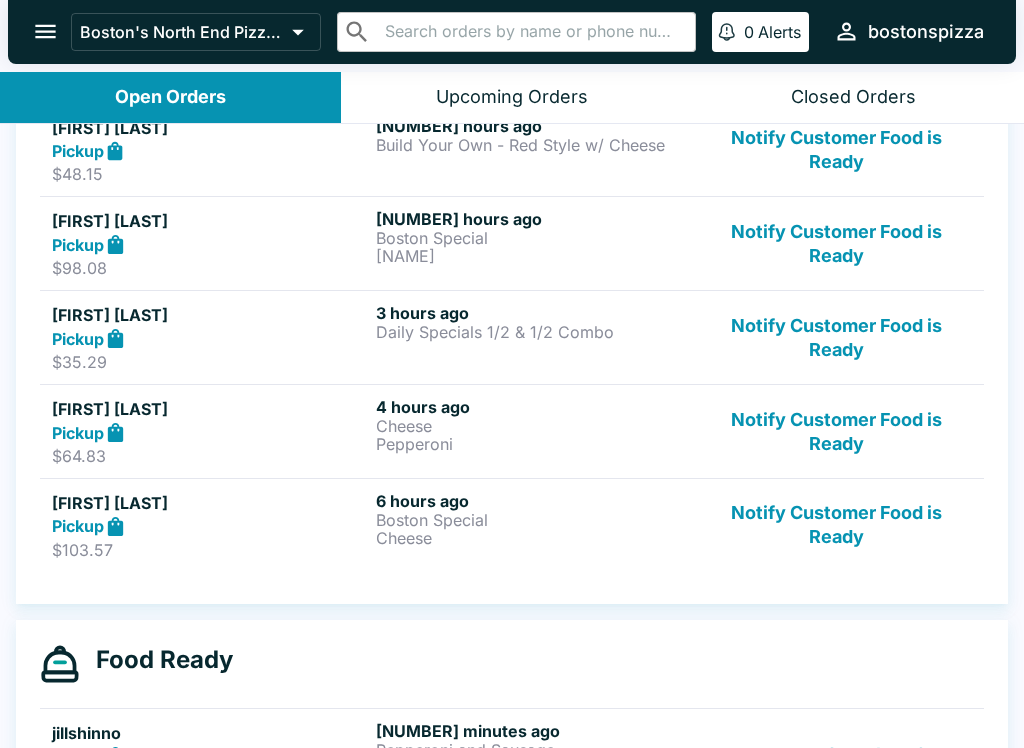scroll, scrollTop: 1645, scrollLeft: 0, axis: vertical 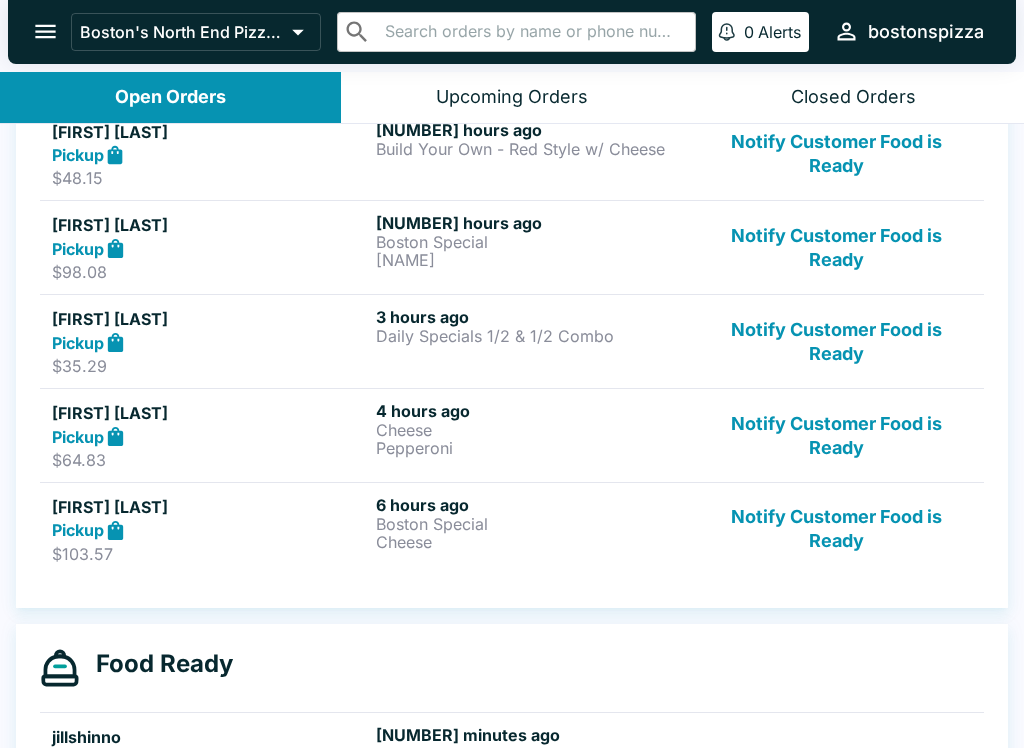 click on "Notify Customer Food is Ready" at bounding box center (836, 529) 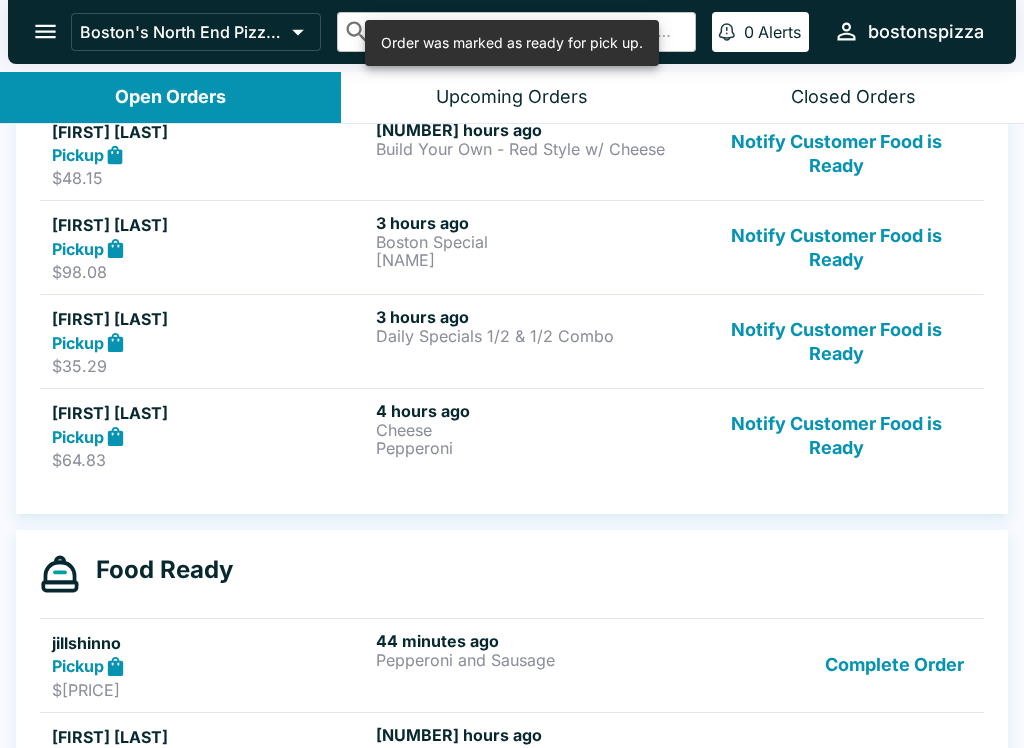 click on "Notify Customer Food is Ready" at bounding box center [836, 435] 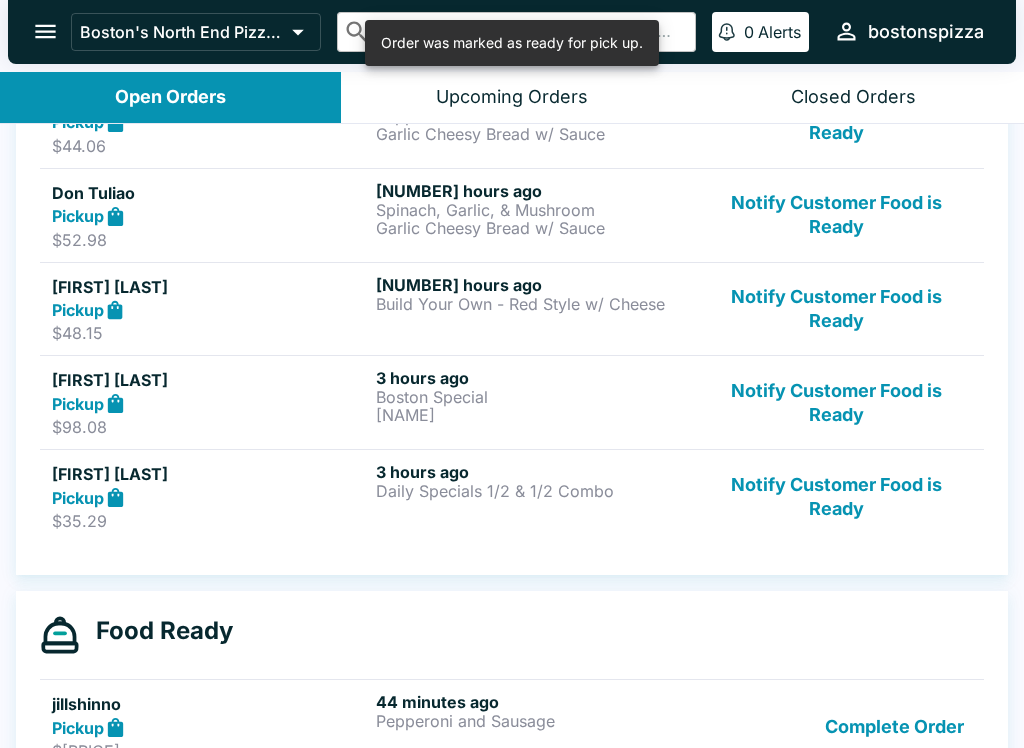 scroll, scrollTop: 1485, scrollLeft: 0, axis: vertical 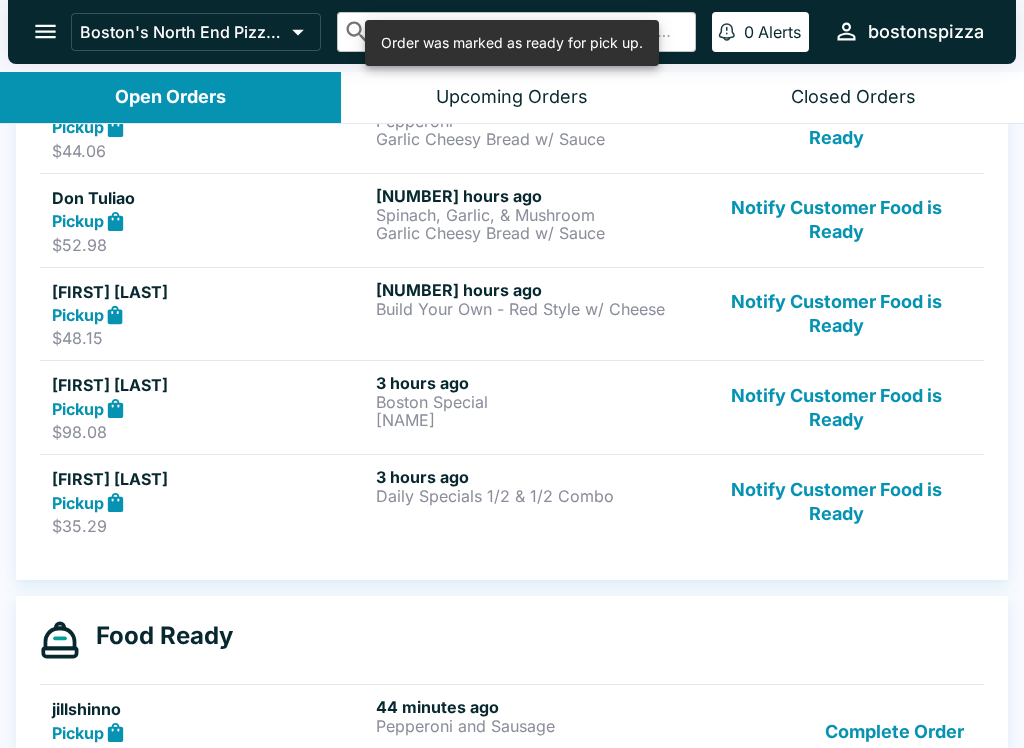 click on "Notify Customer Food is Ready" at bounding box center (836, 501) 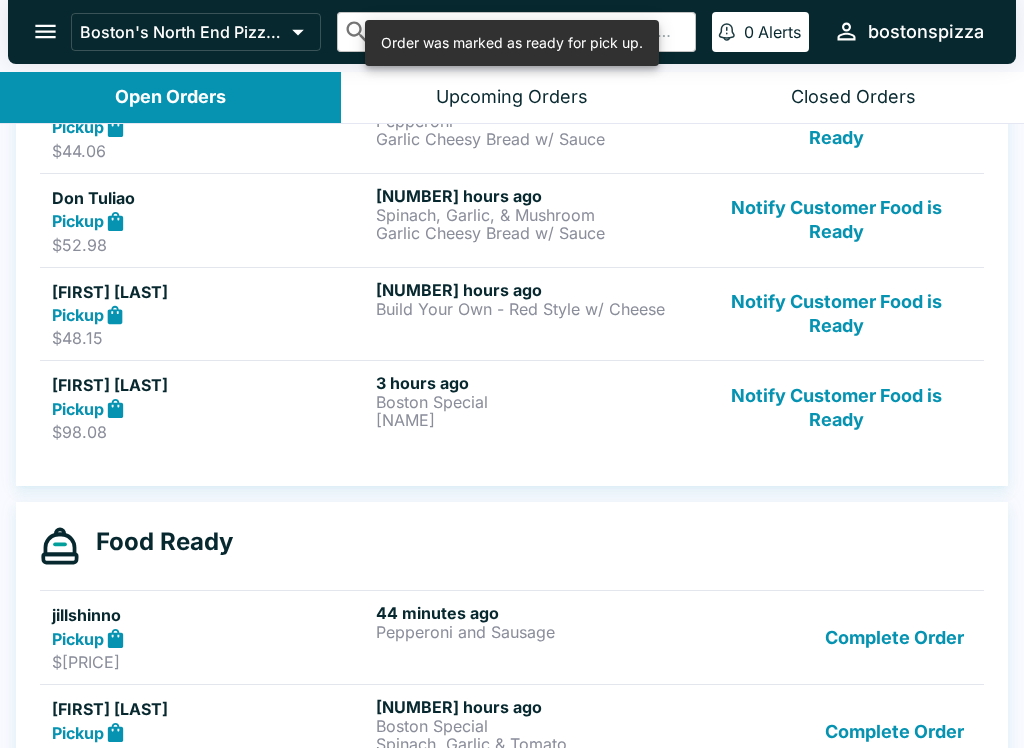 click on "Notify Customer Food is Ready" at bounding box center (836, 407) 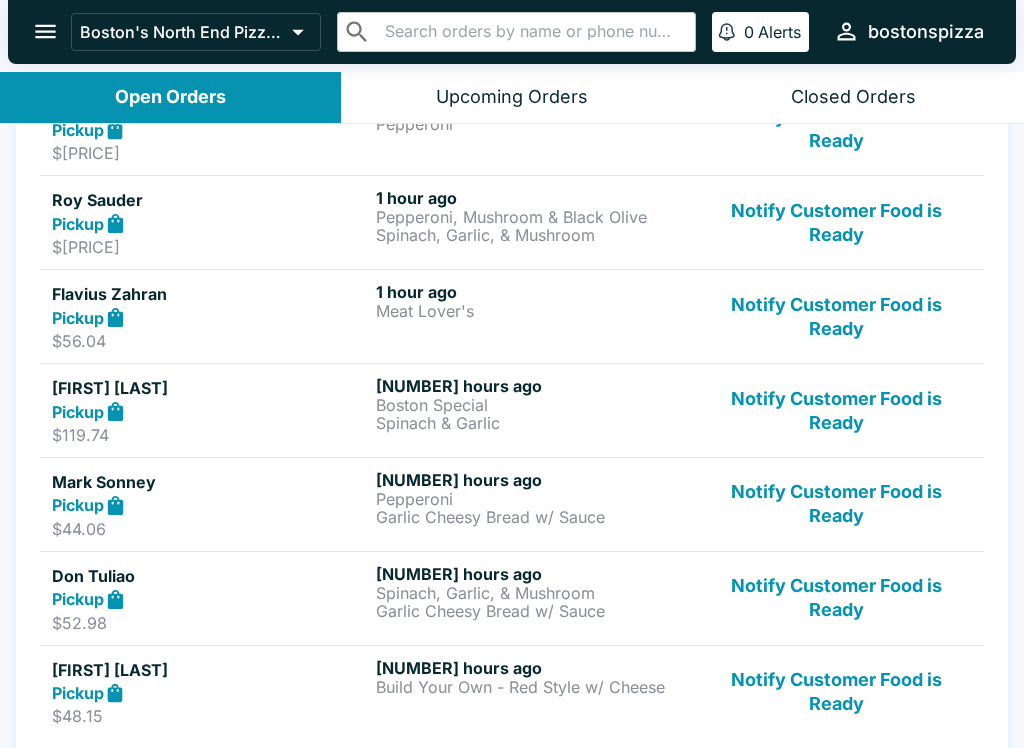 scroll, scrollTop: 1112, scrollLeft: 0, axis: vertical 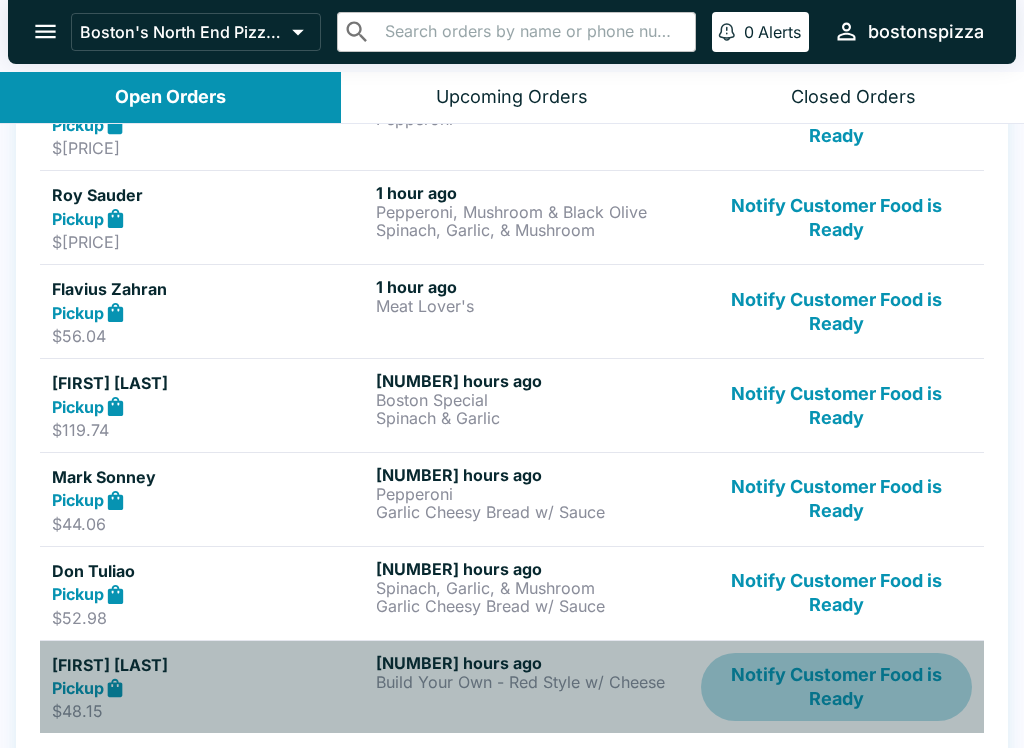 click on "Notify Customer Food is Ready" at bounding box center (836, 687) 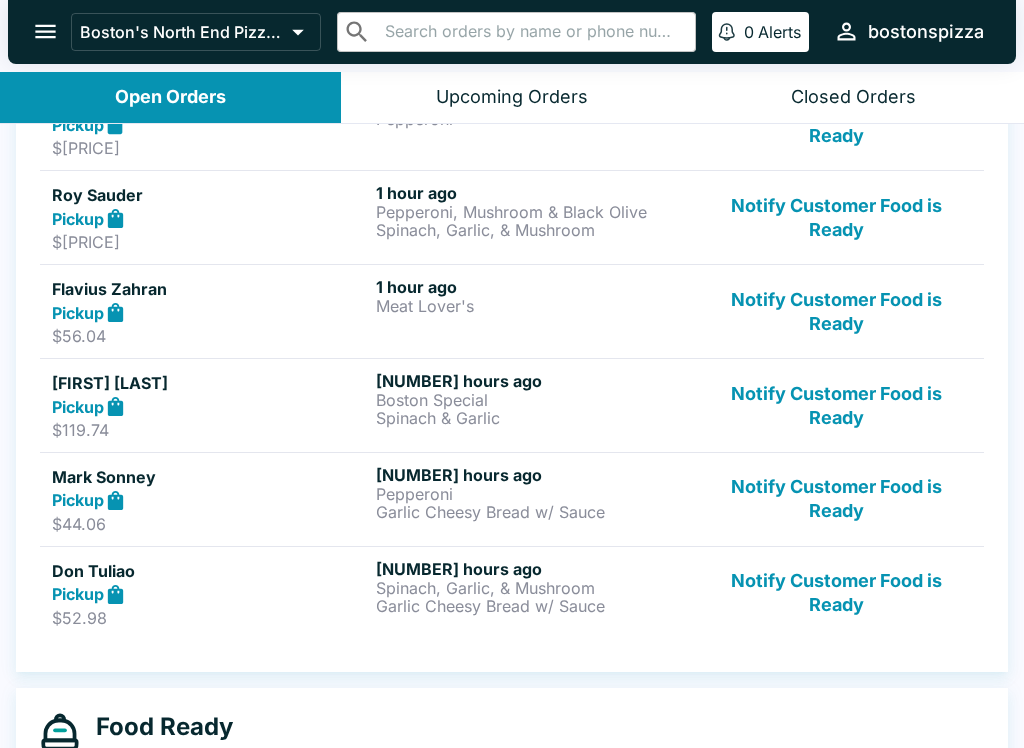 click on "Notify Customer Food is Ready" at bounding box center (836, 593) 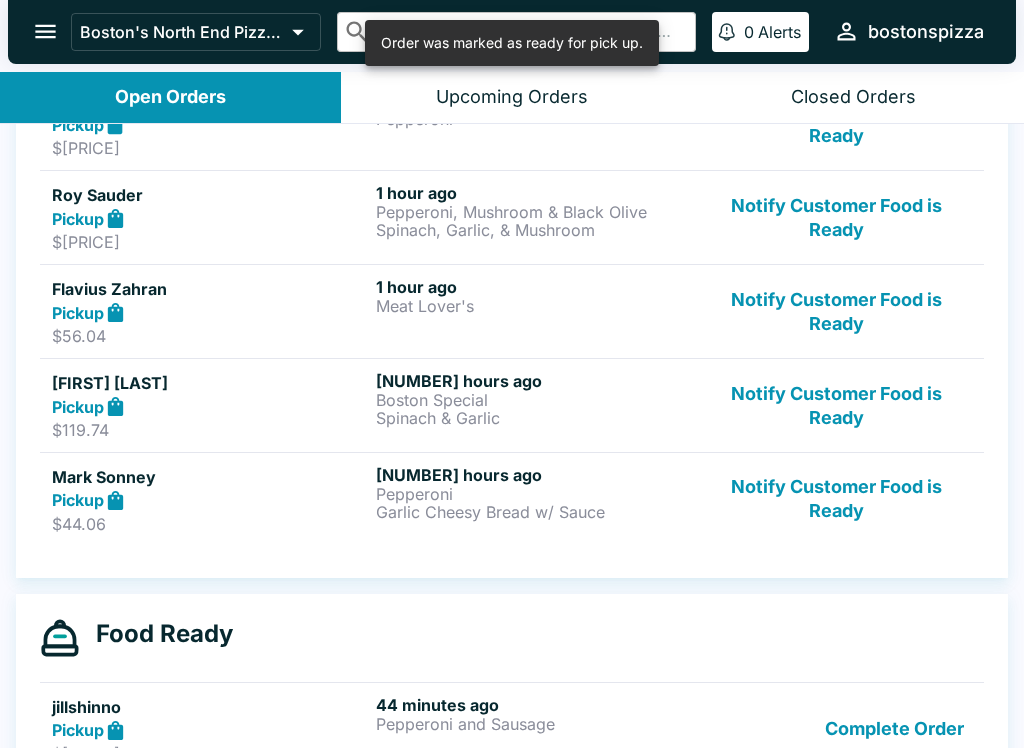 click on "Notify Customer Food is Ready" at bounding box center (836, 499) 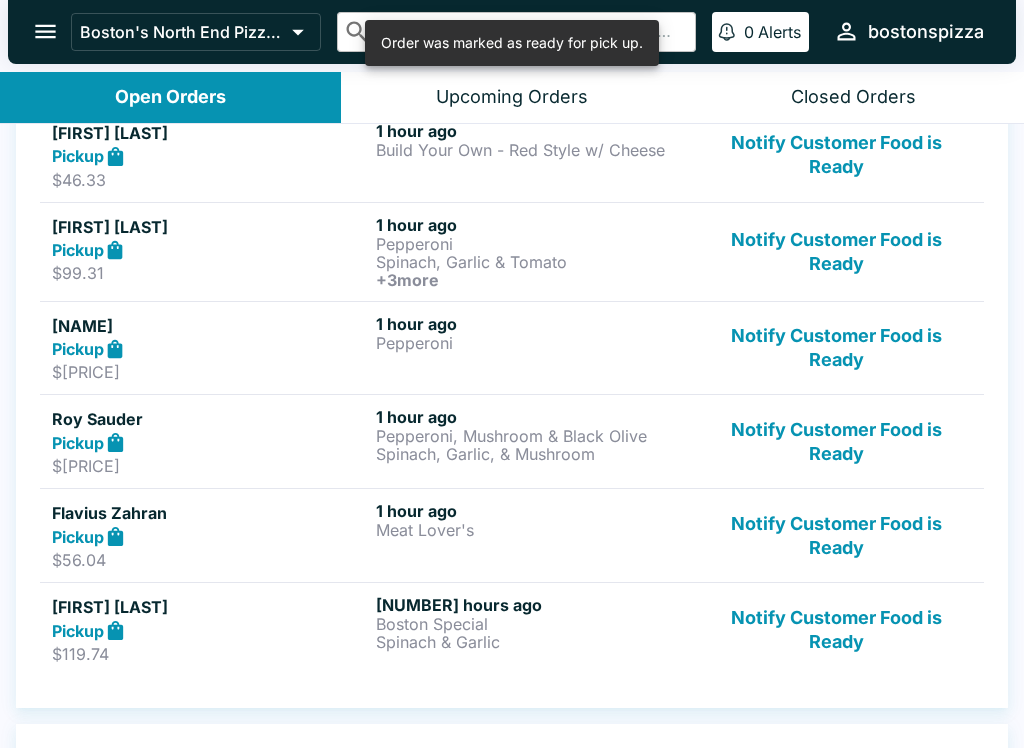 scroll, scrollTop: 871, scrollLeft: 0, axis: vertical 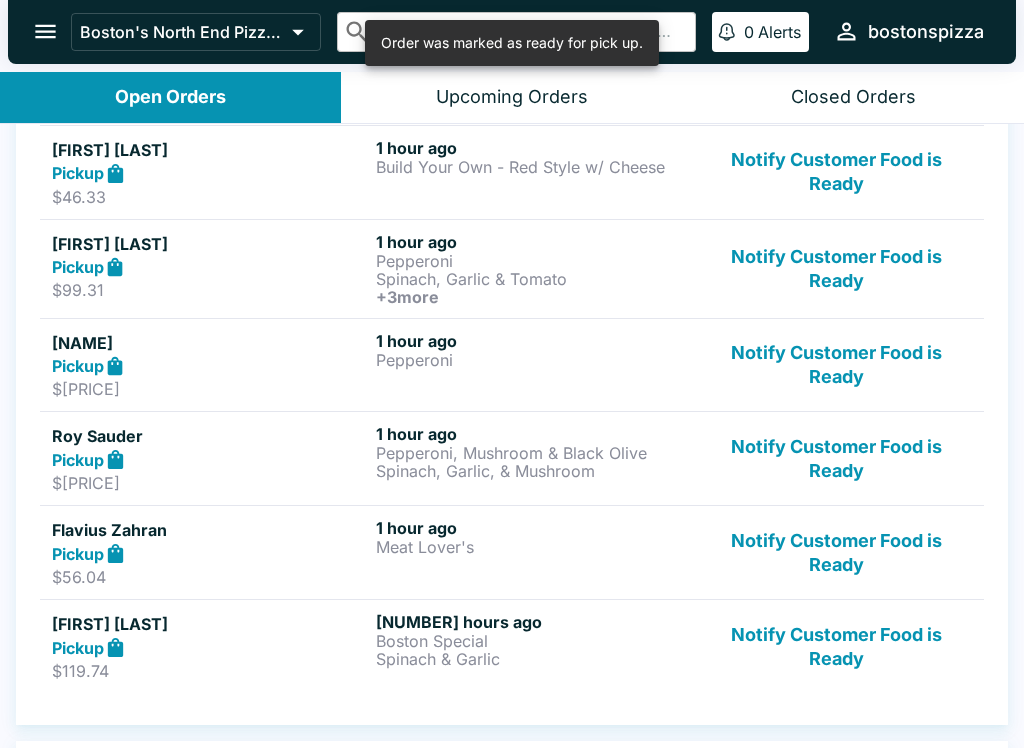 click on "Notify Customer Food is Ready" at bounding box center [836, 646] 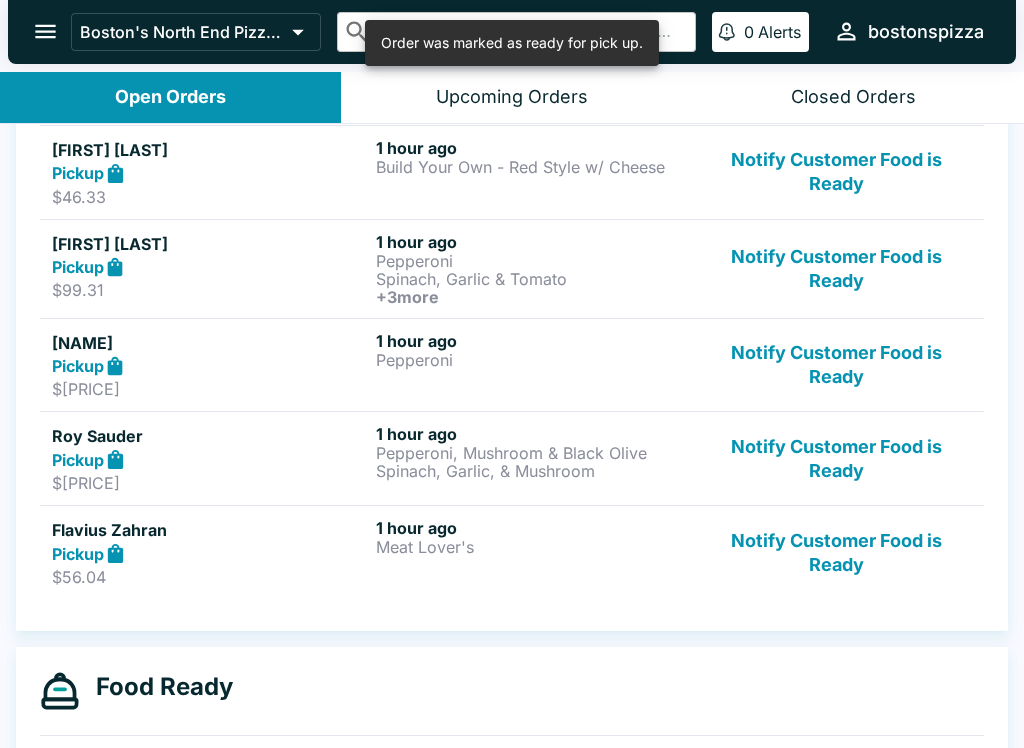 click on "Notify Customer Food is Ready" at bounding box center (836, 552) 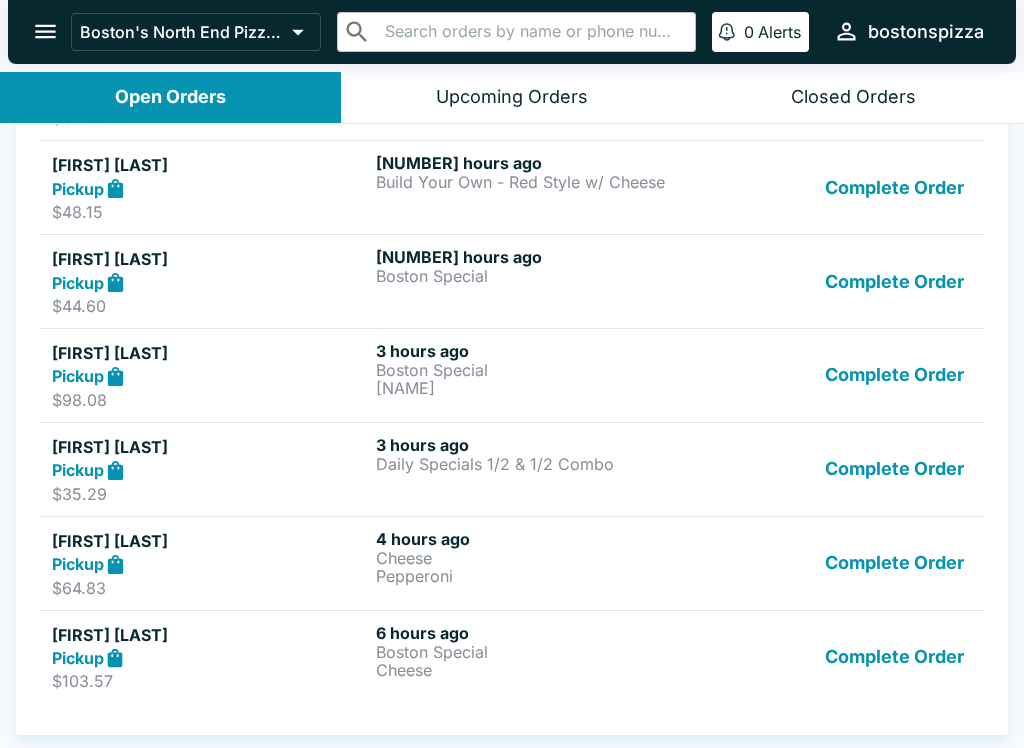 click on "Complete Order" at bounding box center (894, 657) 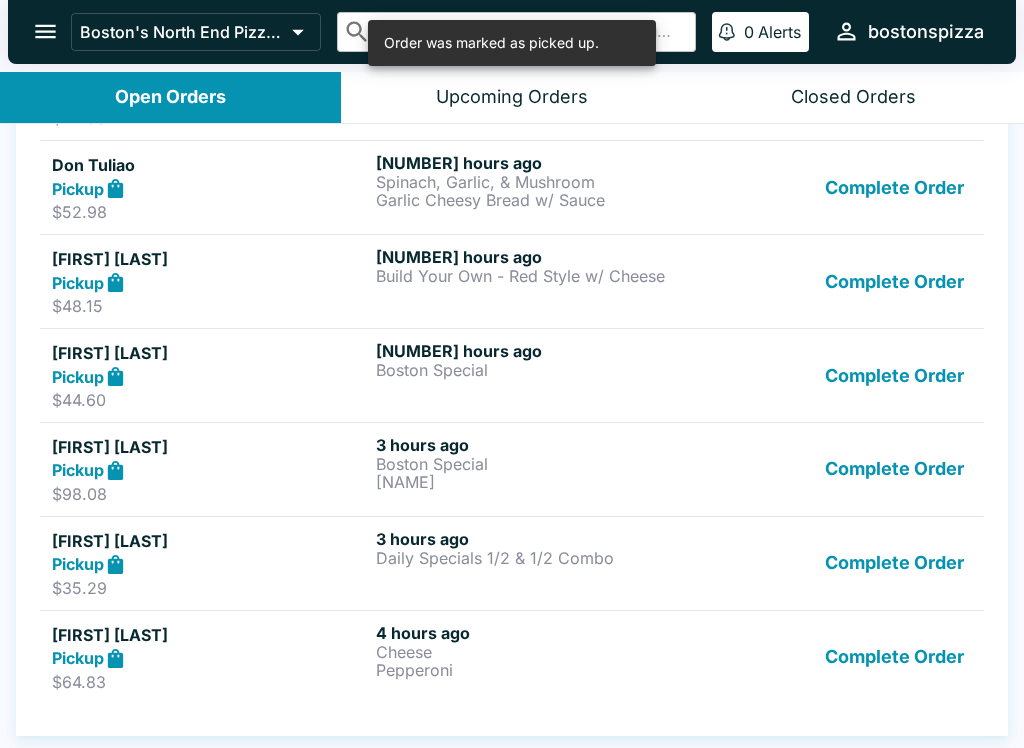 click on "Complete Order" at bounding box center (894, 657) 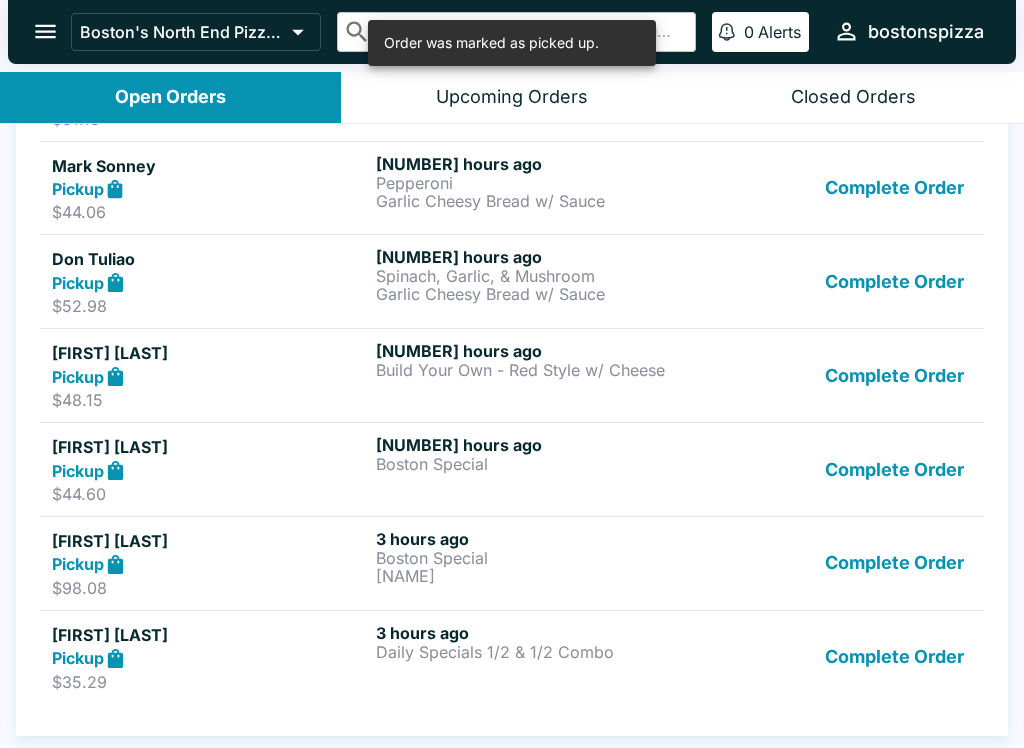 click on "Complete Order" at bounding box center [894, 657] 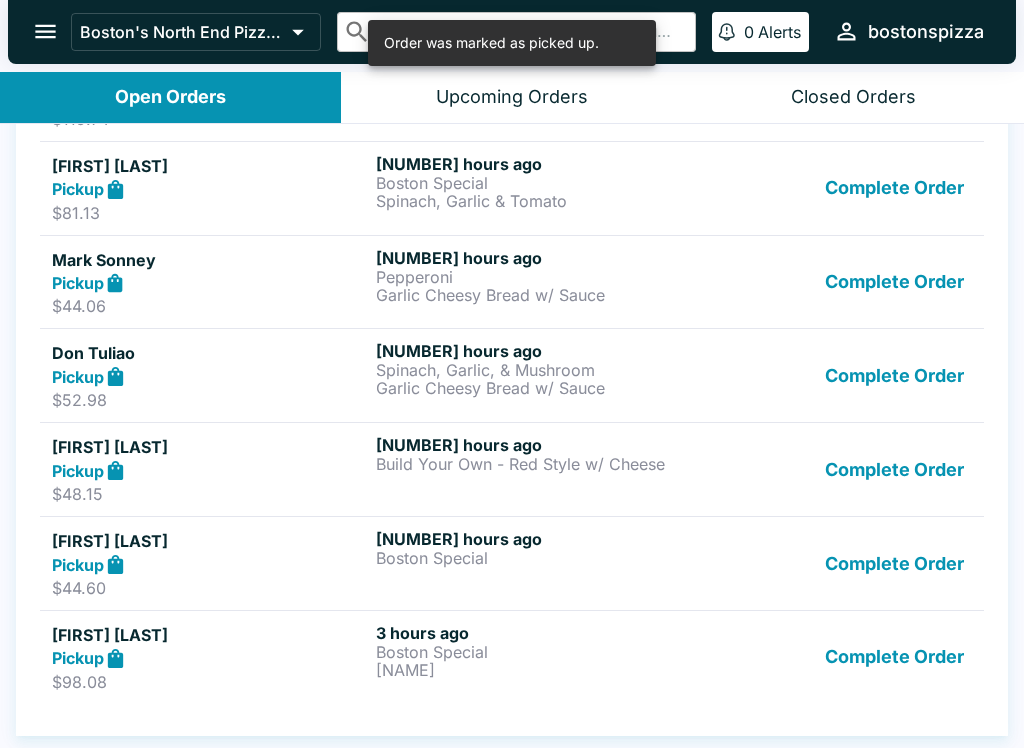 click on "Complete Order" at bounding box center [894, 657] 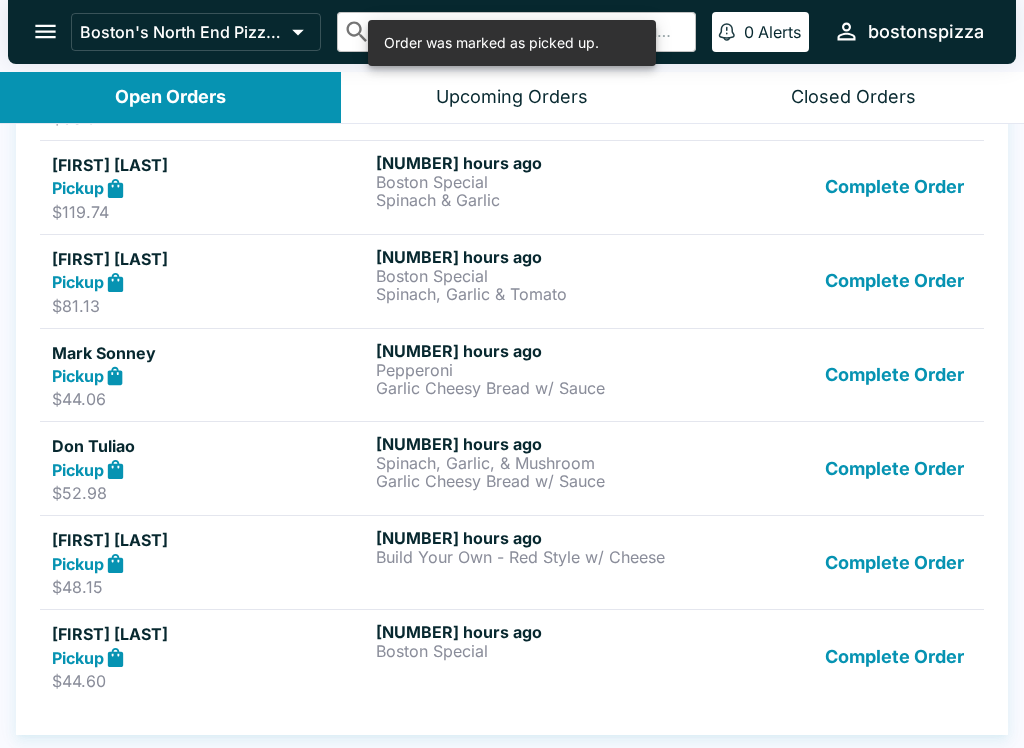click on "Complete Order" at bounding box center (894, 562) 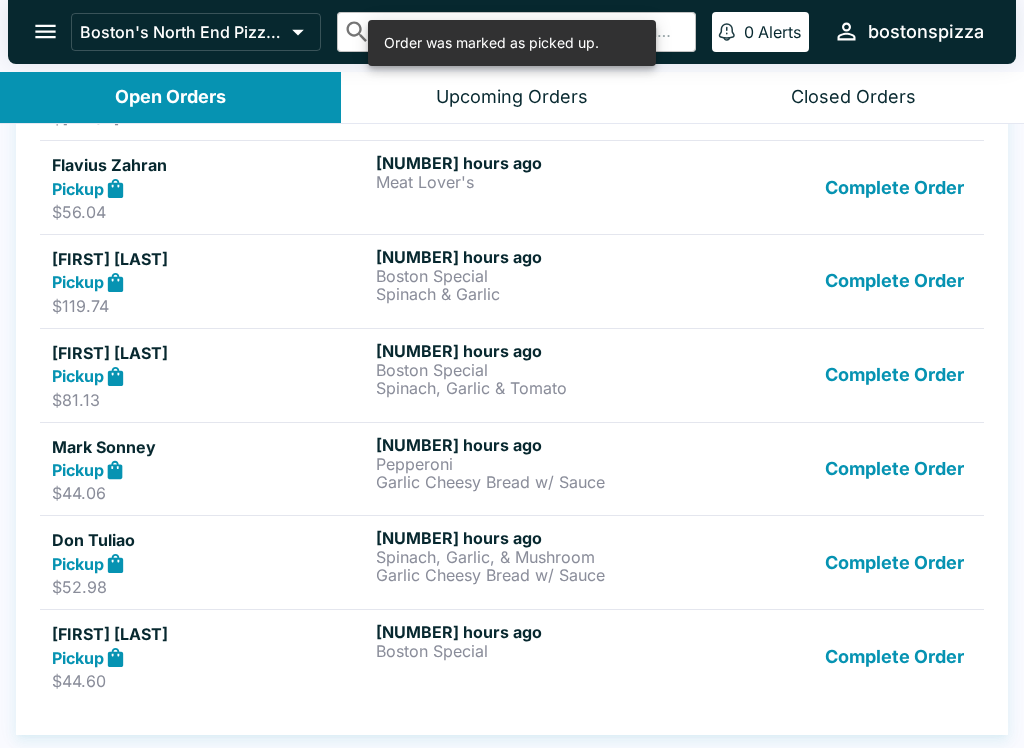 click on "Complete Order" at bounding box center [894, 656] 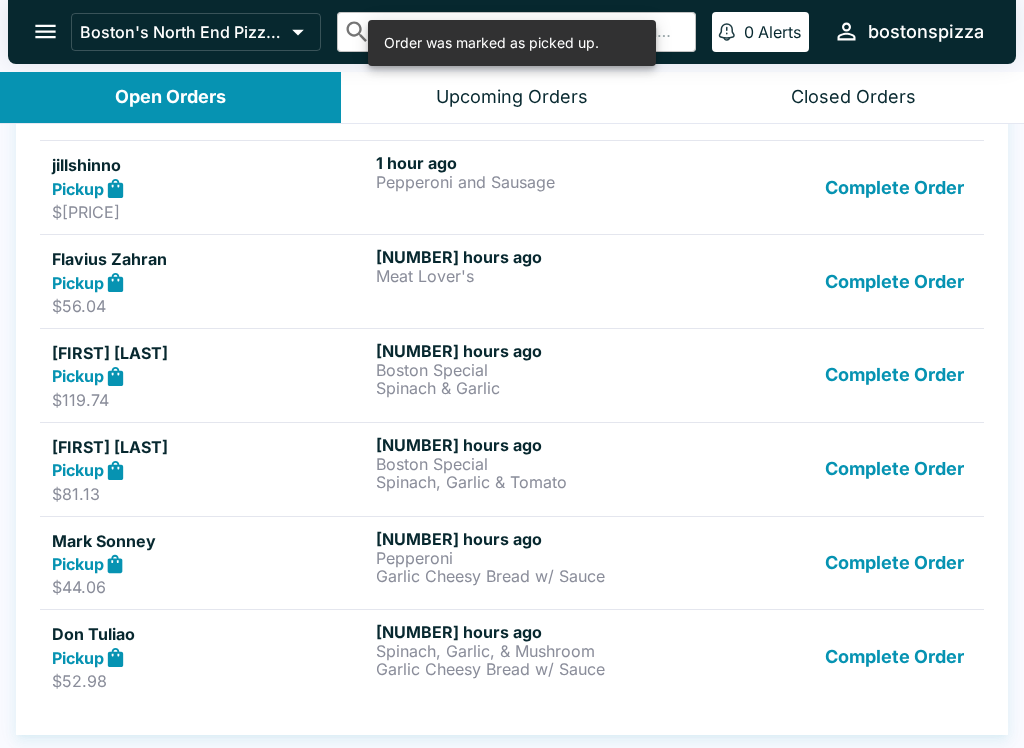 click on "Complete Order" at bounding box center [894, 656] 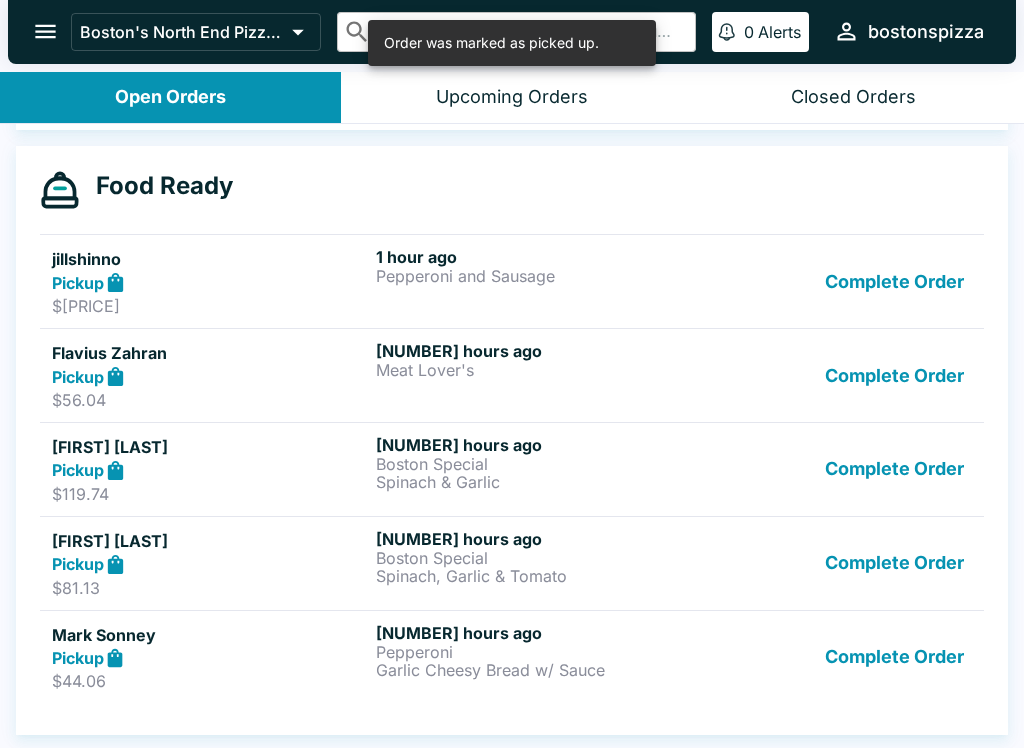 click on "Complete Order" at bounding box center (894, 657) 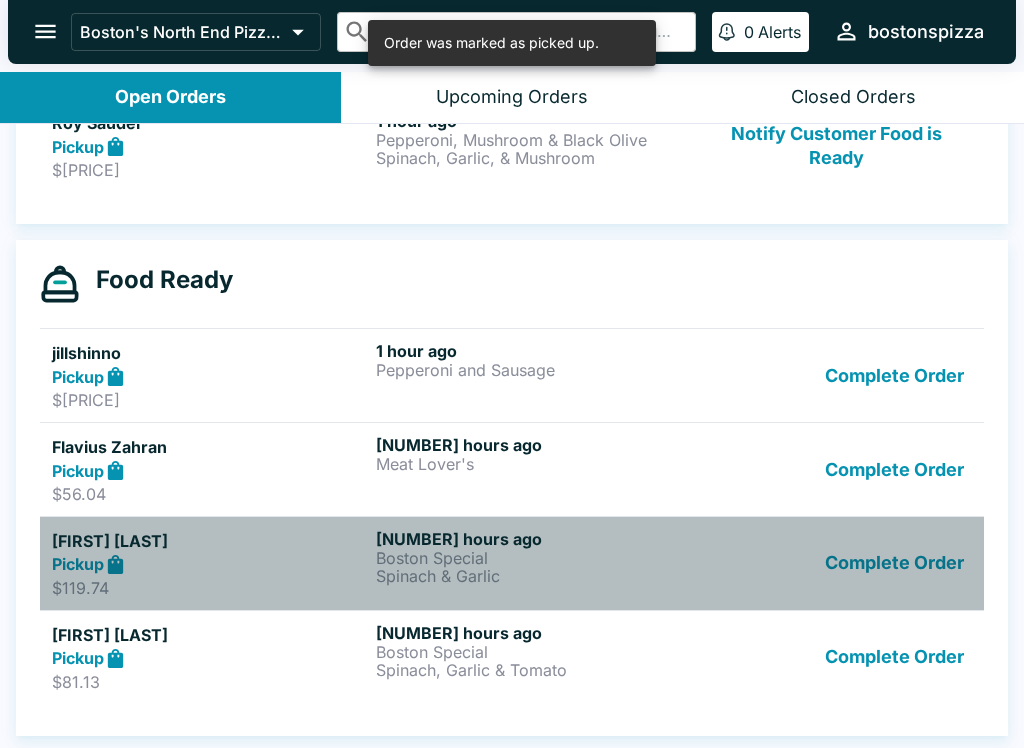 click on "Complete Order" at bounding box center (894, 563) 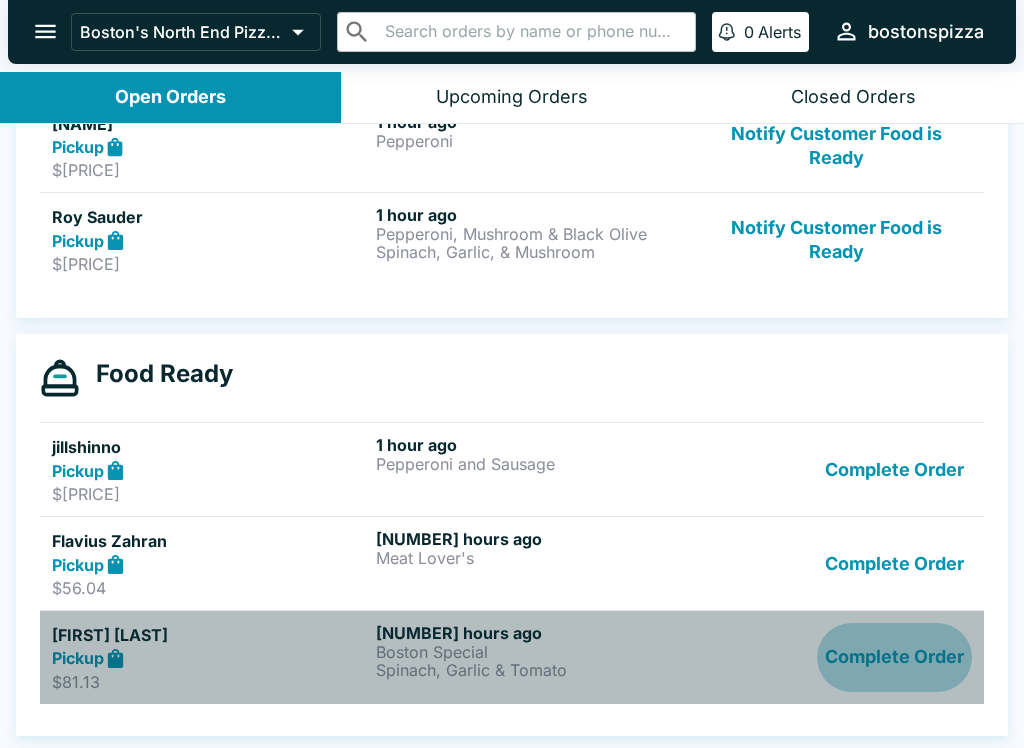 click on "Complete Order" at bounding box center (894, 657) 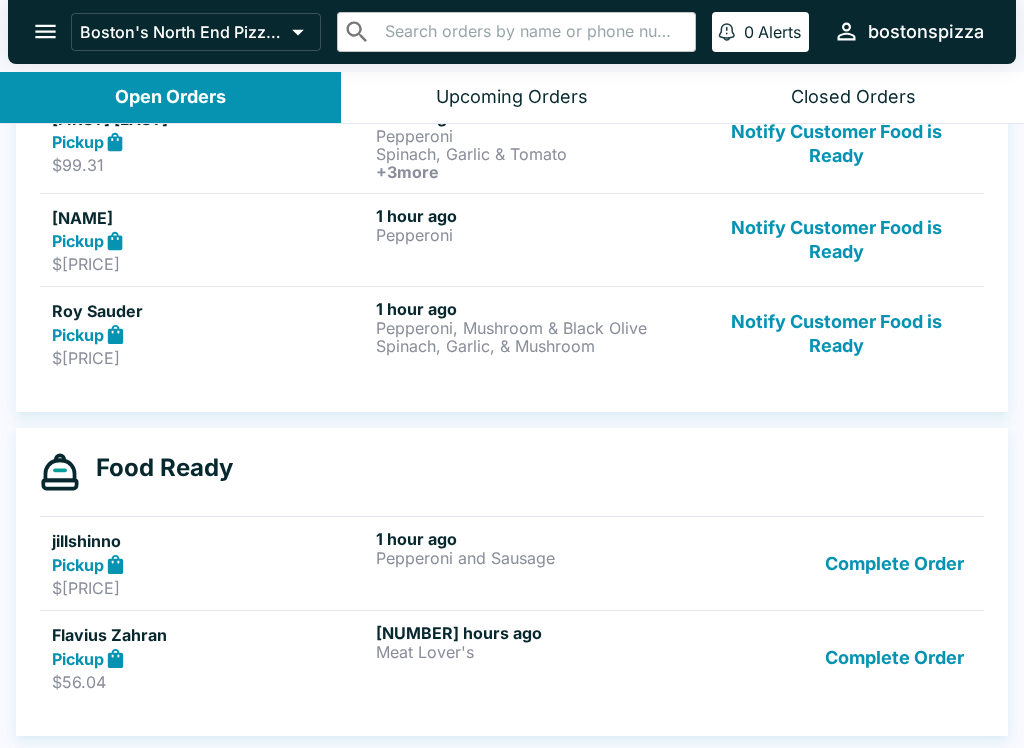 click on "Complete Order" at bounding box center [894, 657] 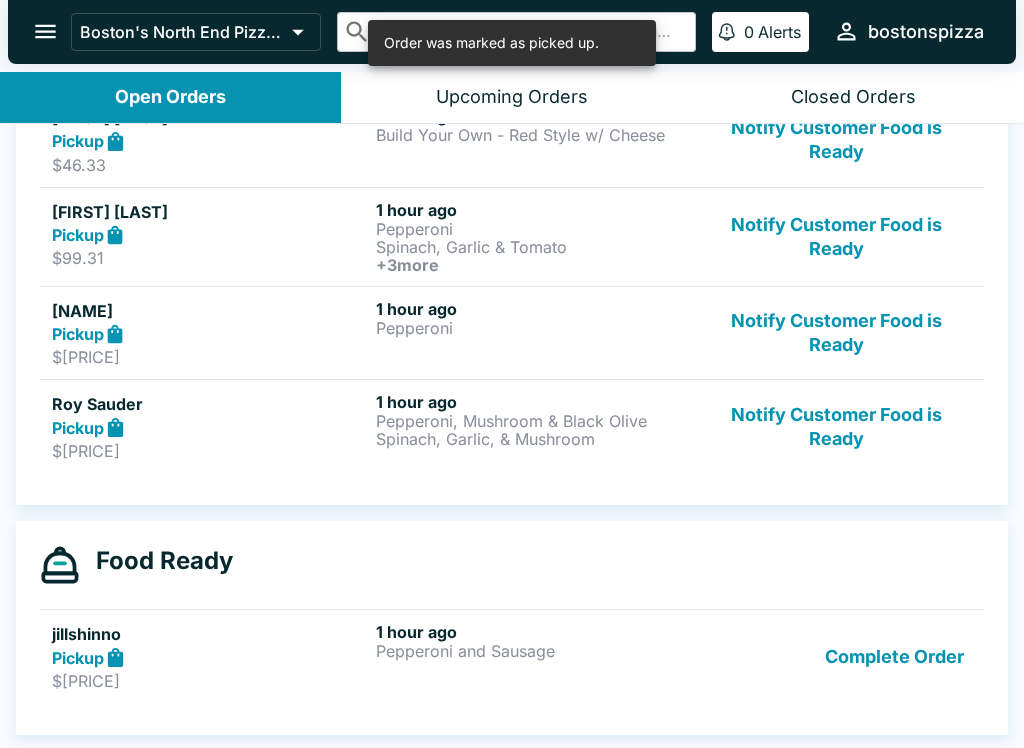 click on "Complete Order" at bounding box center (894, 656) 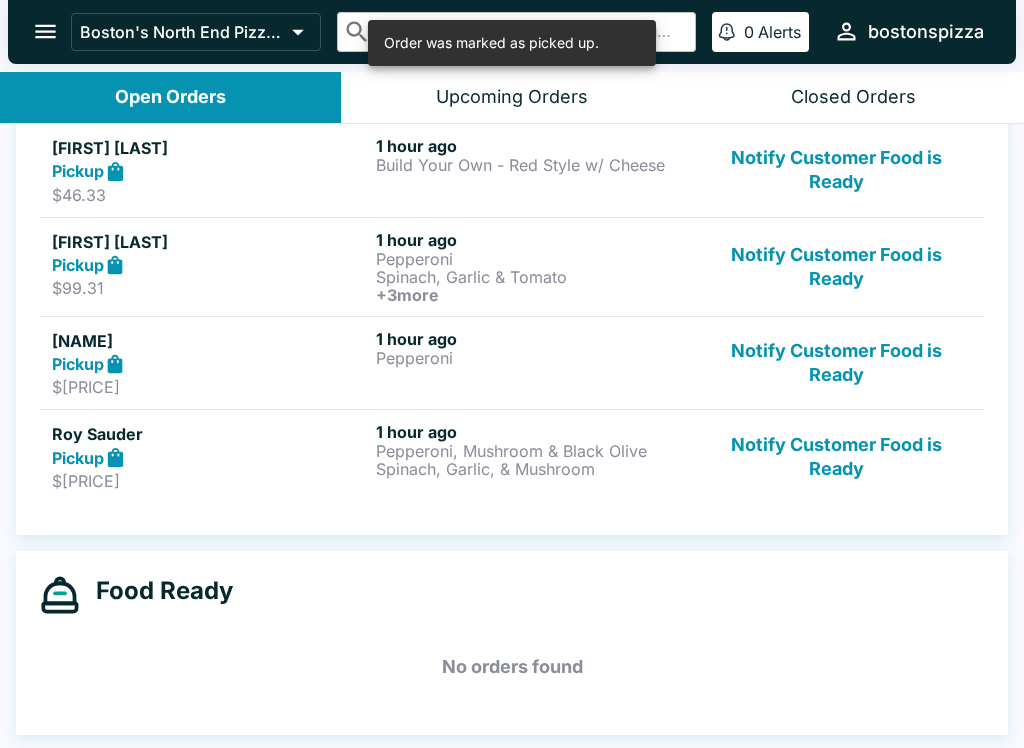 scroll, scrollTop: 873, scrollLeft: 0, axis: vertical 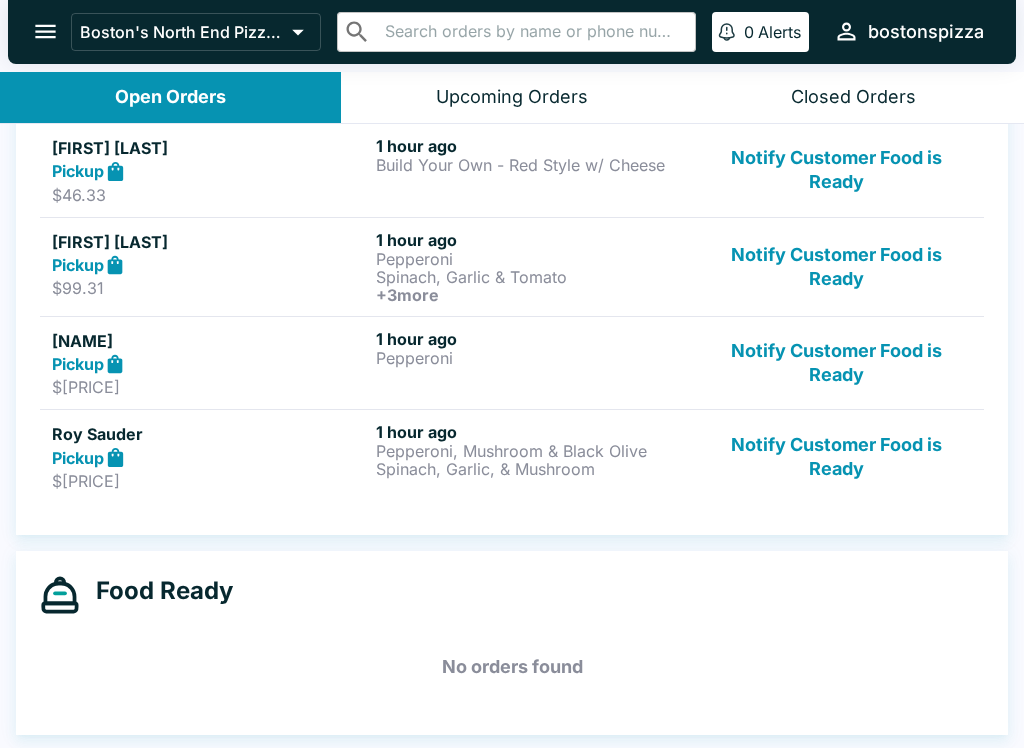 click on "Notify Customer Food is Ready" at bounding box center [836, 456] 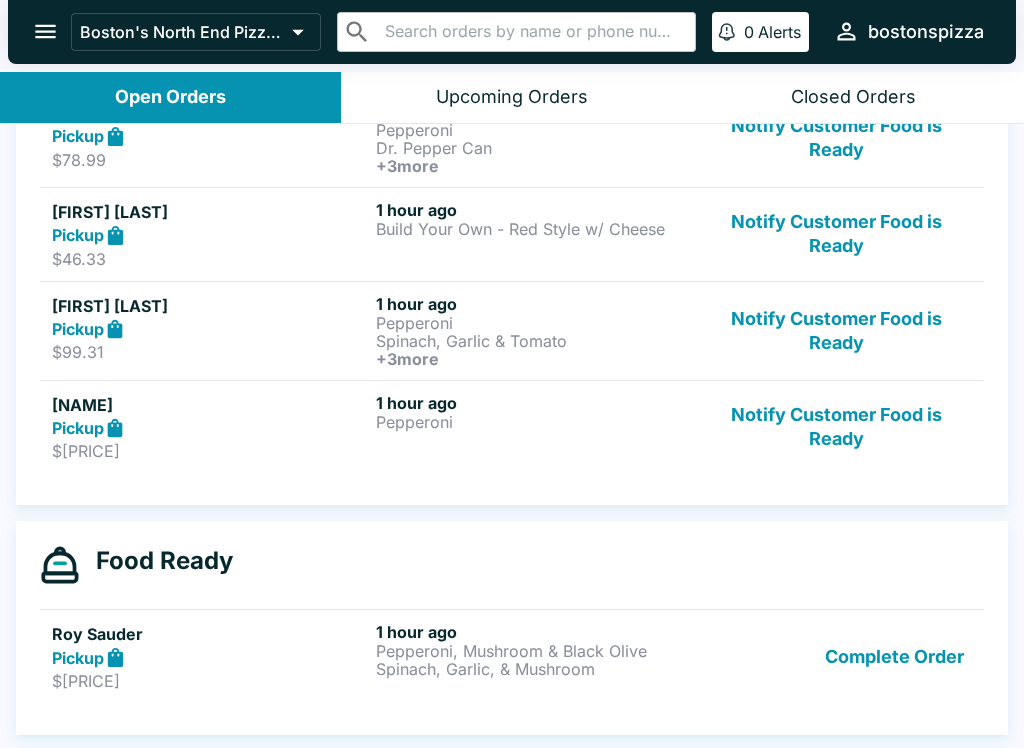 scroll, scrollTop: 809, scrollLeft: 0, axis: vertical 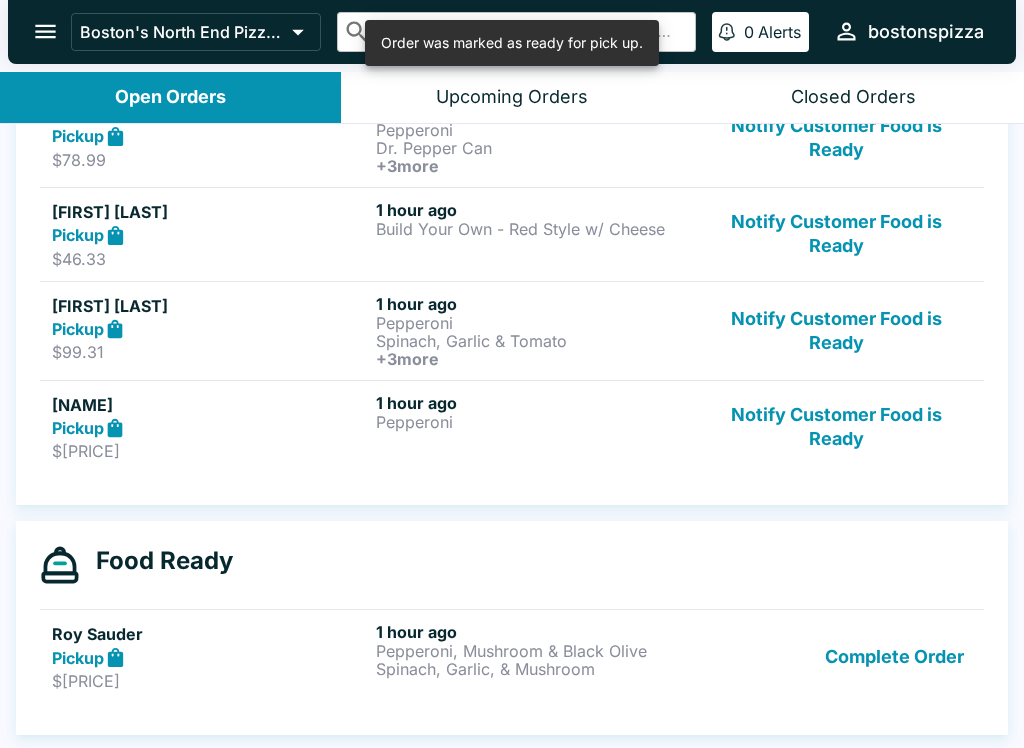 click on "Notify Customer Food is Ready" at bounding box center (836, 427) 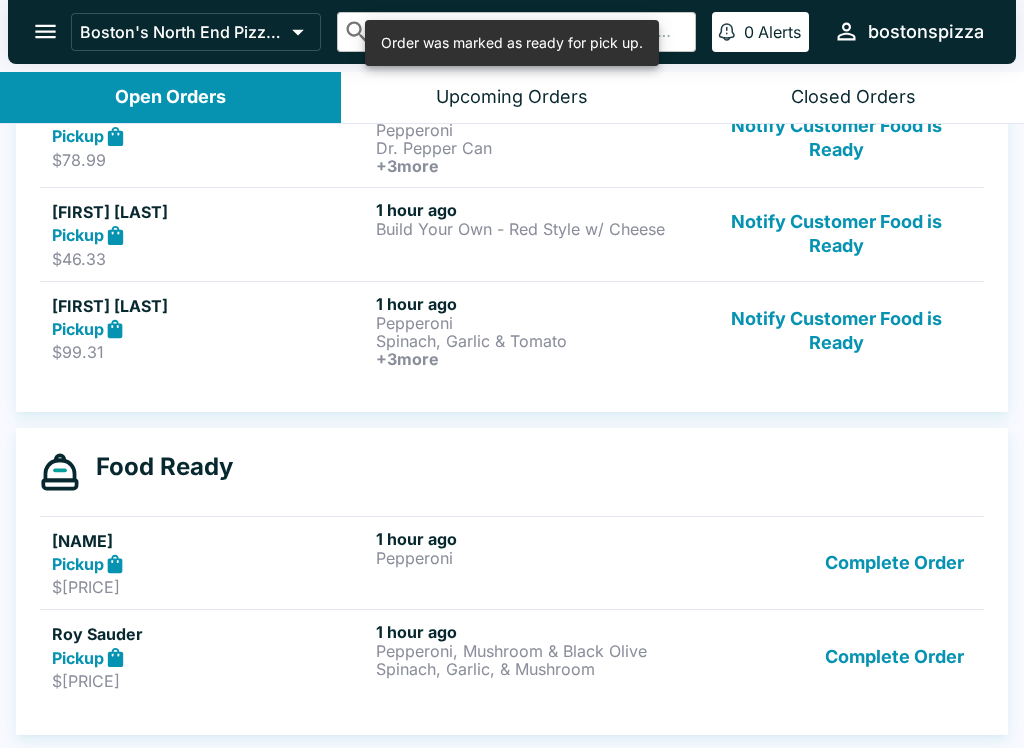 click on "Notify Customer Food is Ready" at bounding box center [836, 331] 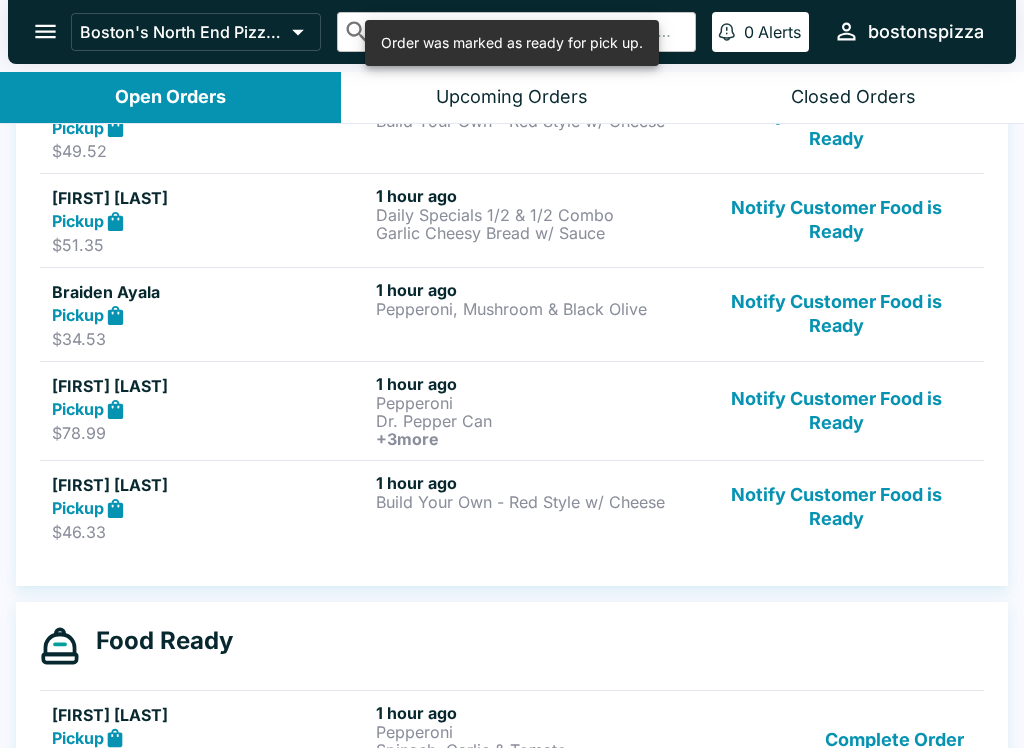scroll, scrollTop: 533, scrollLeft: 0, axis: vertical 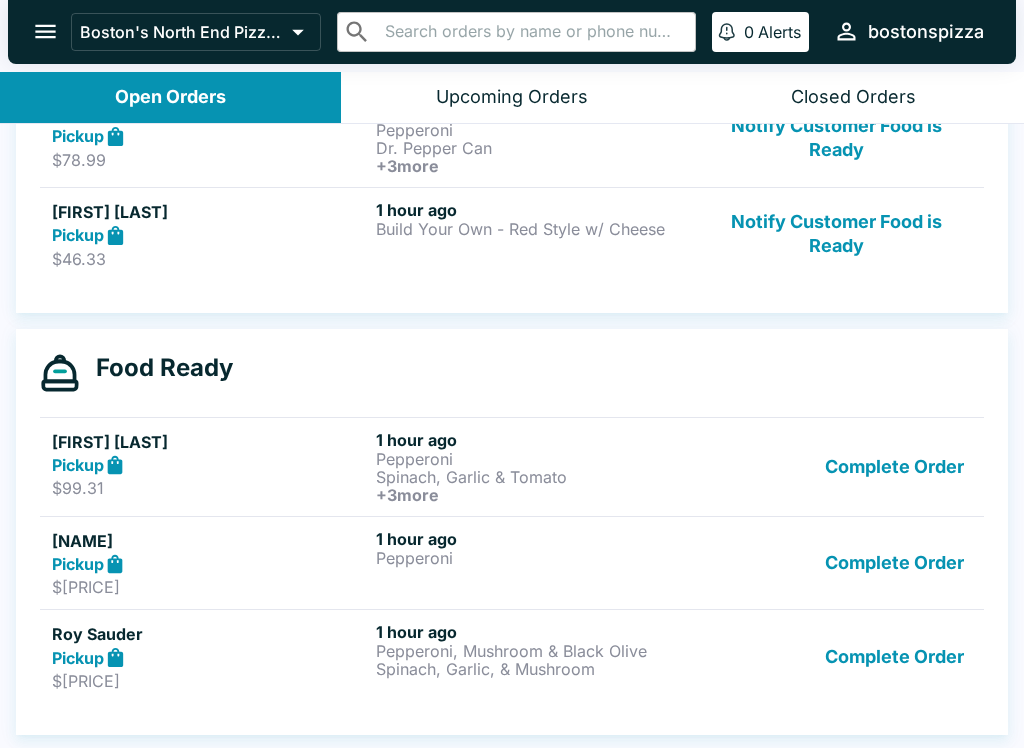 click on "Complete Order" at bounding box center [894, 656] 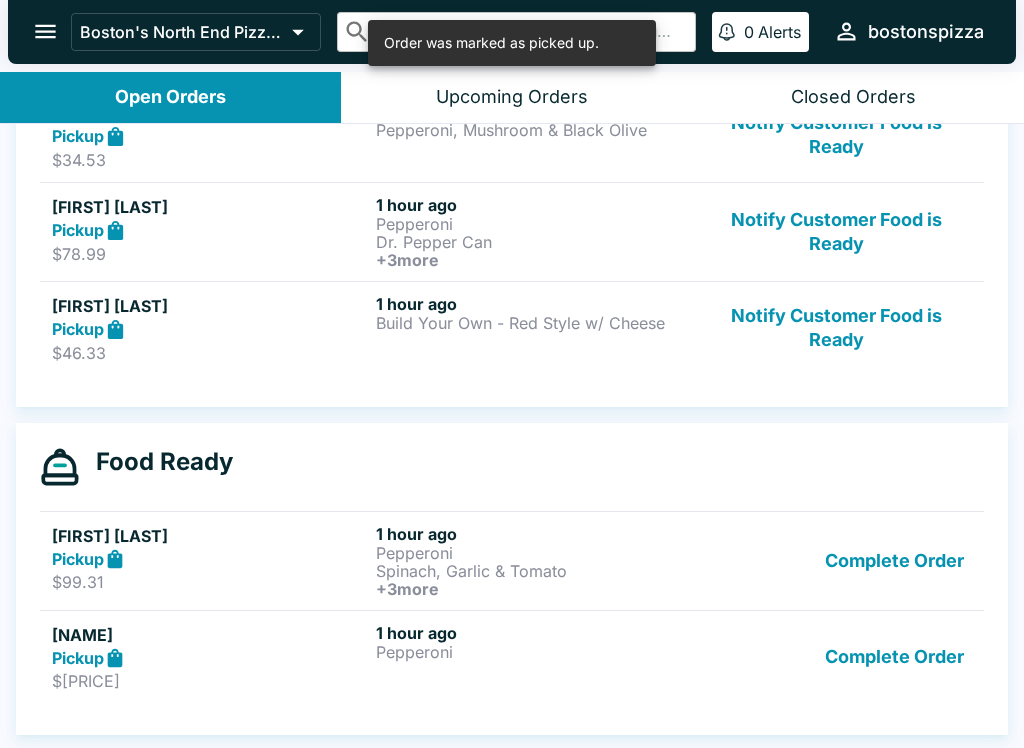 click on "Complete Order" at bounding box center (894, 657) 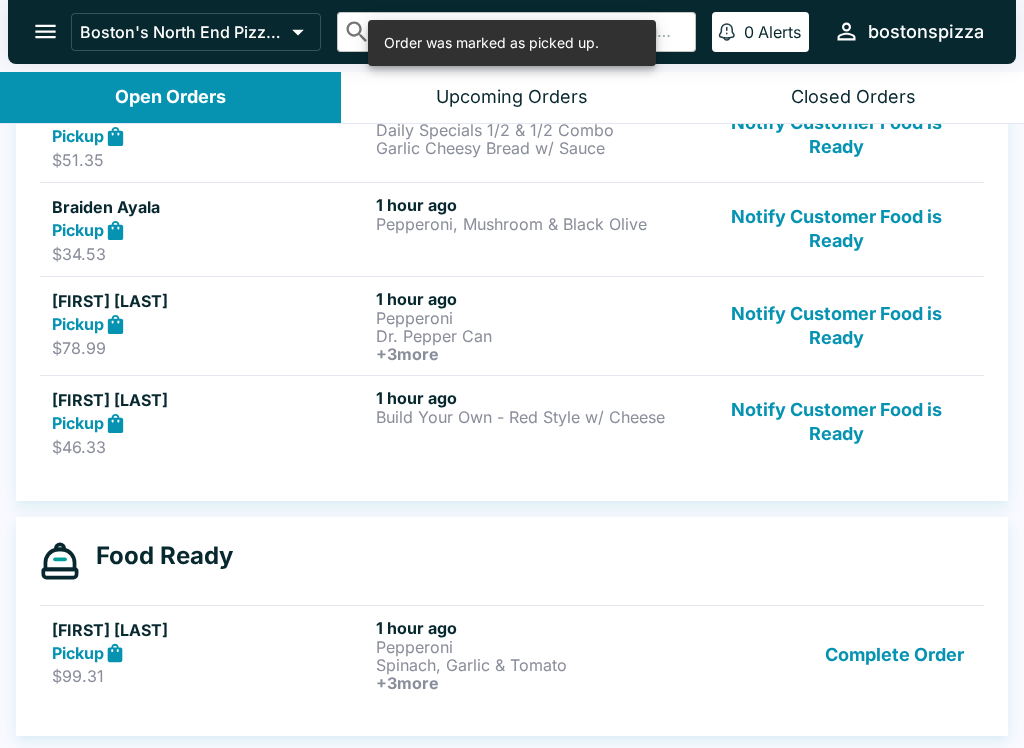 scroll, scrollTop: 621, scrollLeft: 0, axis: vertical 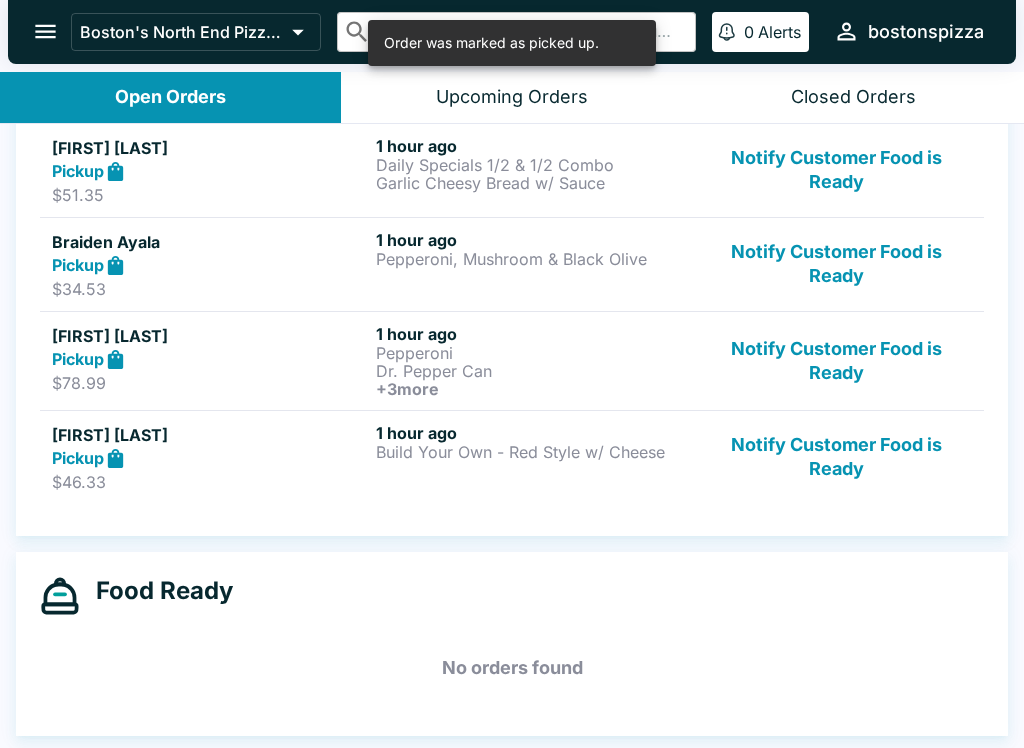 click on "Notify Customer Food is Ready" at bounding box center (836, 457) 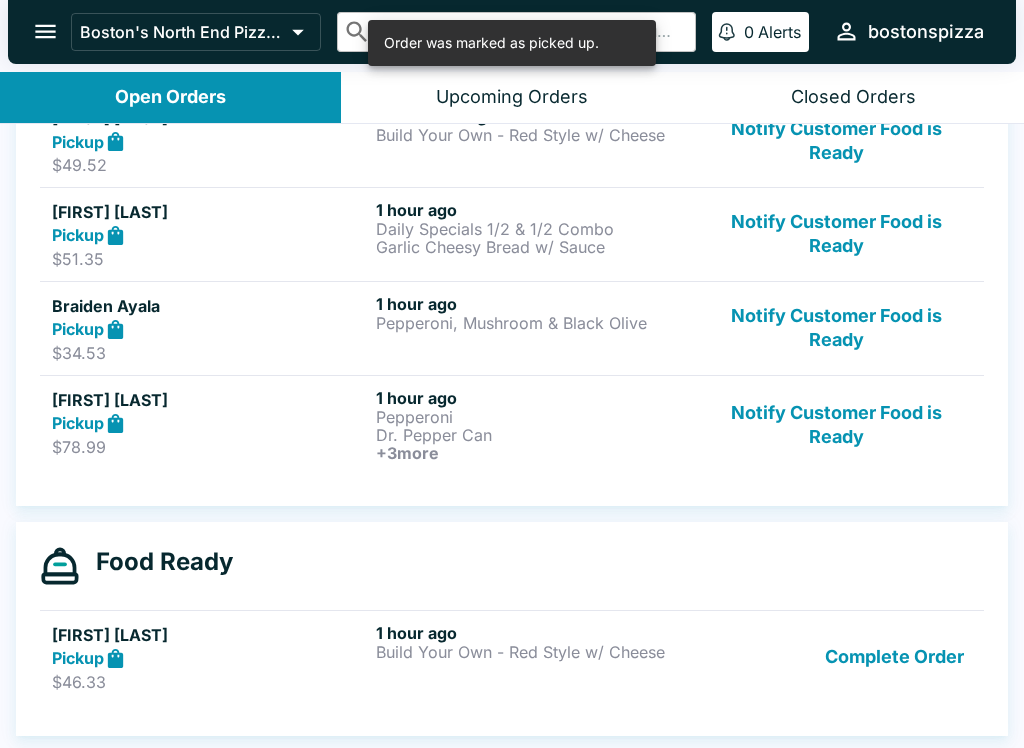 scroll, scrollTop: 522, scrollLeft: 0, axis: vertical 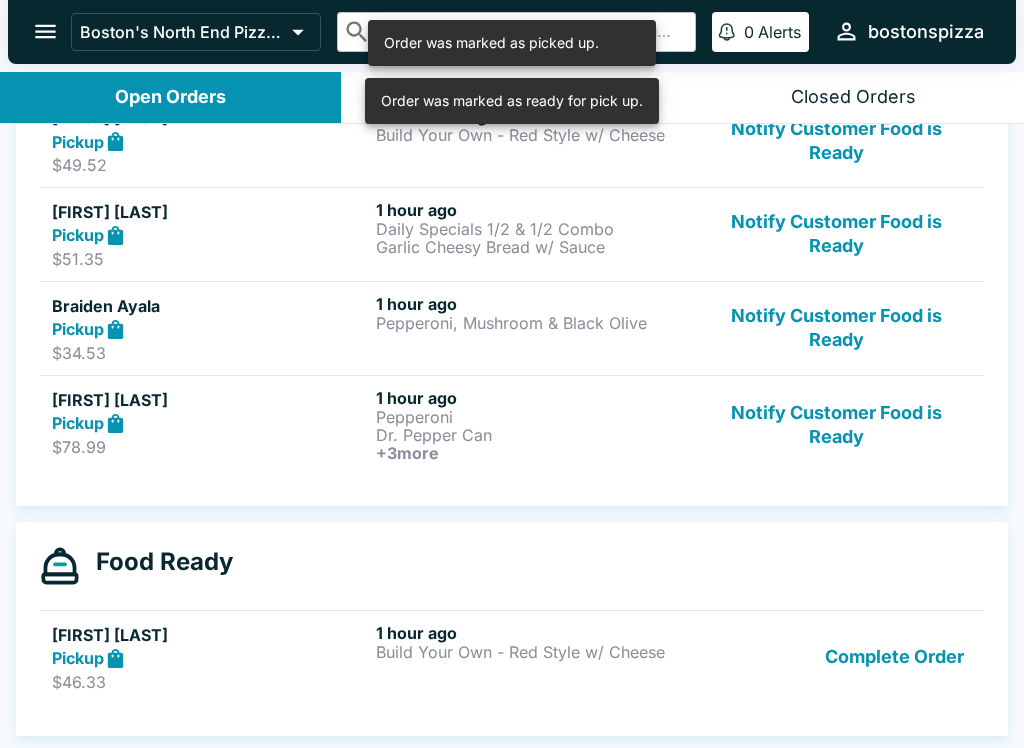 click on "Notify Customer Food is Ready" at bounding box center (836, 425) 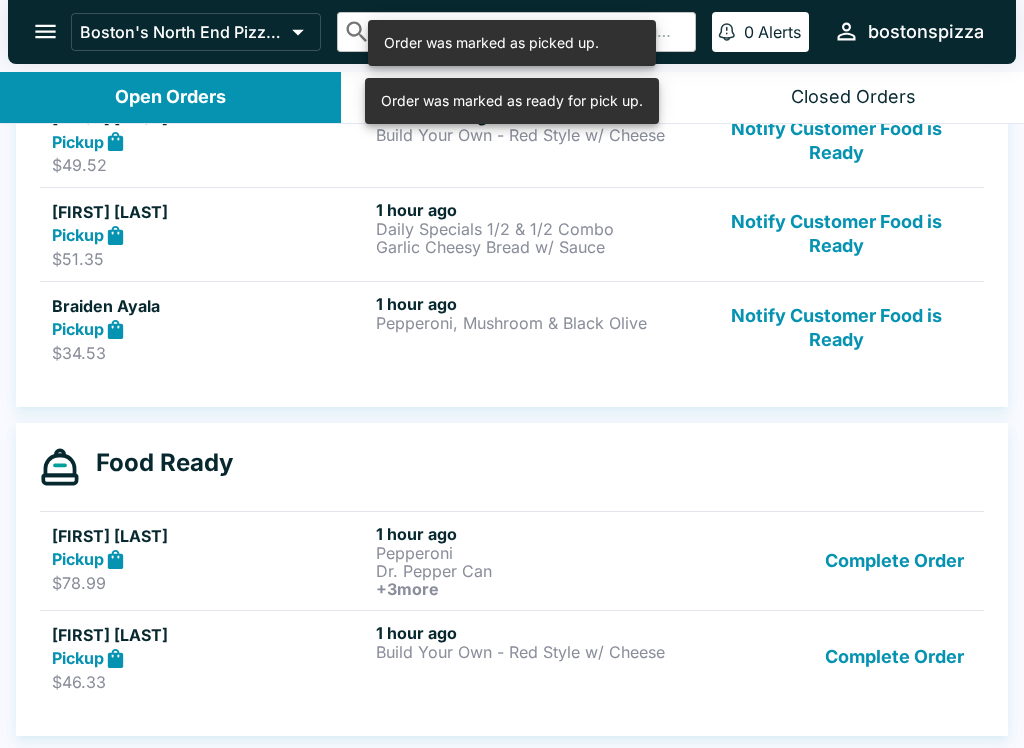 click on "Notify Customer Food is Ready" at bounding box center [836, 328] 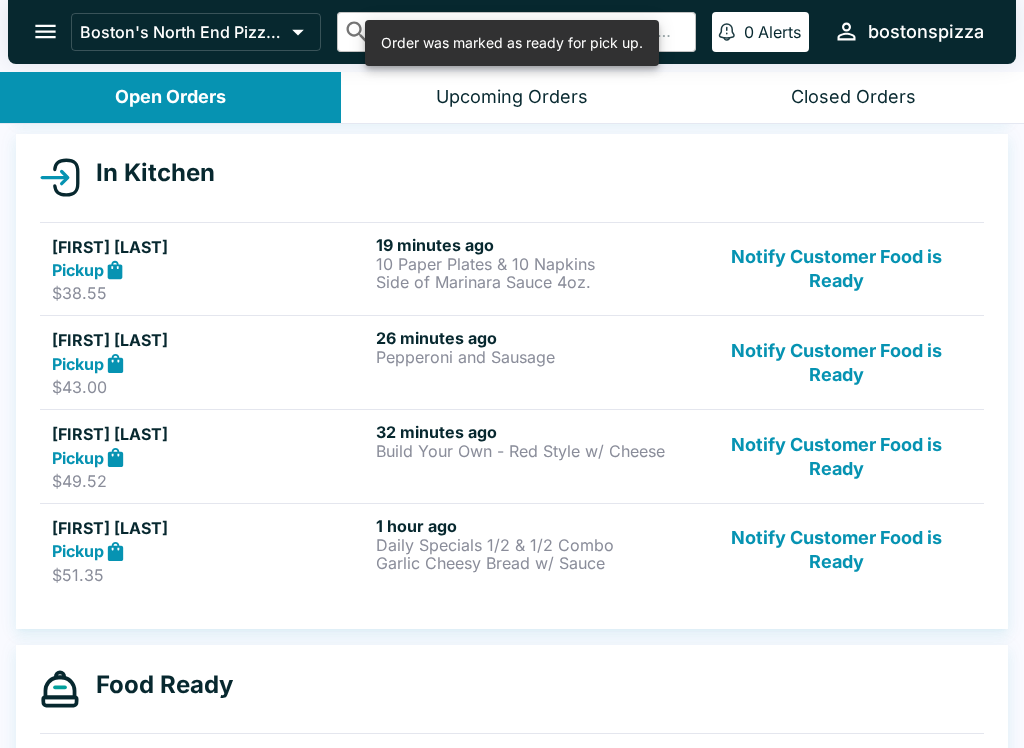 scroll, scrollTop: 192, scrollLeft: 0, axis: vertical 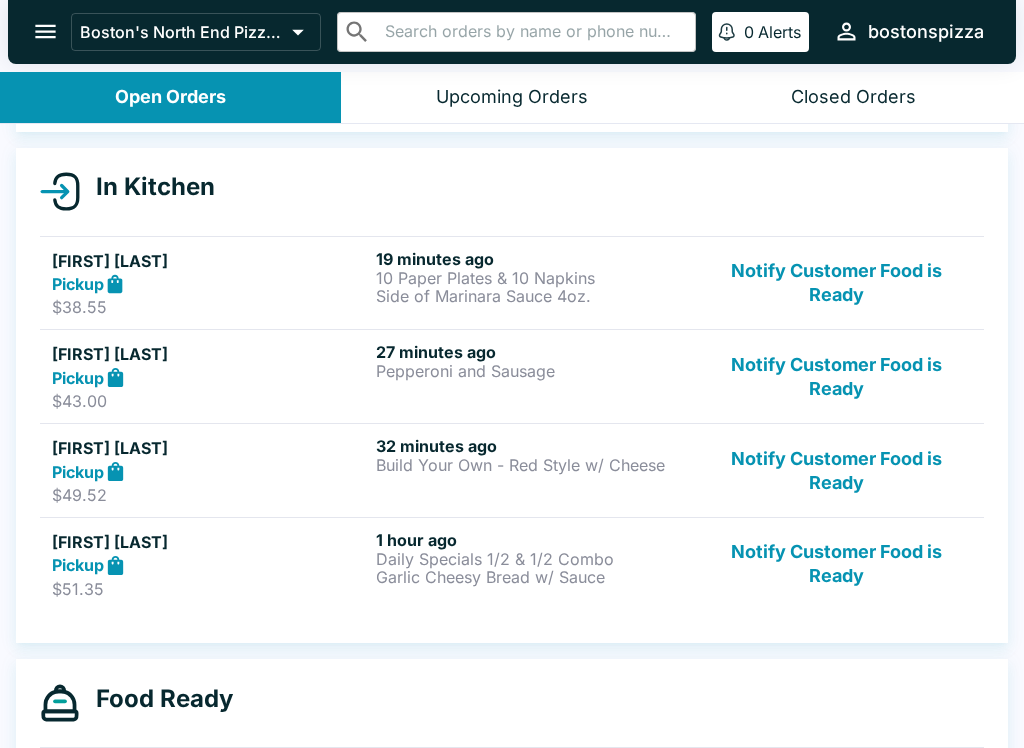 click on "$49.52" at bounding box center (210, 495) 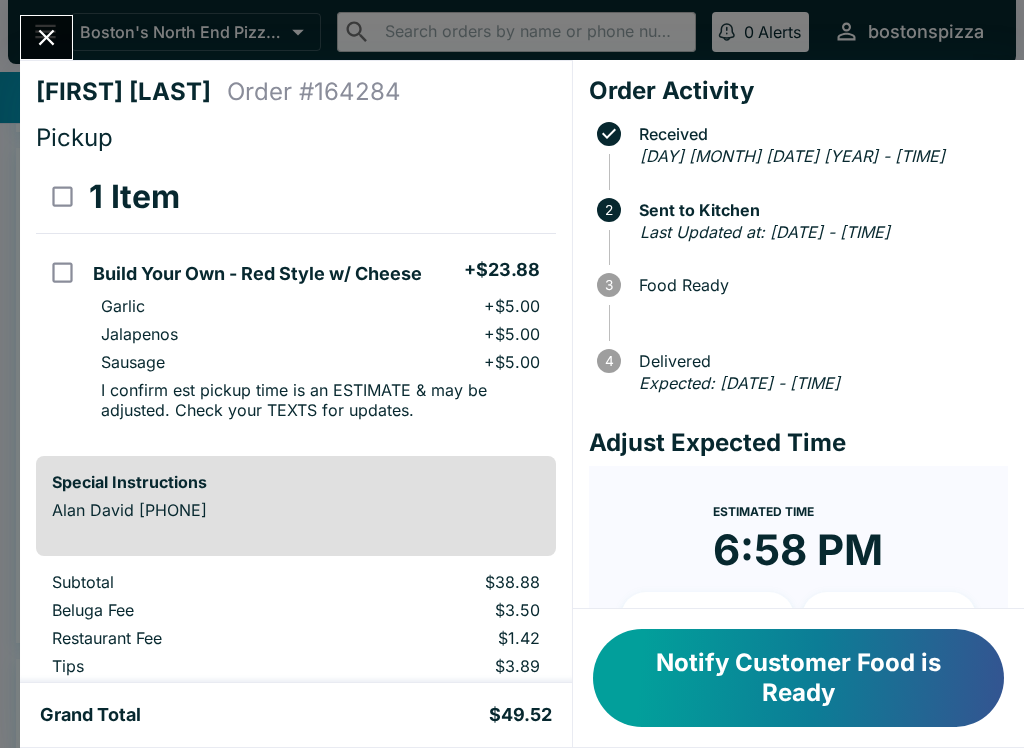 click 